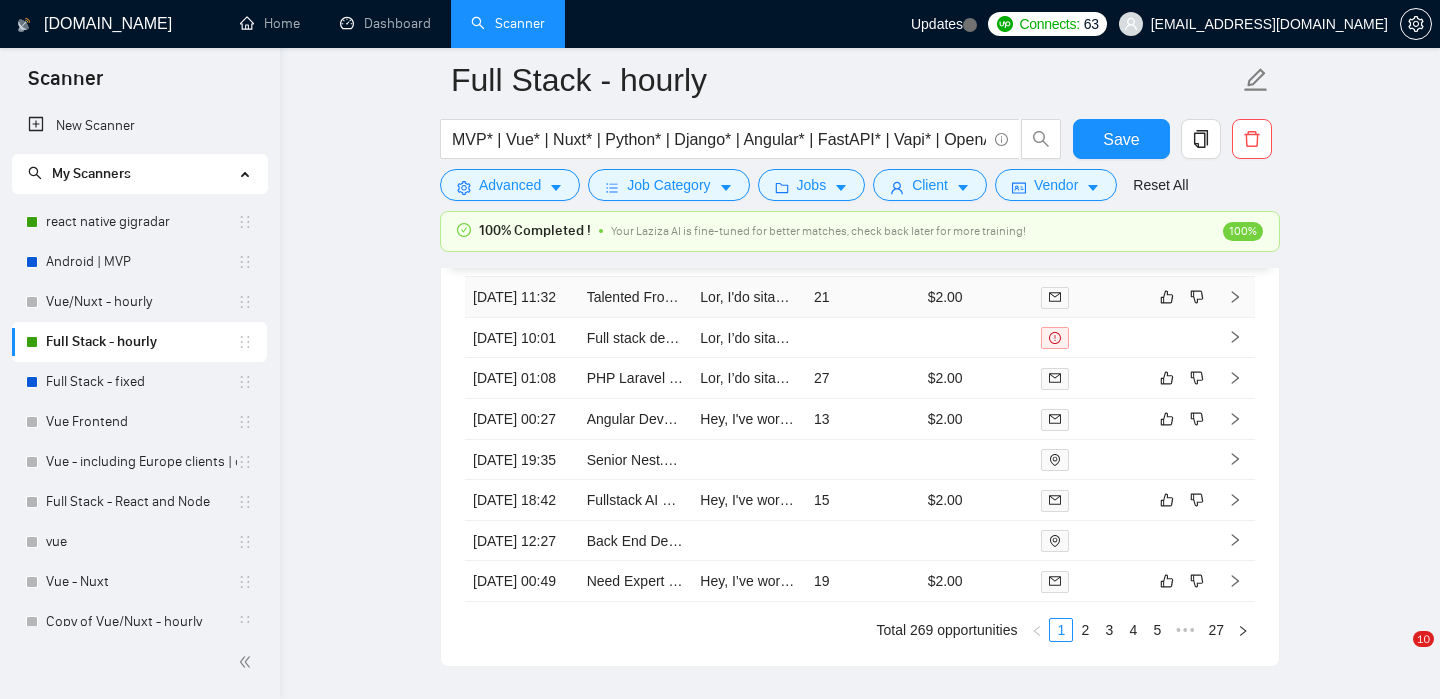 scroll, scrollTop: 5018, scrollLeft: 0, axis: vertical 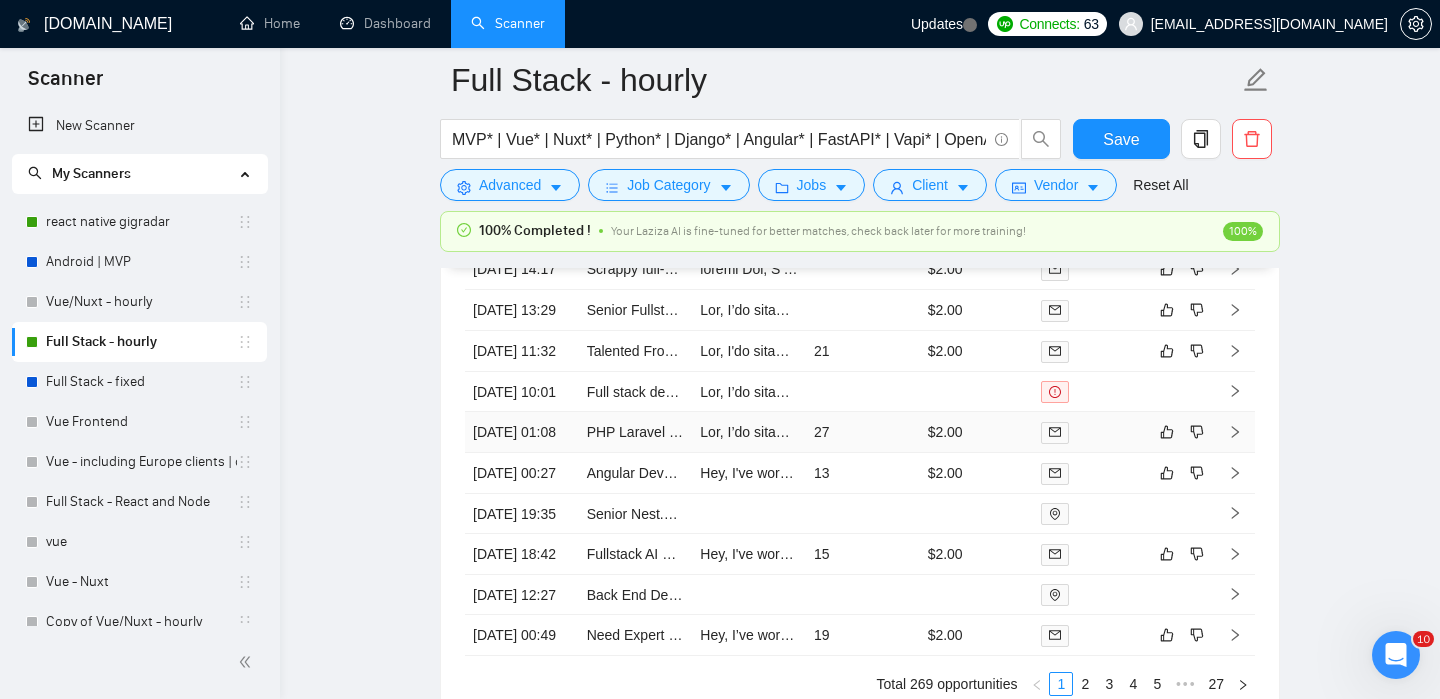 click 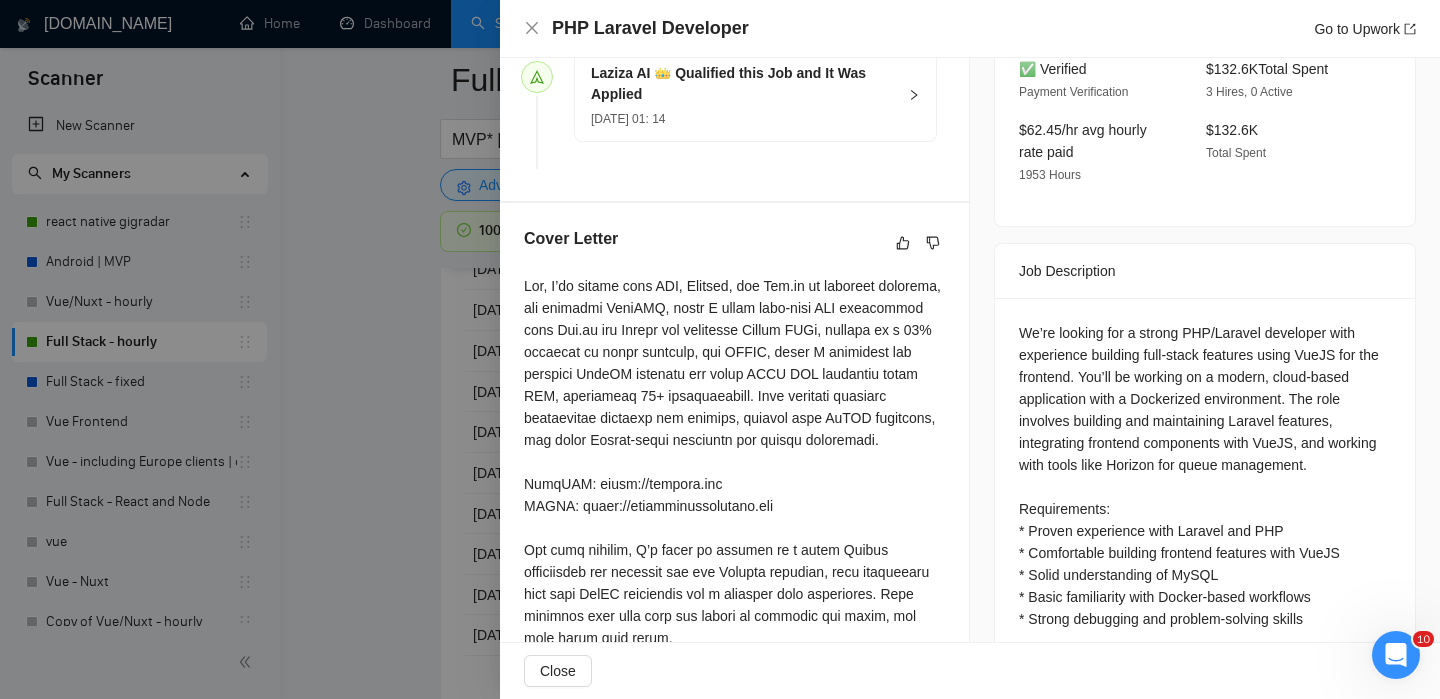 scroll, scrollTop: 588, scrollLeft: 0, axis: vertical 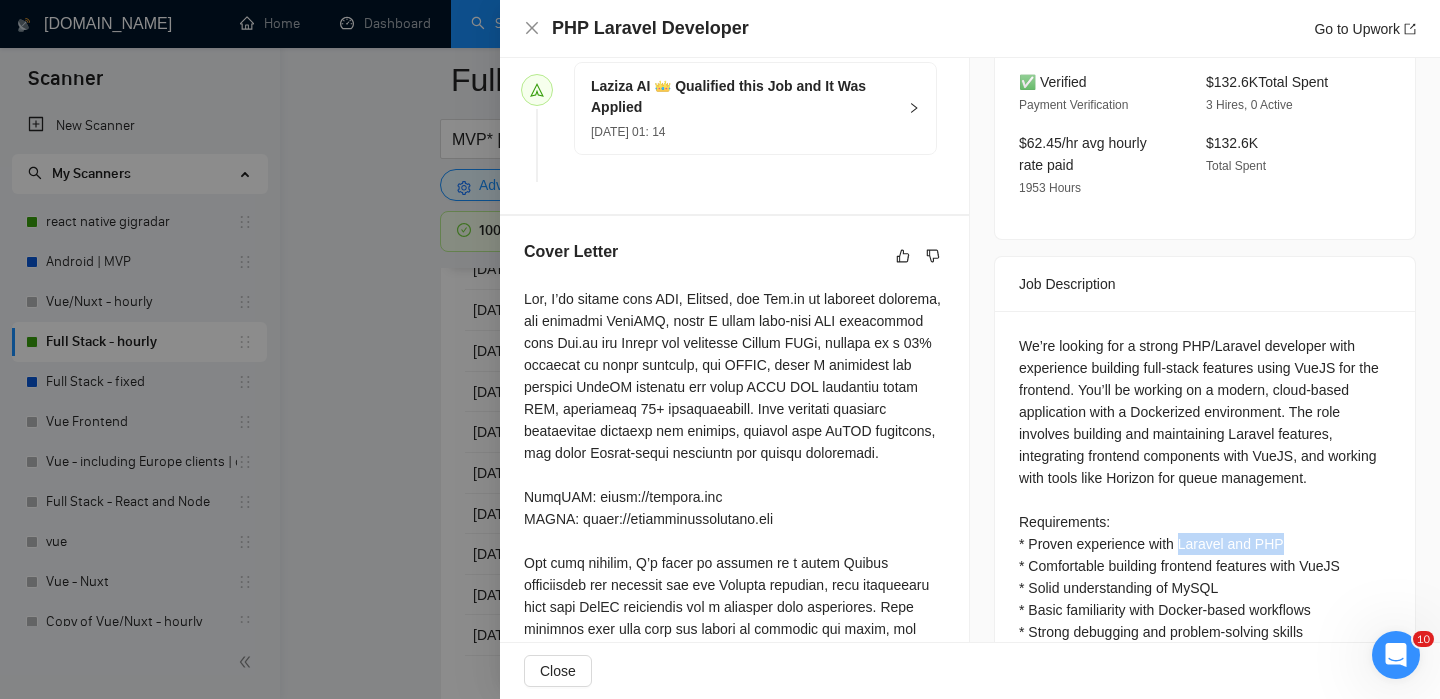 drag, startPoint x: 1183, startPoint y: 549, endPoint x: 1315, endPoint y: 553, distance: 132.0606 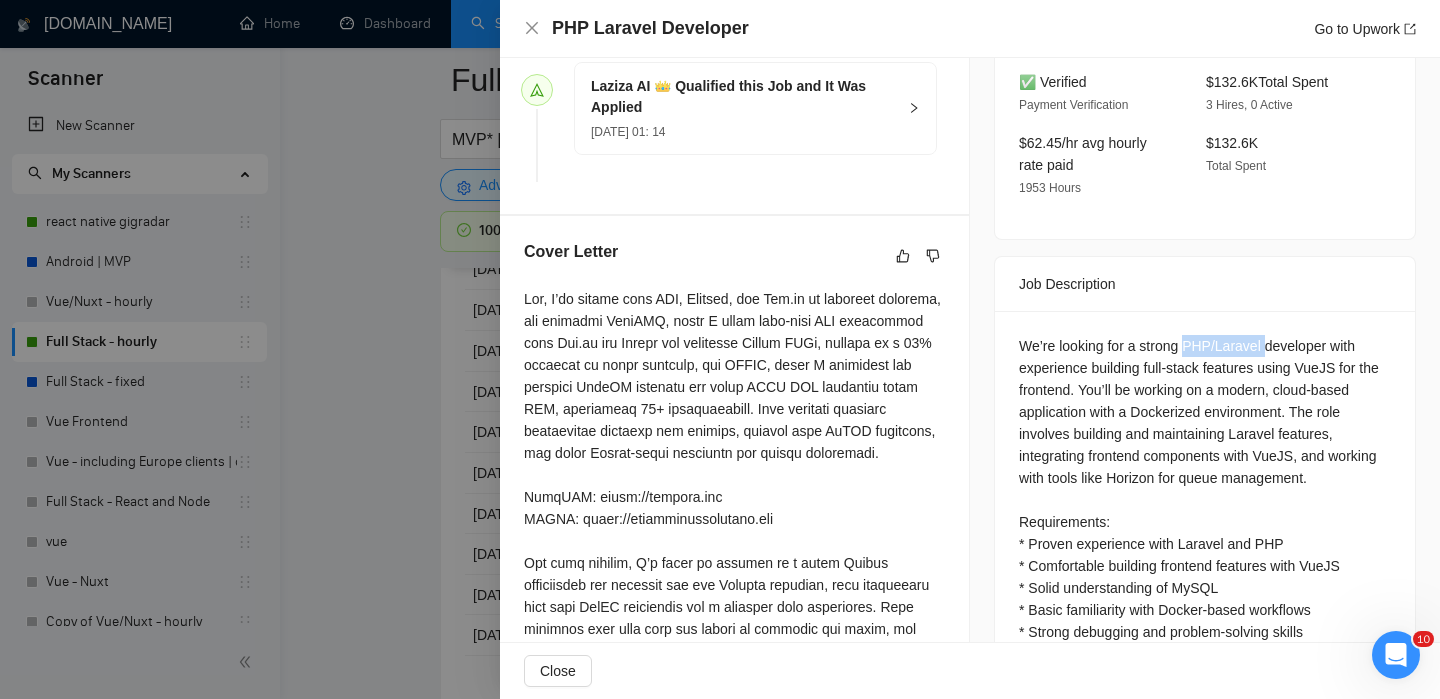 copy on "PHP/Laravel" 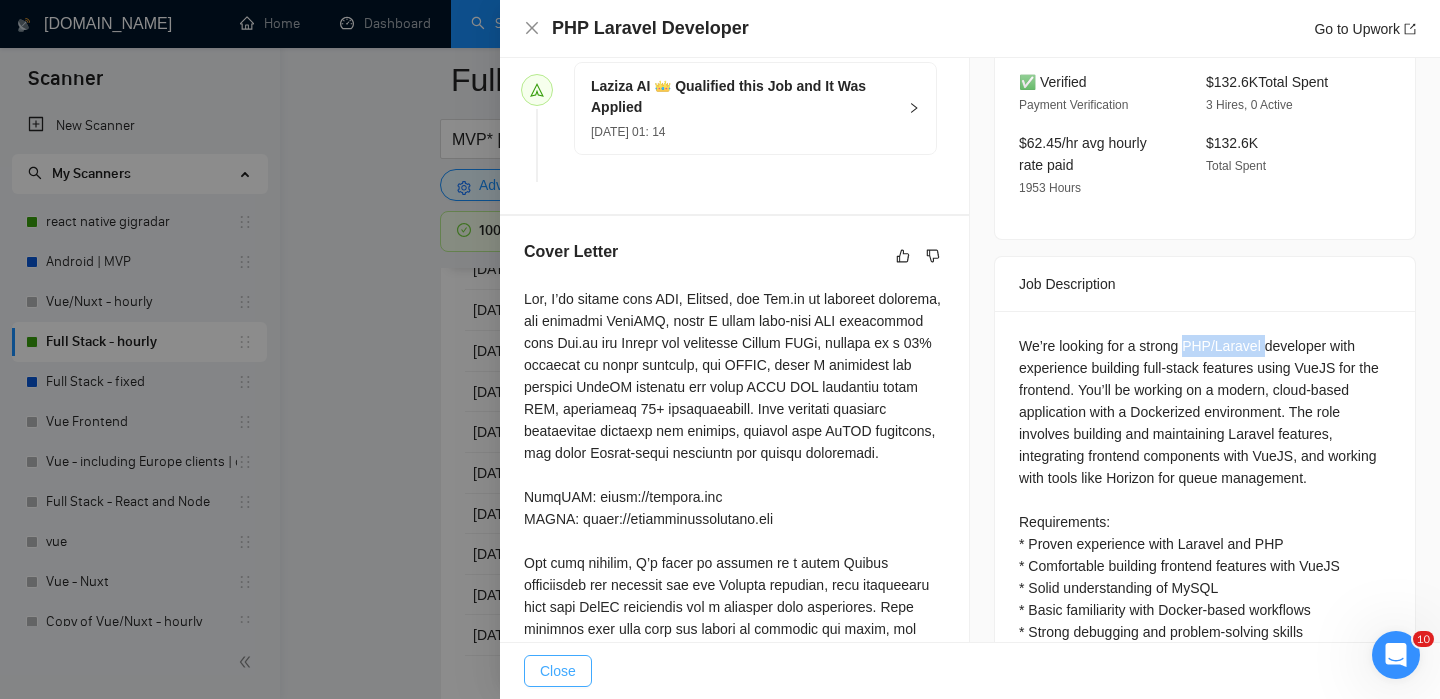 click on "Close" at bounding box center [558, 671] 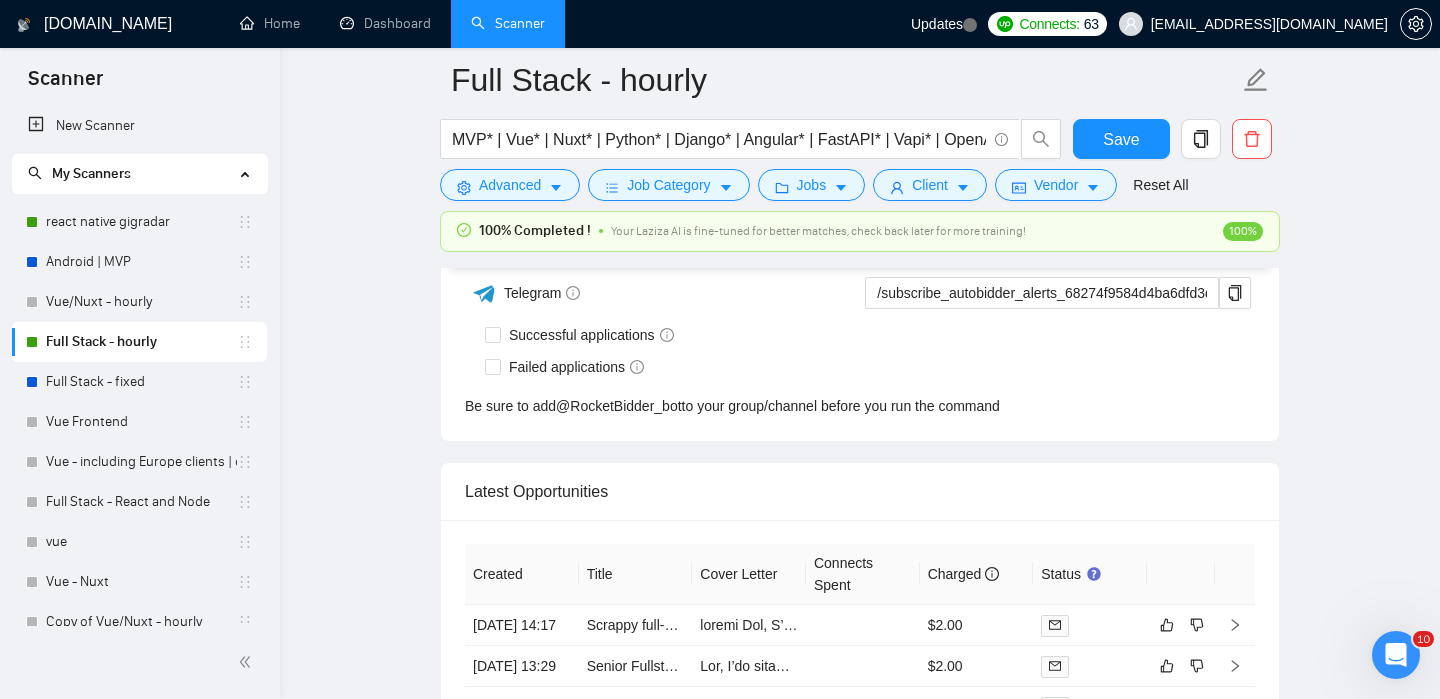 scroll, scrollTop: 4345, scrollLeft: 0, axis: vertical 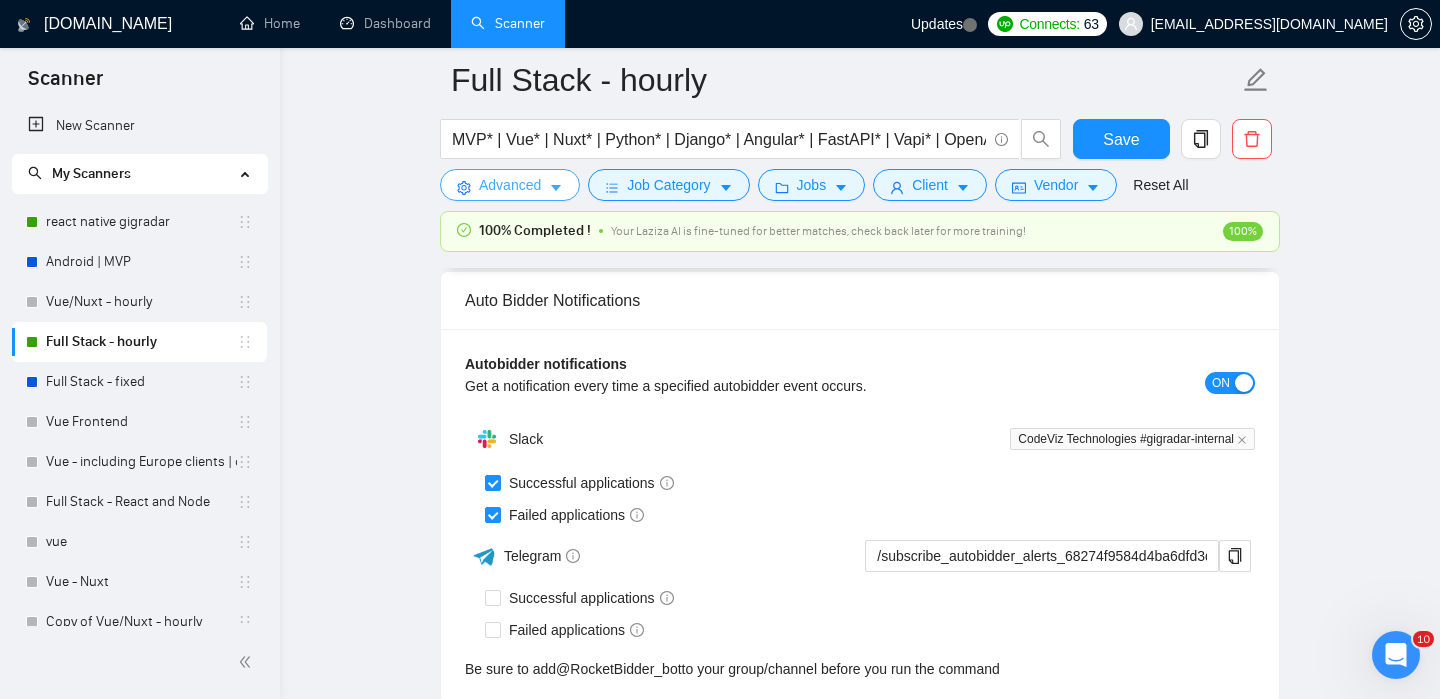 click on "Advanced" at bounding box center [510, 185] 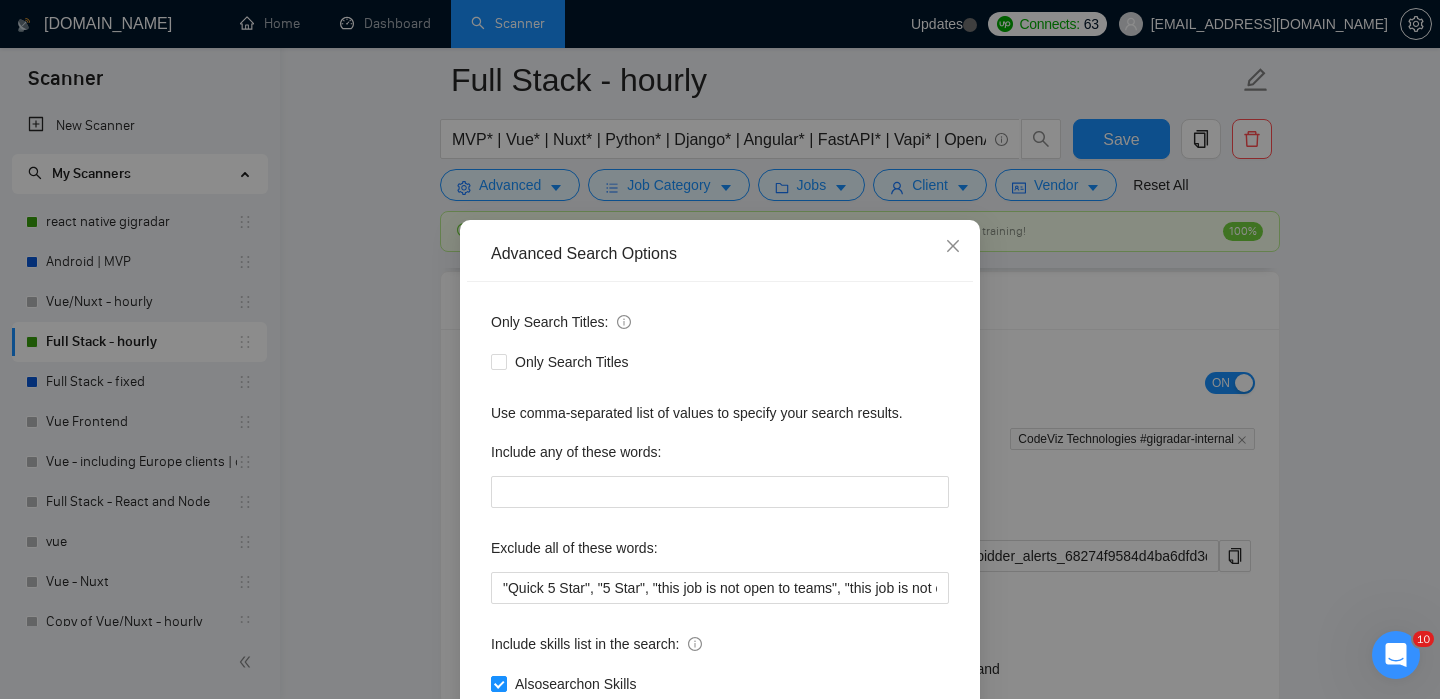scroll, scrollTop: 17, scrollLeft: 0, axis: vertical 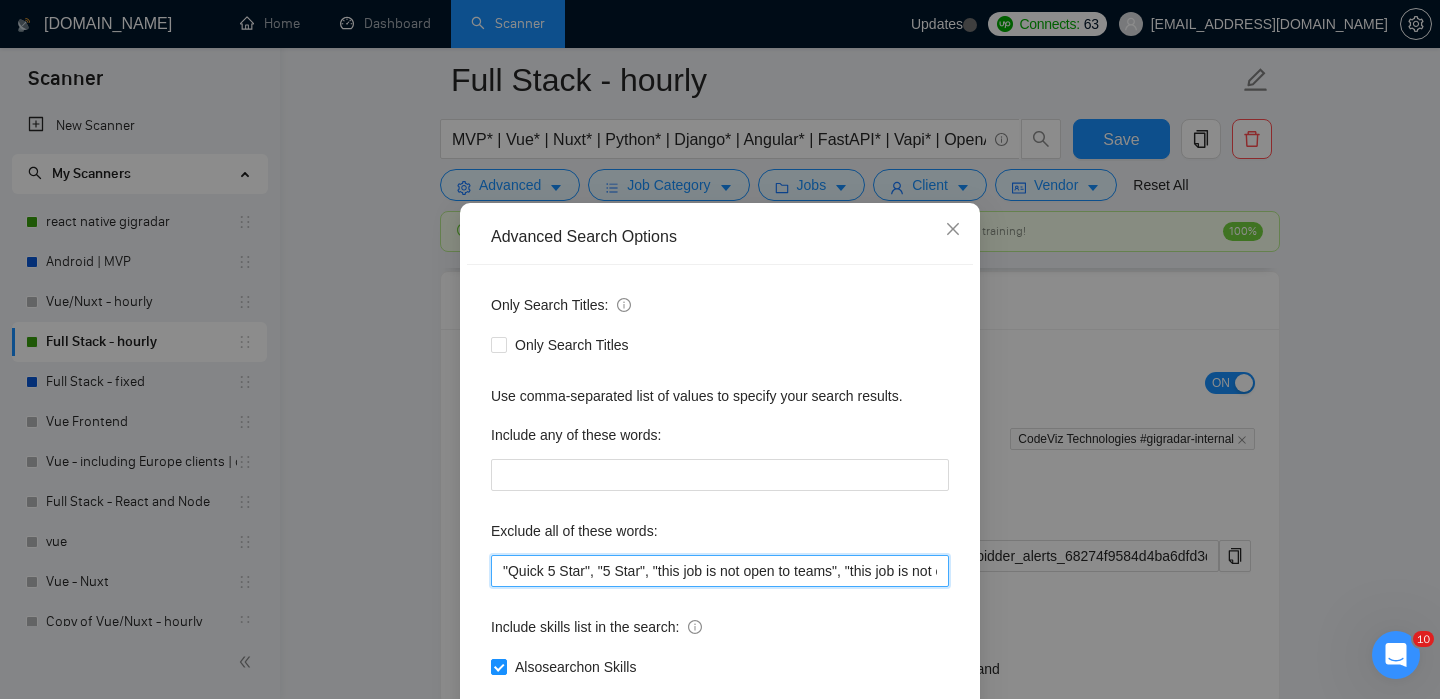 click on ""Quick 5 Star", "5 Star", "this job is not open to teams", "this job is not open to agency", "this job is not open to companies", "NO AGENCY", "Freelancers Only", "NOT AGENCY", "no agency", "no agencies", "individual only", "Individual only", "individual Only", "freelancers only", "No Agencies!", "independent contractors only", "***Freelancers Only", "/Freelancers Only", ".Freelancers Only", ",Freelancers Only.", "no agencies", "no agency", "WE DO NOT HIRE AGENCIES", "We do not hire agencies", "gambling", "drupal", "[PERSON_NAME]", "betting", "iot", "dating", "blockchain", "Casino", "Lovable", "Test Task", "odoo", "Odoo", "Radicale", "Power BI", "Tableau", "Go High Level", "GO high level", "GHL", "Data Engineer", "Pandas", "scraping", Make*, make*, "1099", "Bubble", "Airtable", "Webflow", "Replit", C#*, .Net*, "Java", Chrome* , Shopify*, n8n*, "React Native", "Magento" , "Svelte" ,"German-speaking" , "Italian Speaking", "French Speaking"" at bounding box center [720, 571] 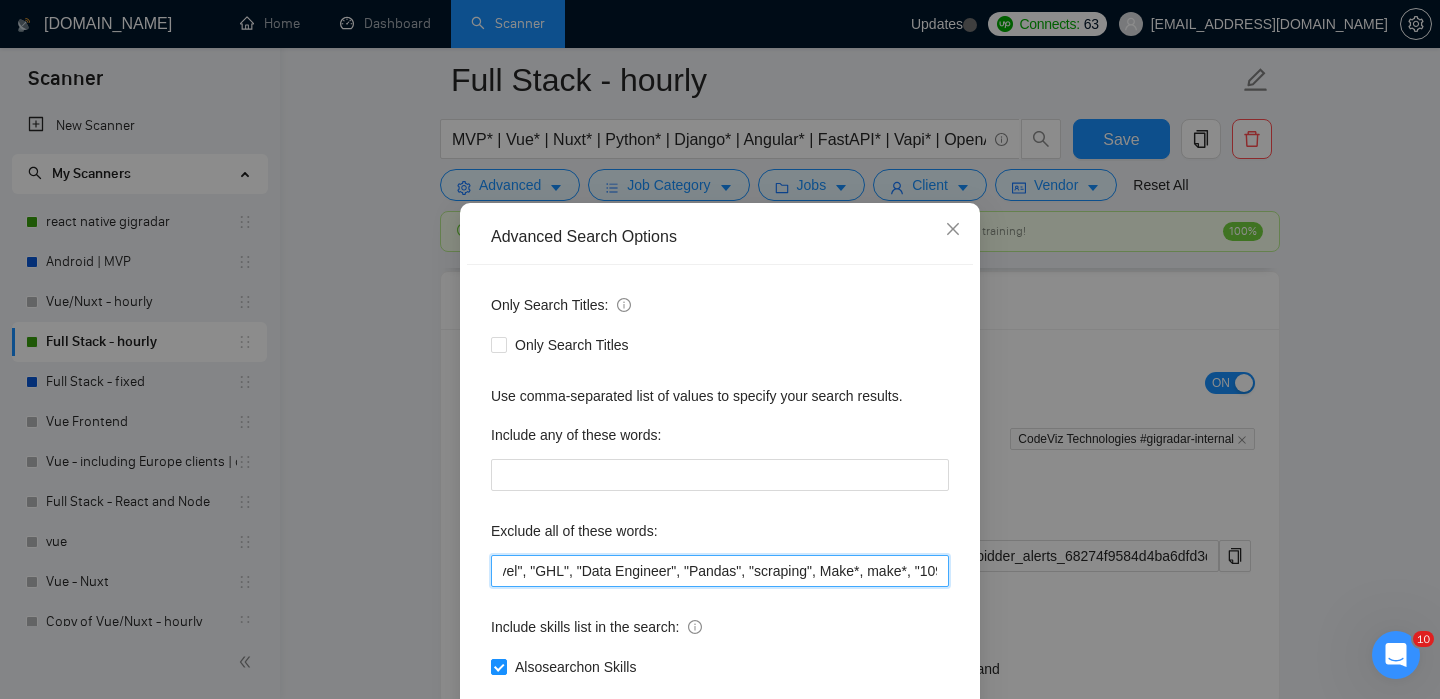 scroll, scrollTop: 0, scrollLeft: 5606, axis: horizontal 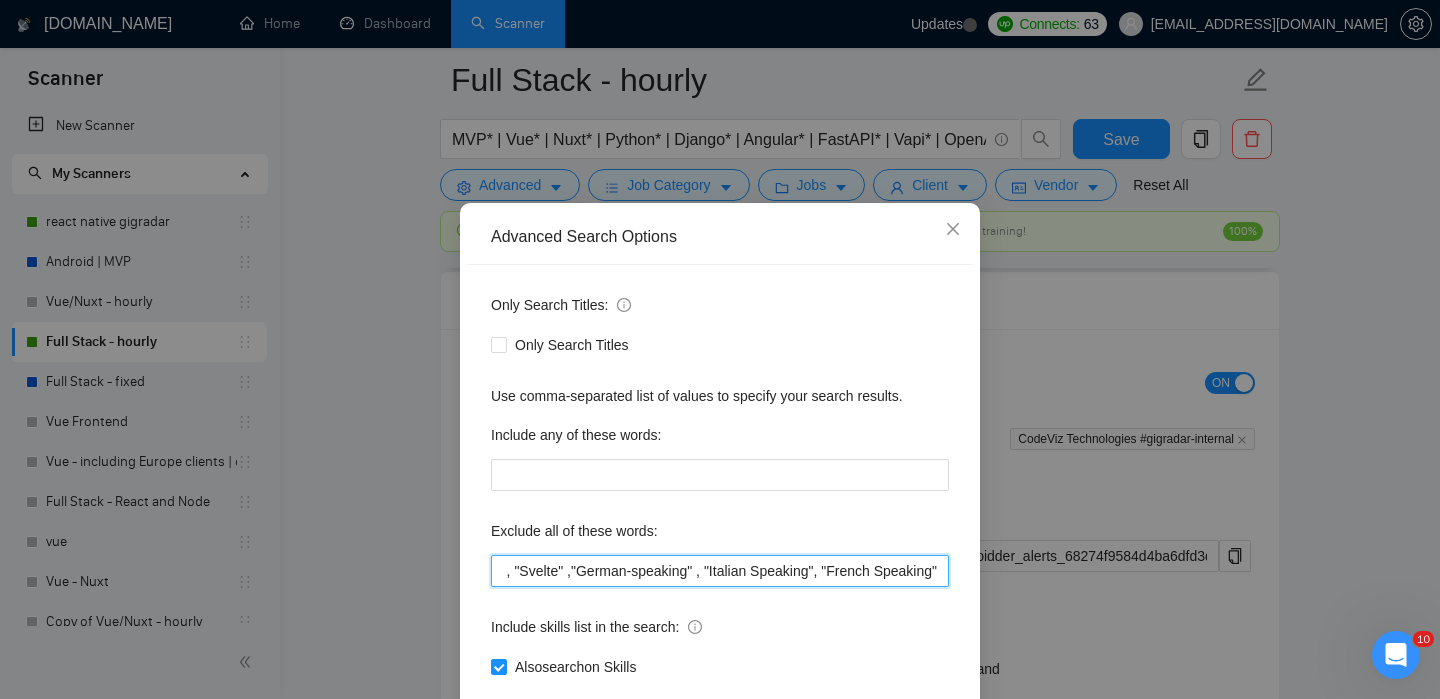 click on ""Quick 5 Star", "5 Star", "this job is not open to teams", "this job is not open to agency", "this job is not open to companies", "NO AGENCY", "Freelancers Only", "NOT AGENCY", "no agency", "no agencies", "individual only", "Individual only", "individual Only", "freelancers only", "No Agencies!", "independent contractors only", "***Freelancers Only", "/Freelancers Only", ".Freelancers Only", ",Freelancers Only.", "no agencies", "no agency", "WE DO NOT HIRE AGENCIES", "We do not hire agencies", "gambling", "drupal", "[PERSON_NAME]", "betting", "iot", "dating", "blockchain", "Casino", "Lovable", "Test Task", "odoo", "Odoo", "Radicale", "Power BI", "Tableau", "Go High Level", "GO high level", "GHL", "Data Engineer", "Pandas", "scraping", Make*, make*, "1099", "Bubble", "Airtable", "Webflow", "Replit", C#*, .Net*, "Java", Chrome* , Shopify*, n8n*, "React Native", "Magento" , "Svelte" ,"German-speaking" , "Italian Speaking", "French Speaking"" at bounding box center (720, 571) 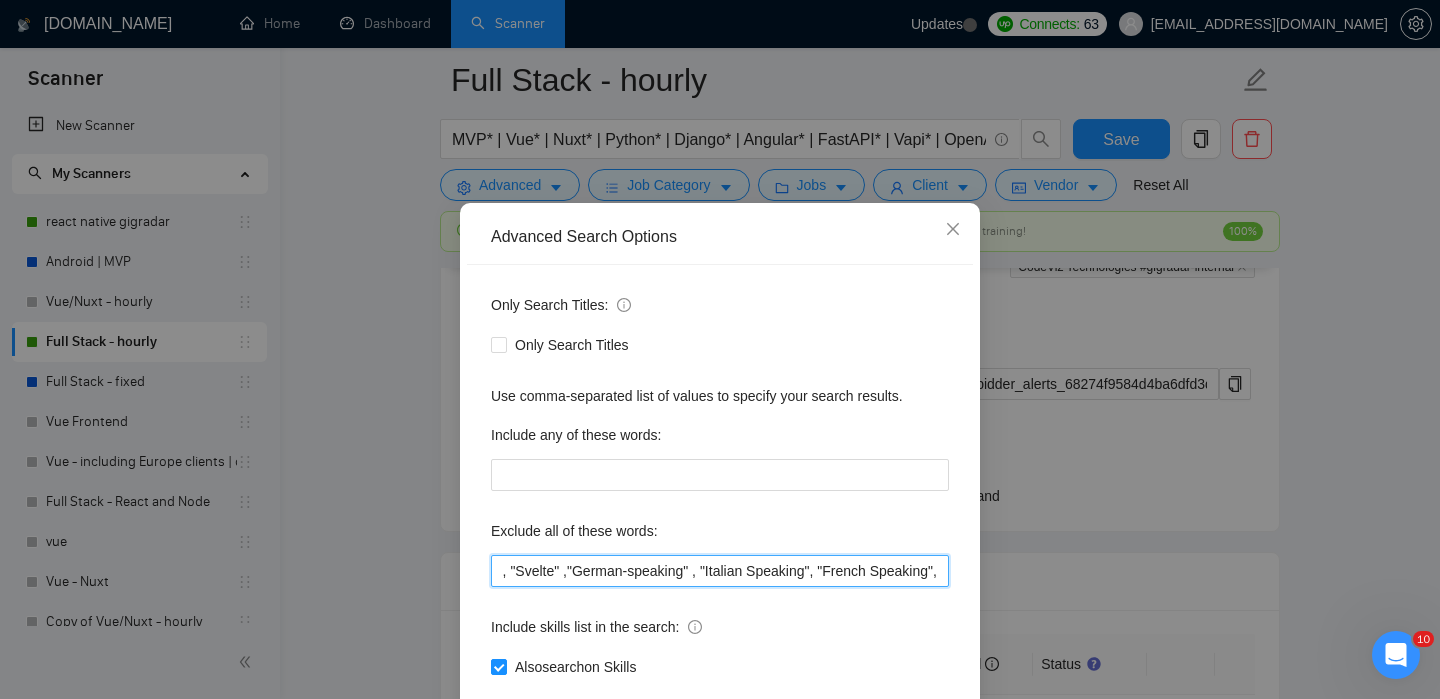 scroll, scrollTop: 0, scrollLeft: 5612, axis: horizontal 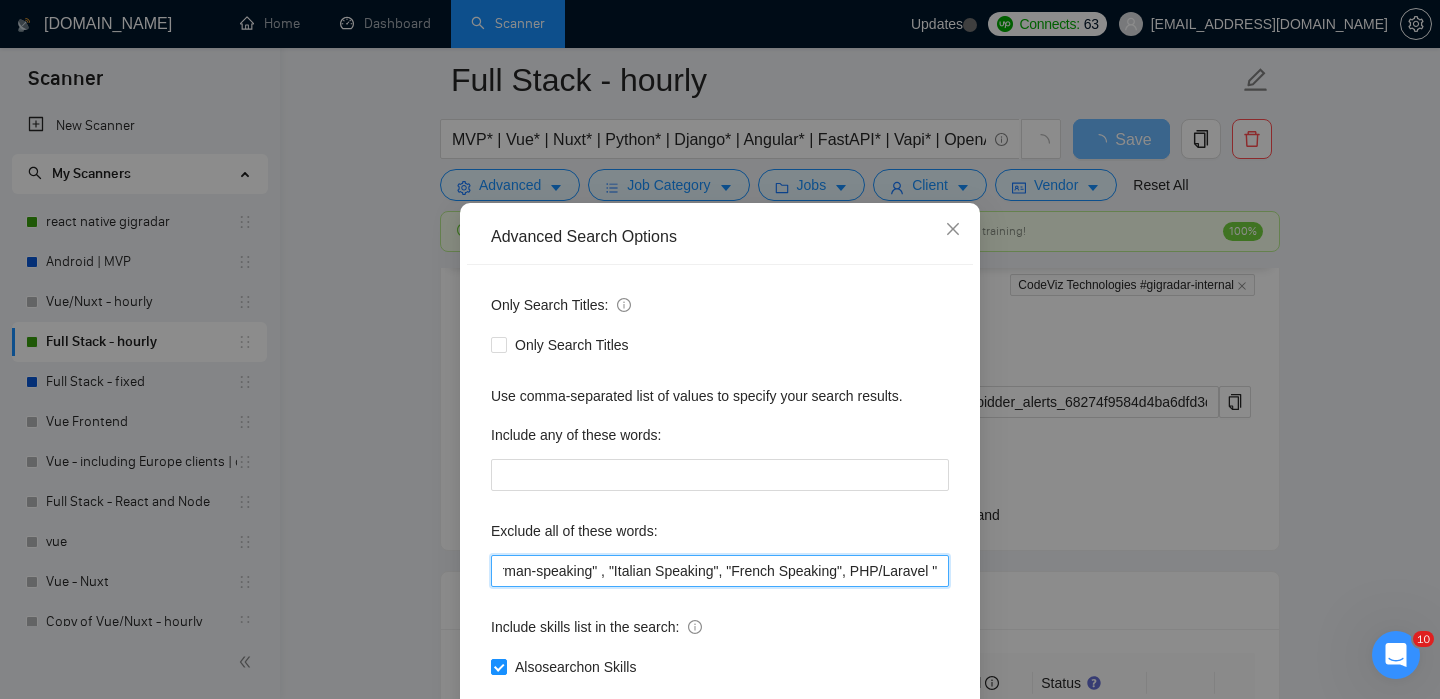 click on ""Quick 5 Star", "5 Star", "this job is not open to teams", "this job is not open to agency", "this job is not open to companies", "NO AGENCY", "Freelancers Only", "NOT AGENCY", "no agency", "no agencies", "individual only", "Individual only", "individual Only", "freelancers only", "No Agencies!", "independent contractors only", "***Freelancers Only", "/Freelancers Only", ".Freelancers Only", ",Freelancers Only.", "no agencies", "no agency", "WE DO NOT HIRE AGENCIES", "We do not hire agencies", "gambling", "drupal", "[PERSON_NAME]", "betting", "iot", "dating", "blockchain", "Casino", "Lovable", "Test Task", "odoo", "Odoo", "Radicale", "Power BI", "Tableau", "Go High Level", "GO high level", "GHL", "Data Engineer", "Pandas", "scraping", Make*, make*, "1099", "Bubble", "Airtable", "Webflow", "Replit", C#*, .Net*, "Java", Chrome* , Shopify*, n8n*, "React Native", "Magento" , "Svelte" ,"German-speaking" , "Italian Speaking", "French Speaking", PHP/Laravel "" at bounding box center (720, 571) 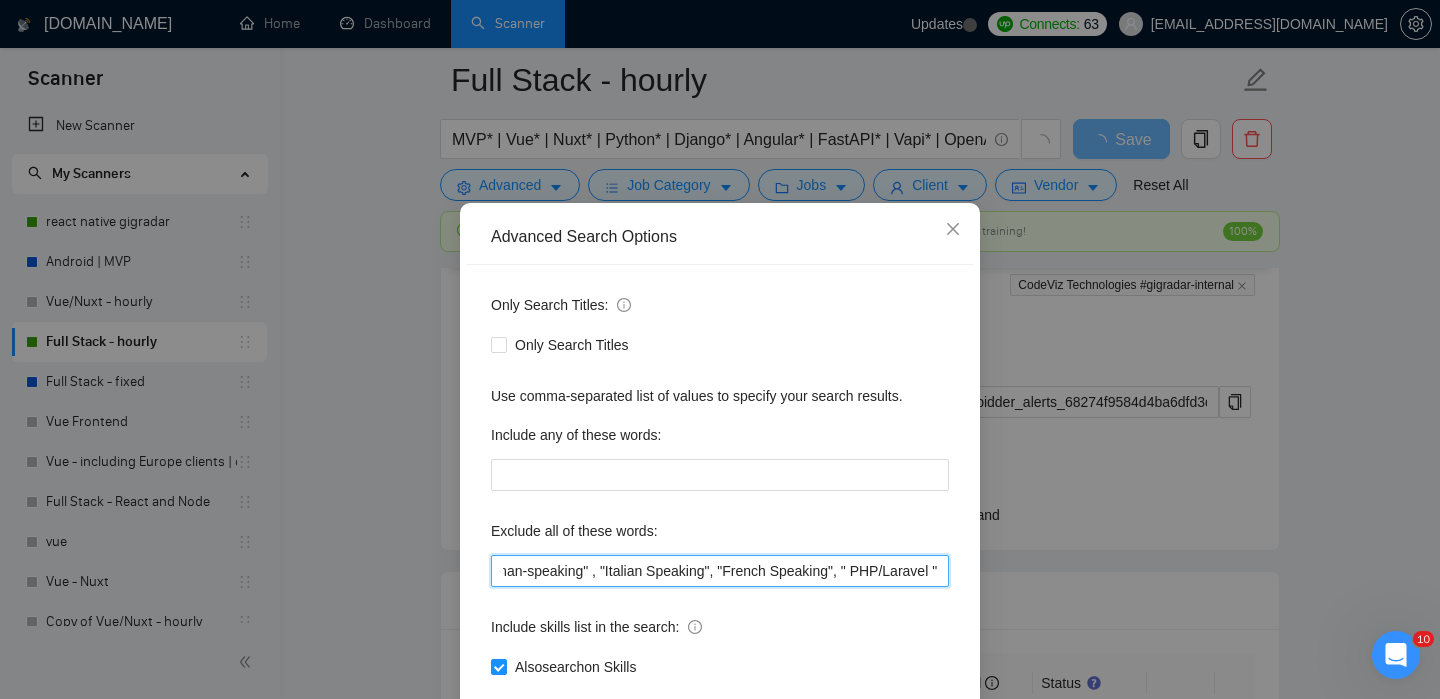 scroll, scrollTop: 0, scrollLeft: 5710, axis: horizontal 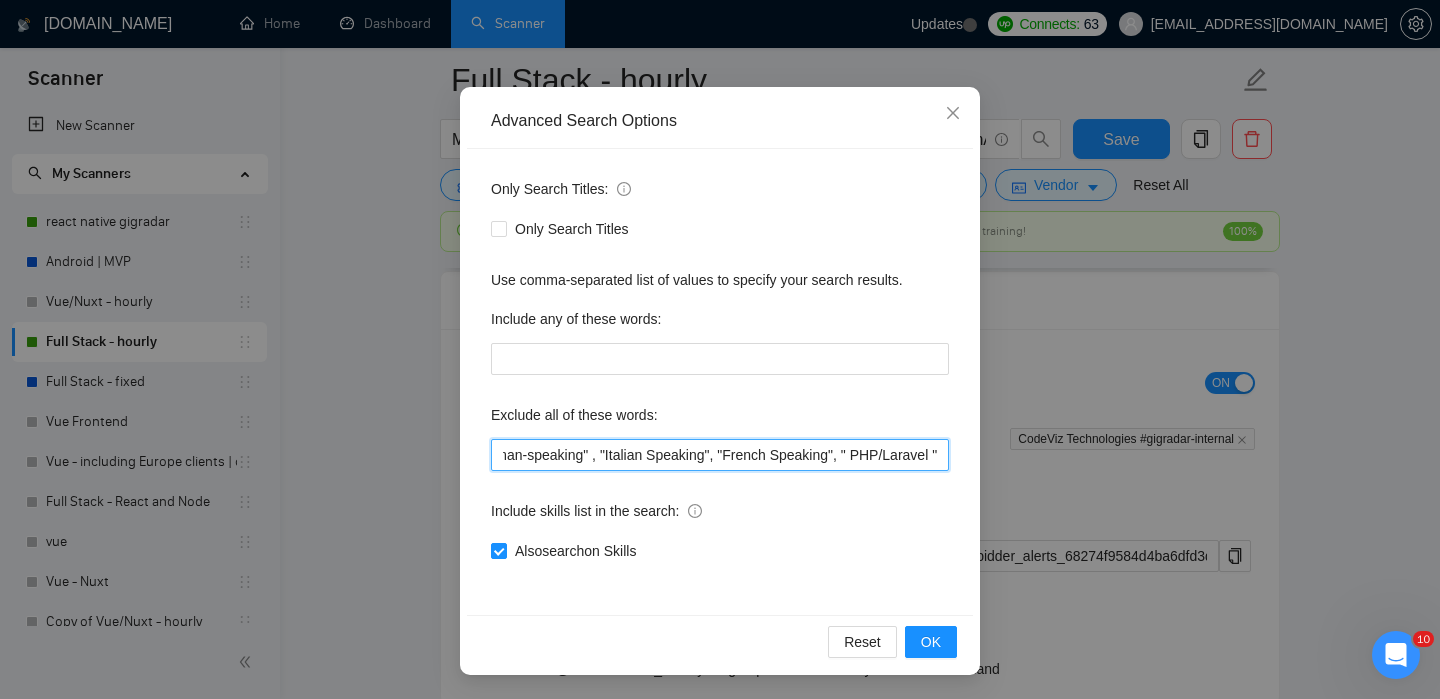 click on ""Quick 5 Star", "5 Star", "this job is not open to teams", "this job is not open to agency", "this job is not open to companies", "NO AGENCY", "Freelancers Only", "NOT AGENCY", "no agency", "no agencies", "individual only", "Individual only", "individual Only", "freelancers only", "No Agencies!", "independent contractors only", "***Freelancers Only", "/Freelancers Only", ".Freelancers Only", ",Freelancers Only.", "no agencies", "no agency", "WE DO NOT HIRE AGENCIES", "We do not hire agencies", "gambling", "drupal", "[PERSON_NAME]", "betting", "iot", "dating", "blockchain", "Casino", "Lovable", "Test Task", "odoo", "Odoo", "Radicale", "Power BI", "Tableau", "Go High Level", "GO high level", "GHL", "Data Engineer", "Pandas", "scraping", Make*, make*, "1099", "Bubble", "Airtable", "Webflow", "Replit", C#*, .Net*, "Java", Chrome* , Shopify*, n8n*, "React Native", "Magento" , "Svelte" ,"German-speaking" , "Italian Speaking", "French Speaking", " PHP/Laravel "" at bounding box center (720, 455) 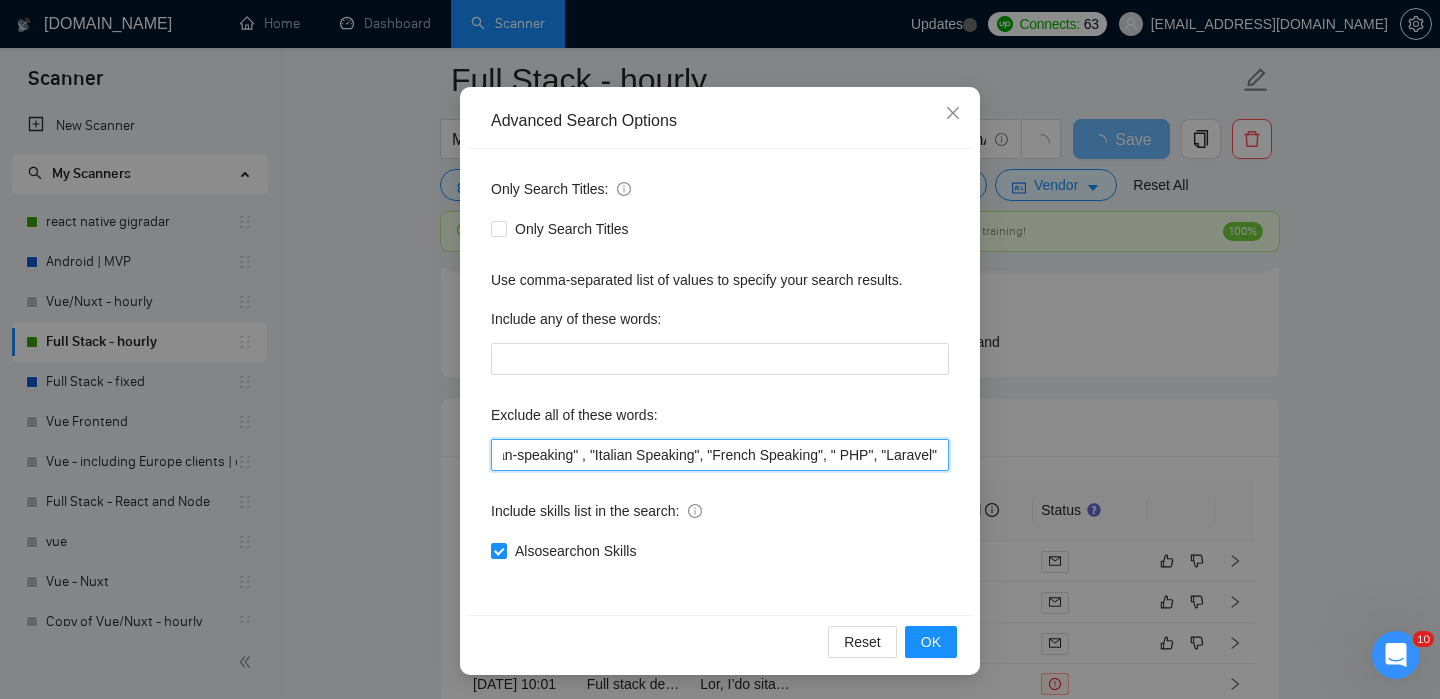 scroll, scrollTop: 0, scrollLeft: 5723, axis: horizontal 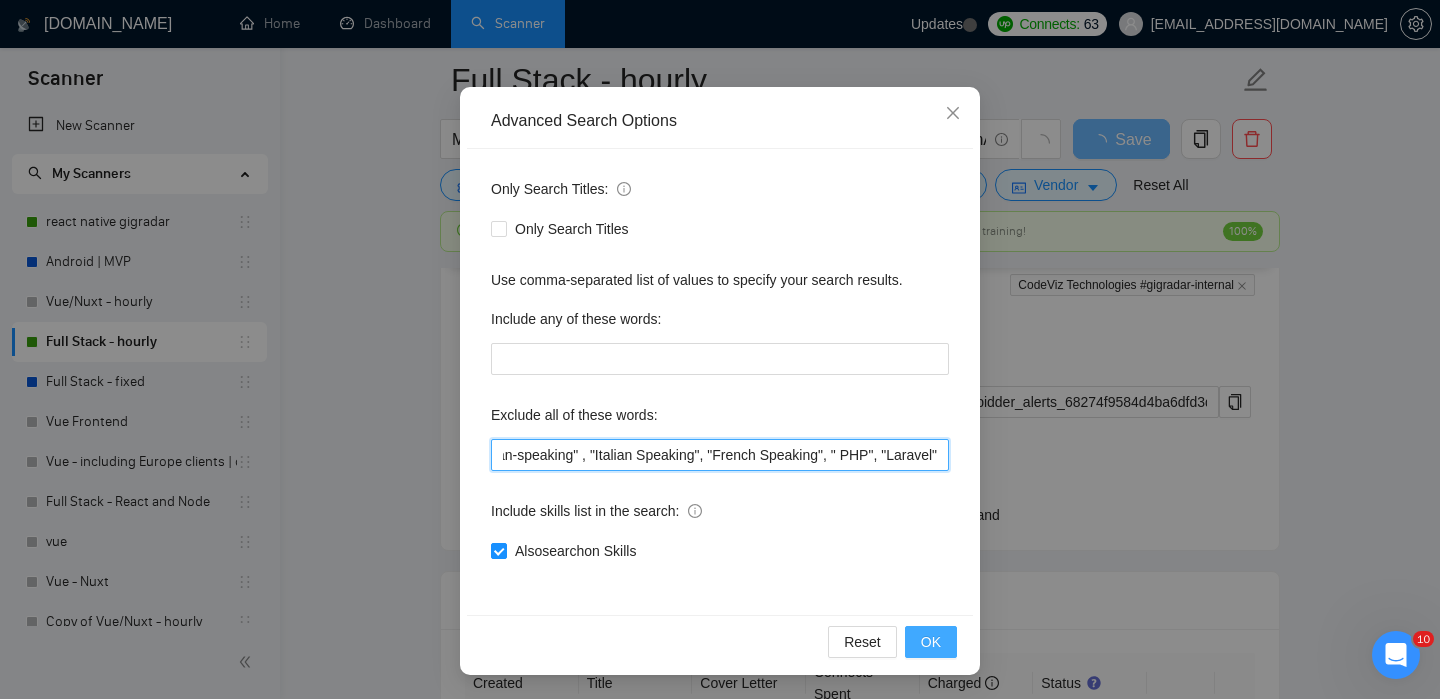 type on ""Quick 5 Star", "5 Star", "this job is not open to teams", "this job is not open to agency", "this job is not open to companies", "NO AGENCY", "Freelancers Only", "NOT AGENCY", "no agency", "no agencies", "individual only", "Individual only", "individual Only", "freelancers only", "No Agencies!", "independent contractors only", "***Freelancers Only", "/Freelancers Only", ".Freelancers Only", ",Freelancers Only.", "no agencies", "no agency", "WE DO NOT HIRE AGENCIES", "We do not hire agencies", "gambling", "drupal", "[PERSON_NAME]", "betting", "iot", "dating", "blockchain", "Casino", "Lovable", "Test Task", "odoo", "Odoo", "Radicale", "Power BI", "Tableau", "Go High Level", "GO high level", "GHL", "Data Engineer", "Pandas", "scraping", Make*, make*, "1099", "Bubble", "Airtable", "Webflow", "Replit", C#*, .Net*, "Java", Chrome* , Shopify*, n8n*, "React Native", "Magento" , "Svelte" ,"German-speaking" , "Italian Speaking", "French Speaking", " PHP", "Laravel"" 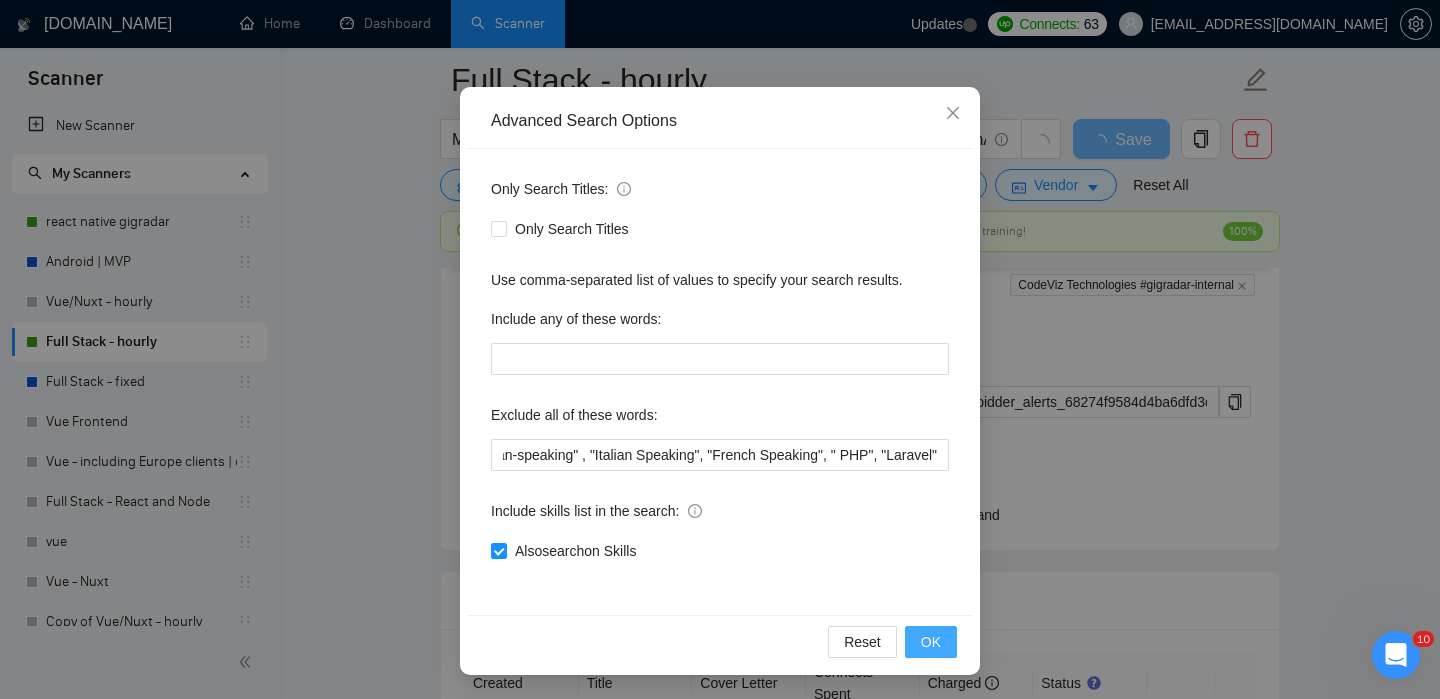 click on "OK" at bounding box center [931, 642] 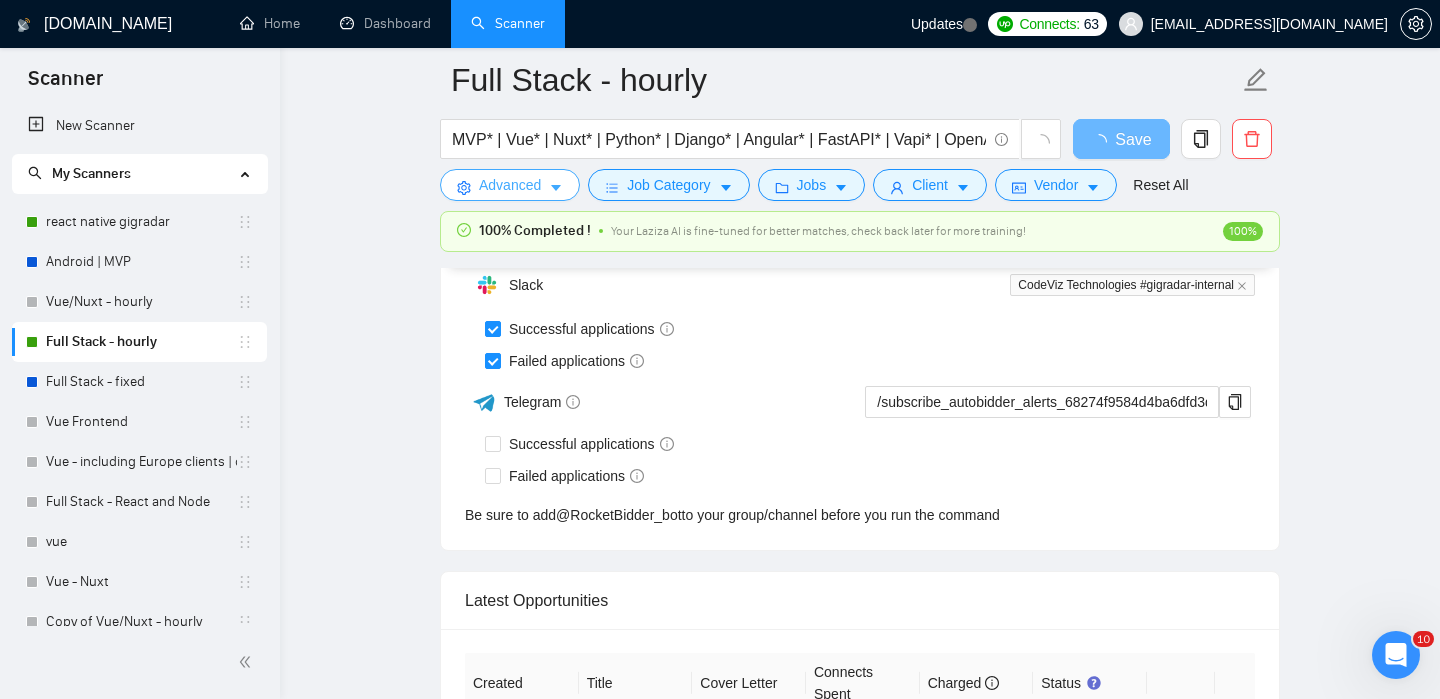 scroll, scrollTop: 0, scrollLeft: 0, axis: both 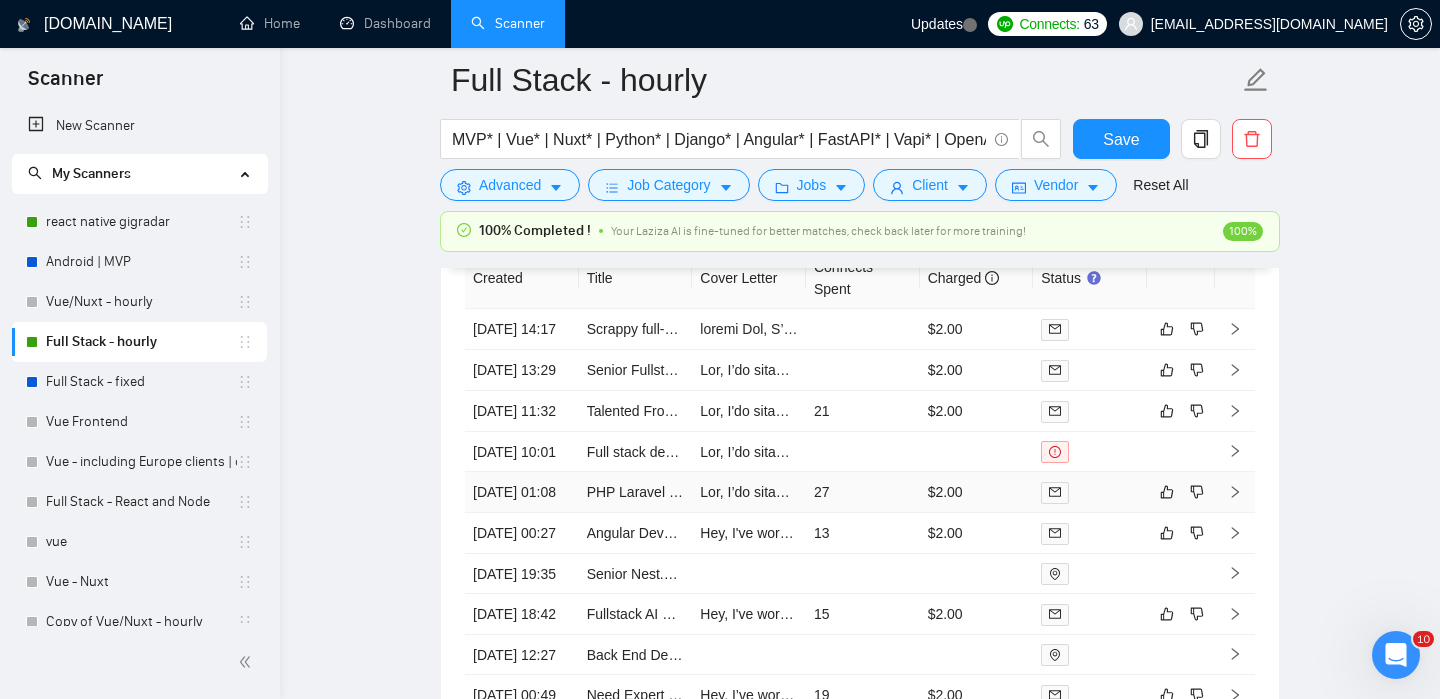 click 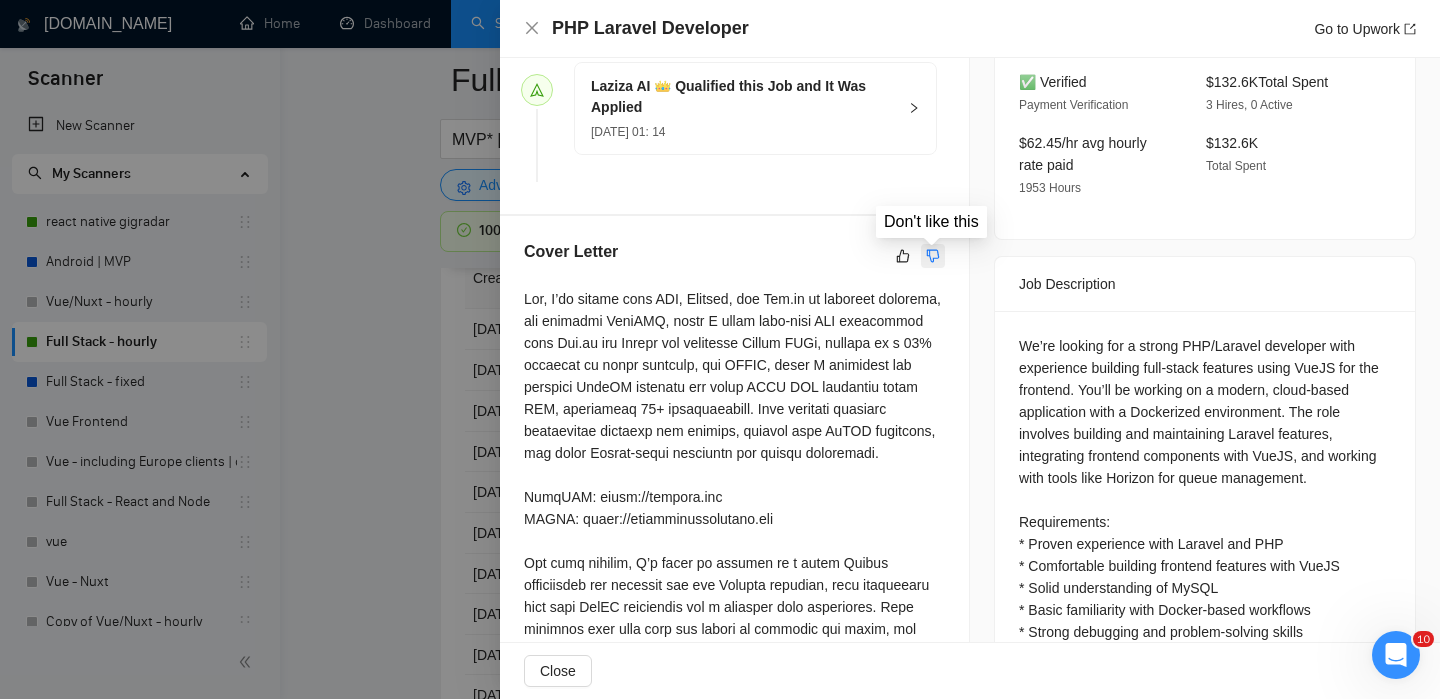 click 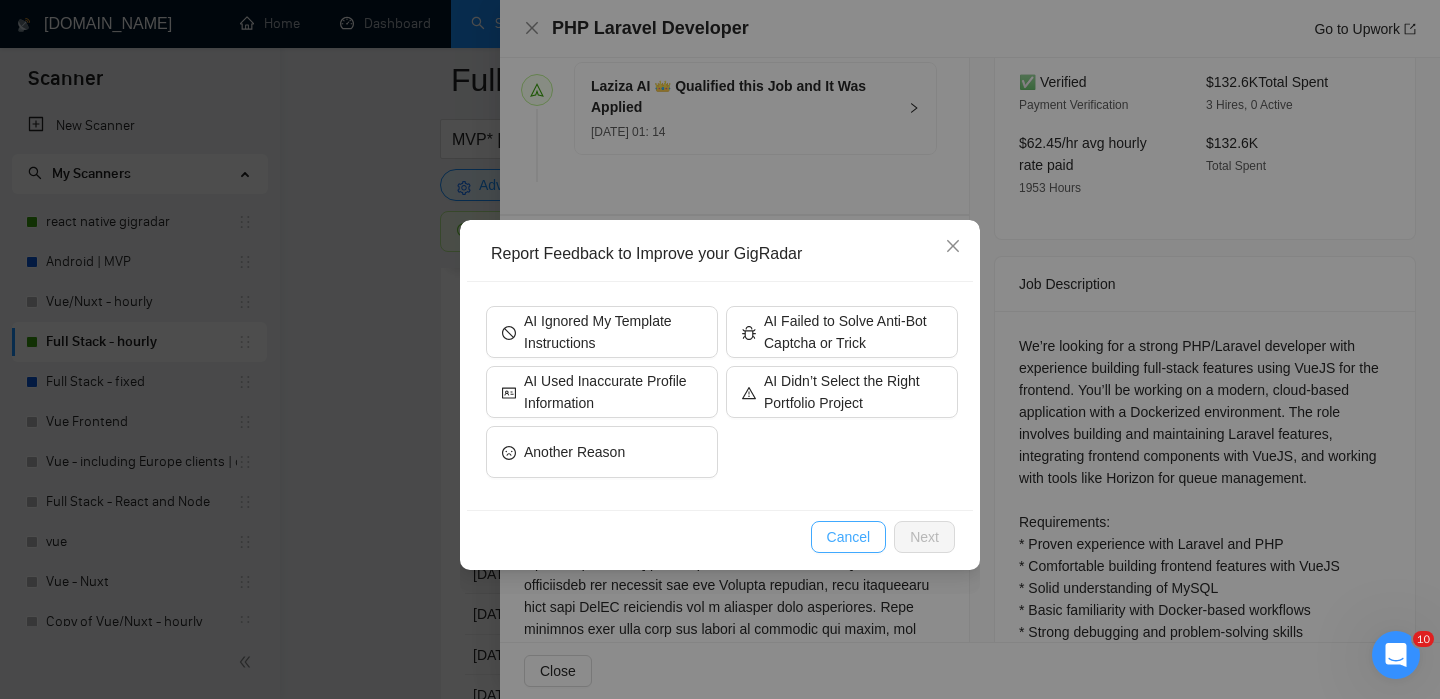 click on "Cancel" at bounding box center [849, 537] 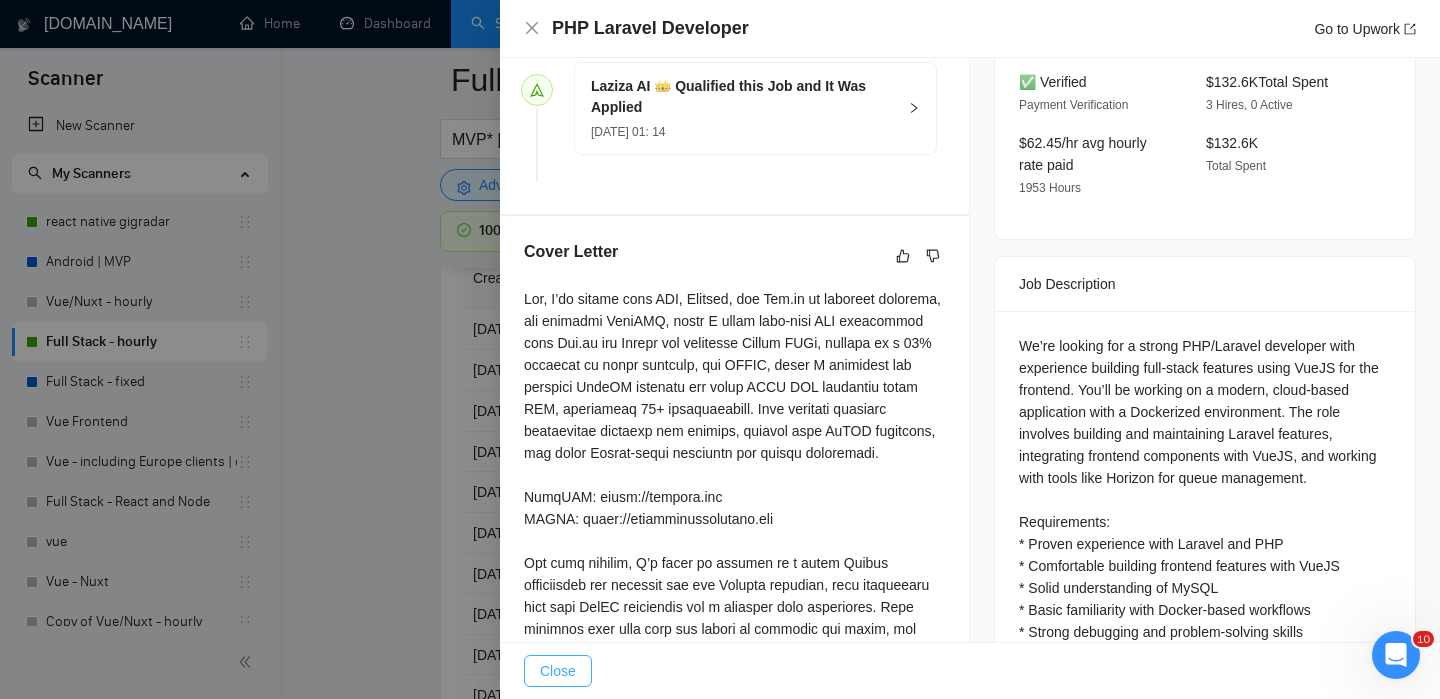 click on "Close" at bounding box center [558, 671] 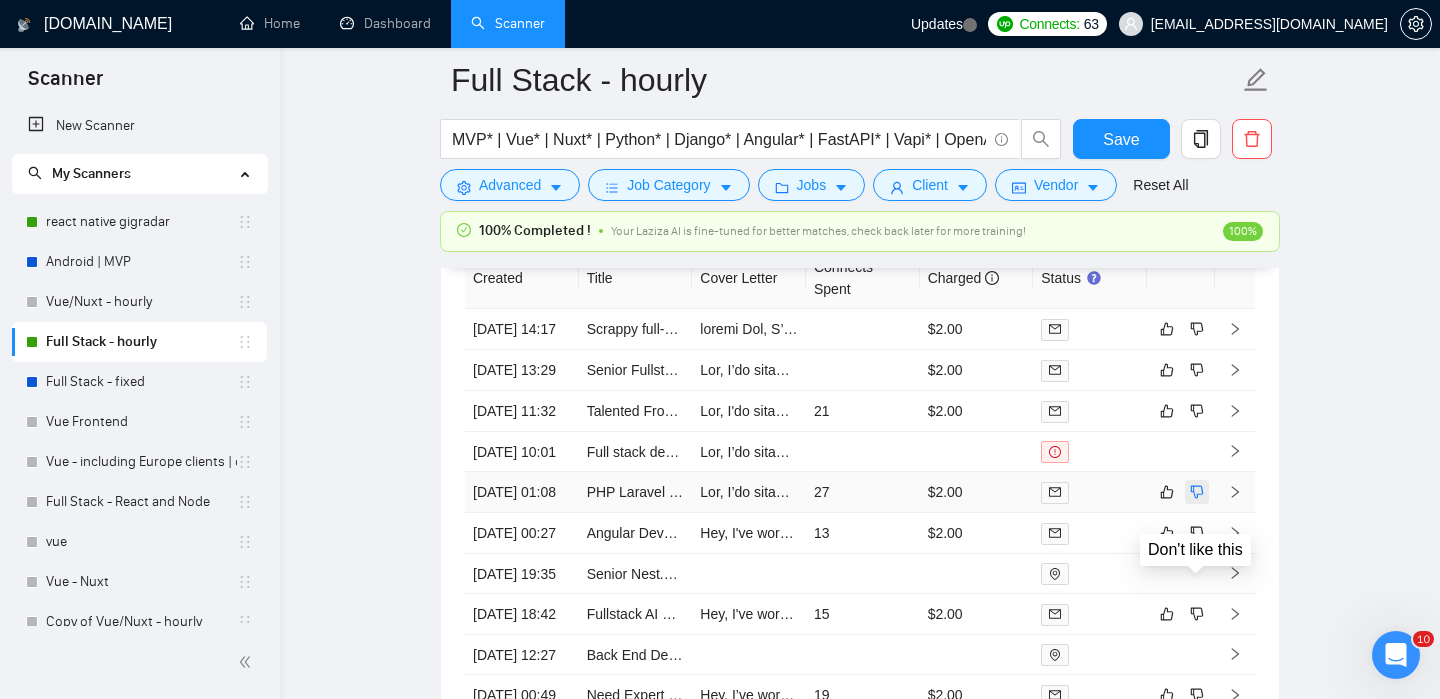 click 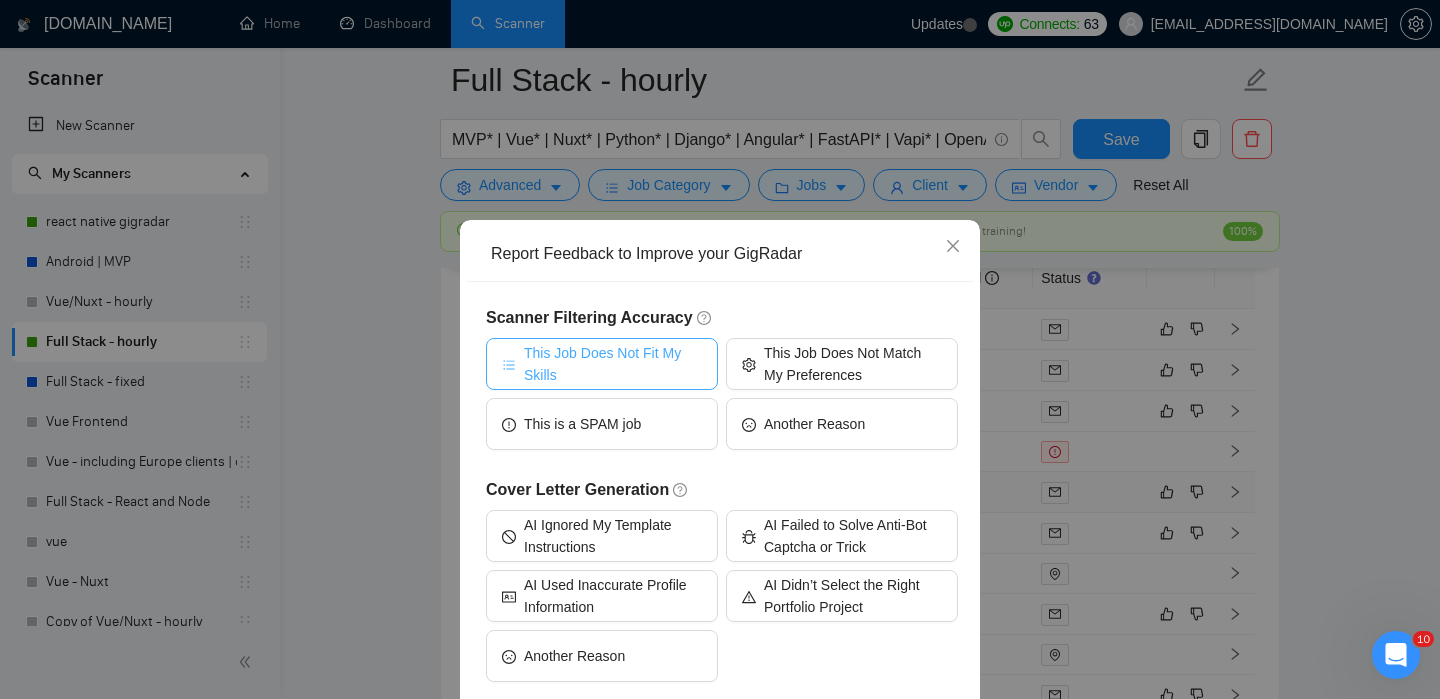 click on "This Job Does Not Fit My Skills" at bounding box center (613, 364) 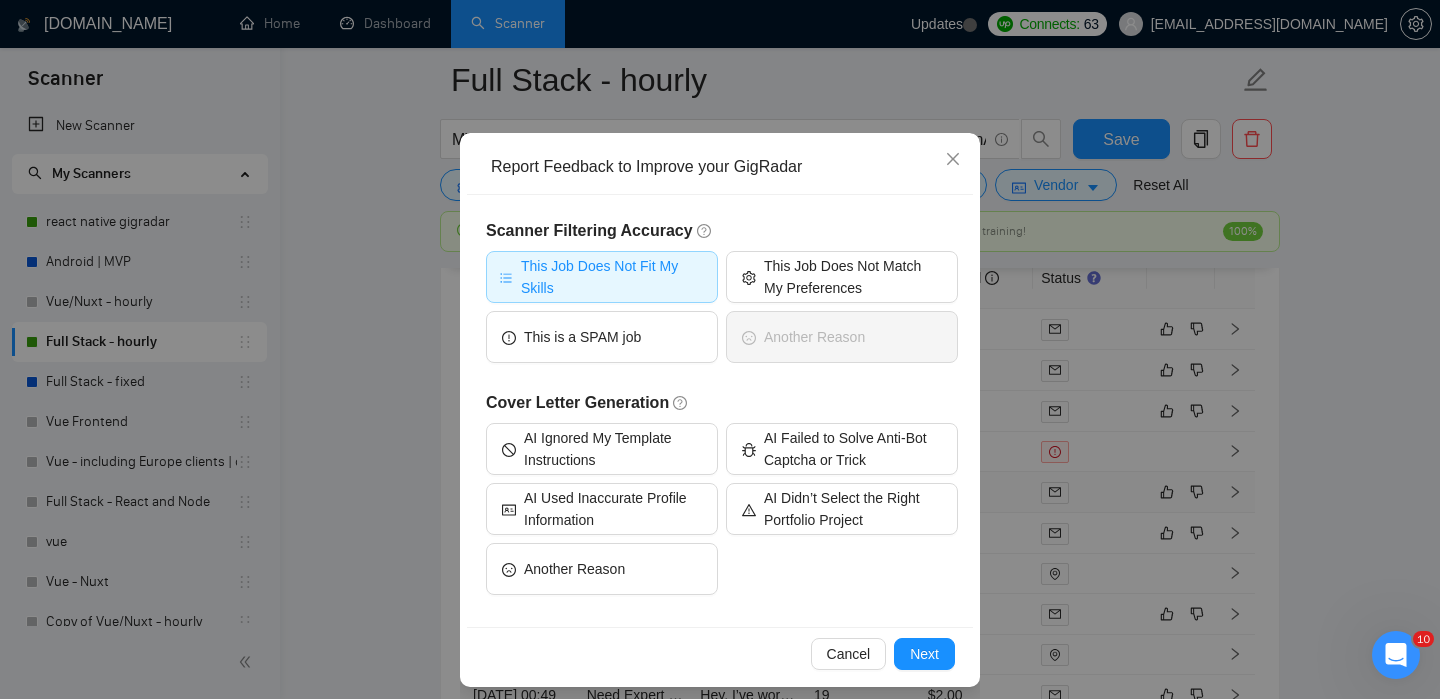 scroll, scrollTop: 99, scrollLeft: 0, axis: vertical 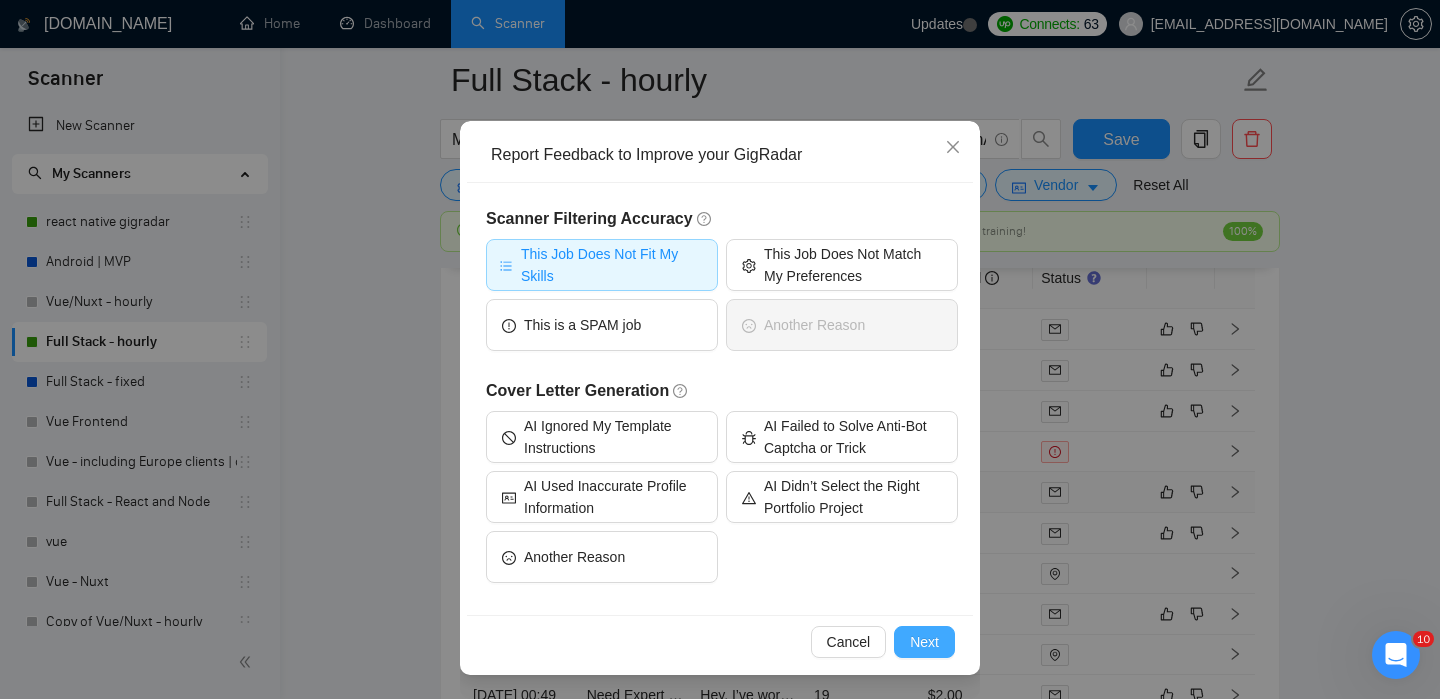 click on "Next" at bounding box center (924, 642) 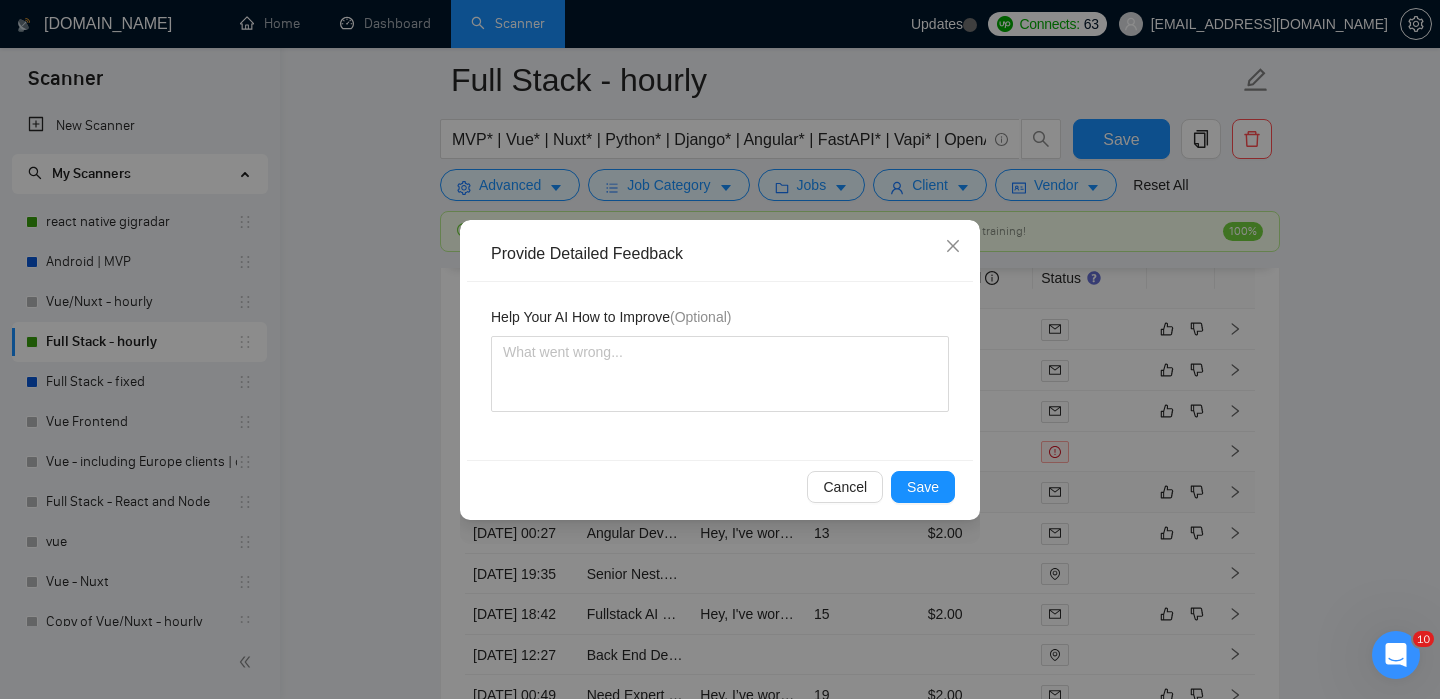 scroll, scrollTop: 0, scrollLeft: 0, axis: both 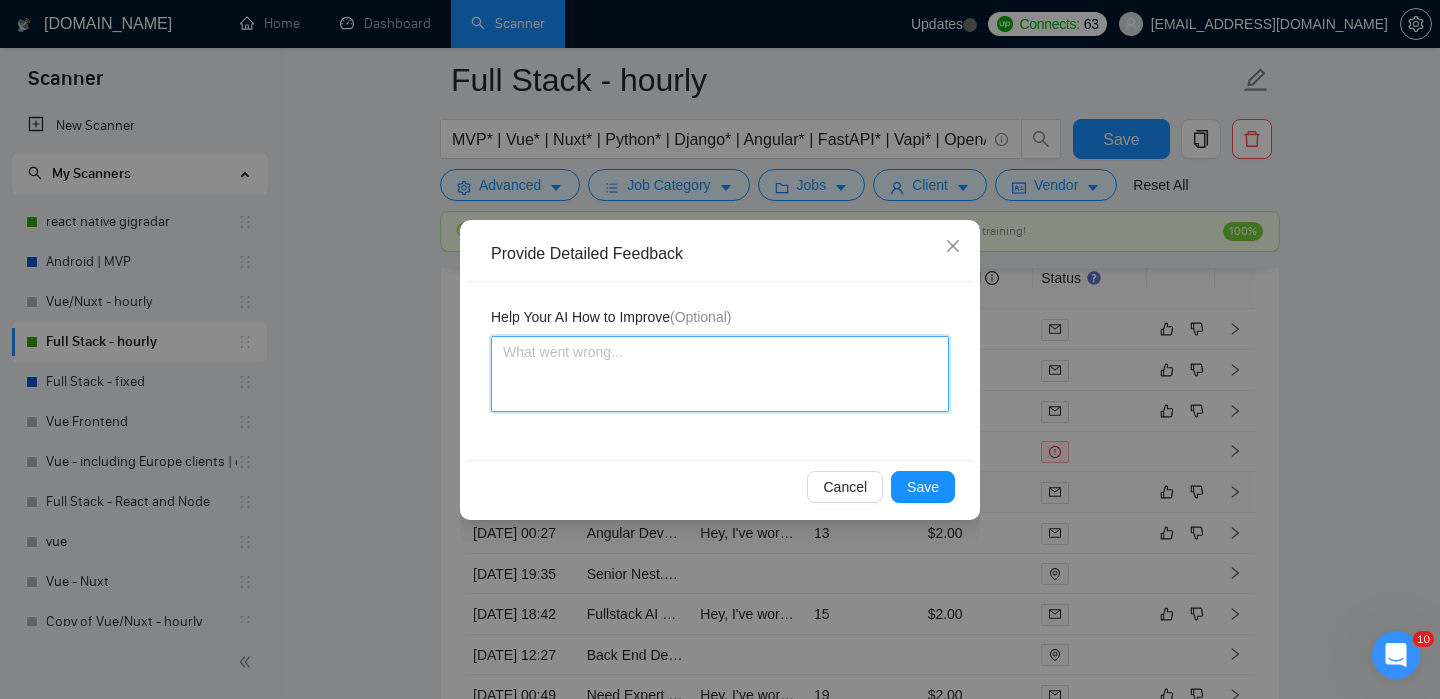 click at bounding box center [720, 374] 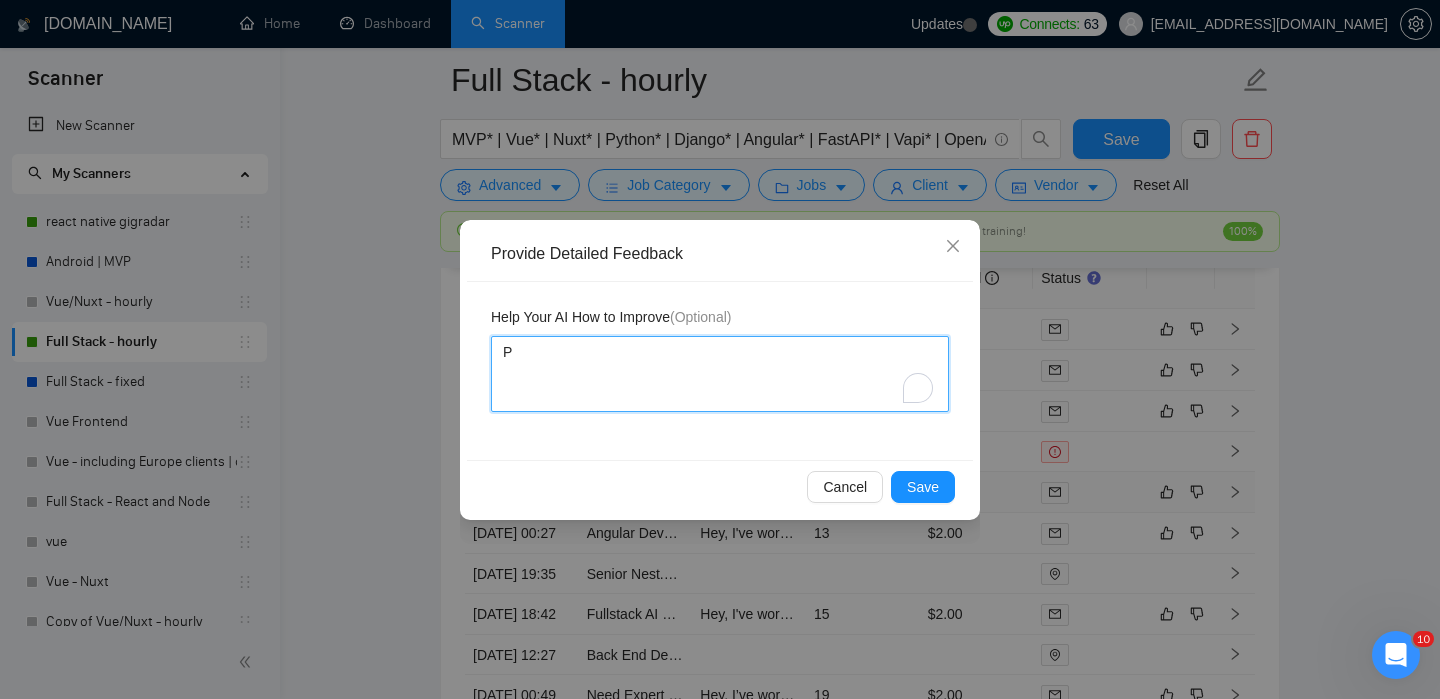 type 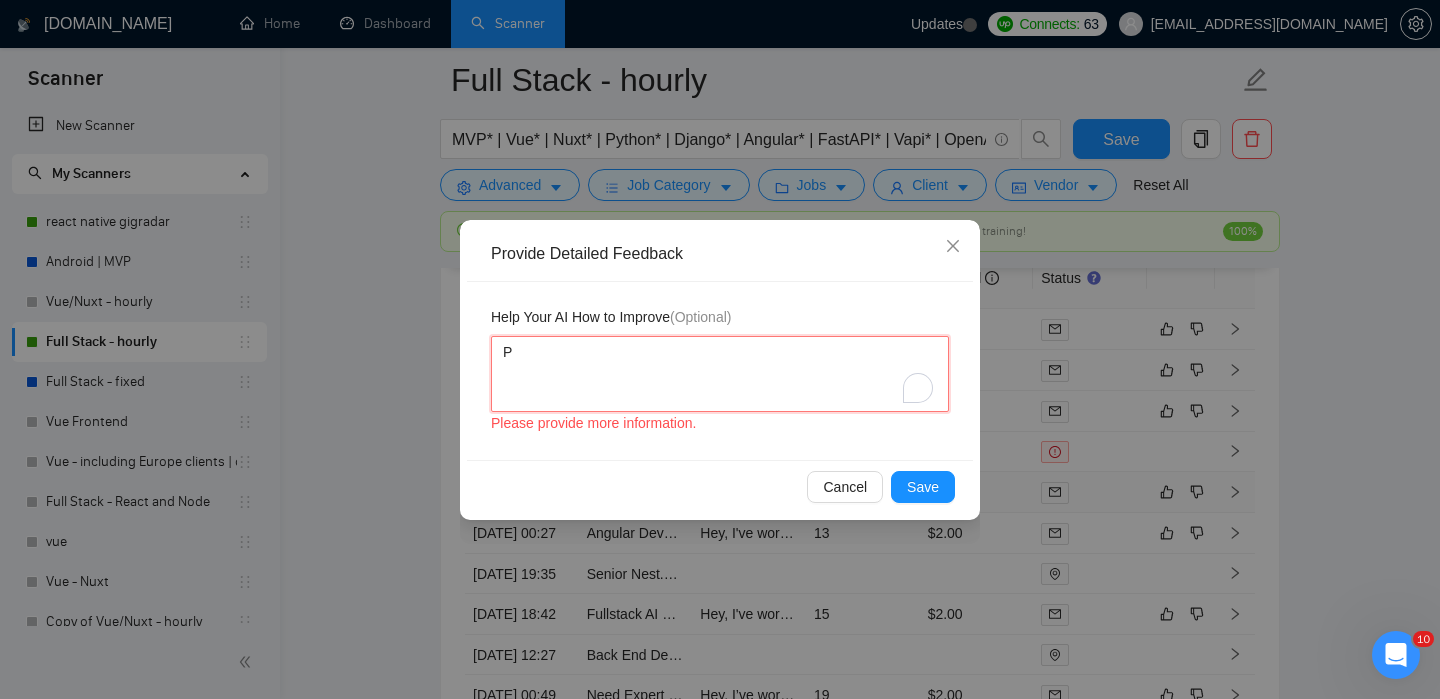 type on "PH" 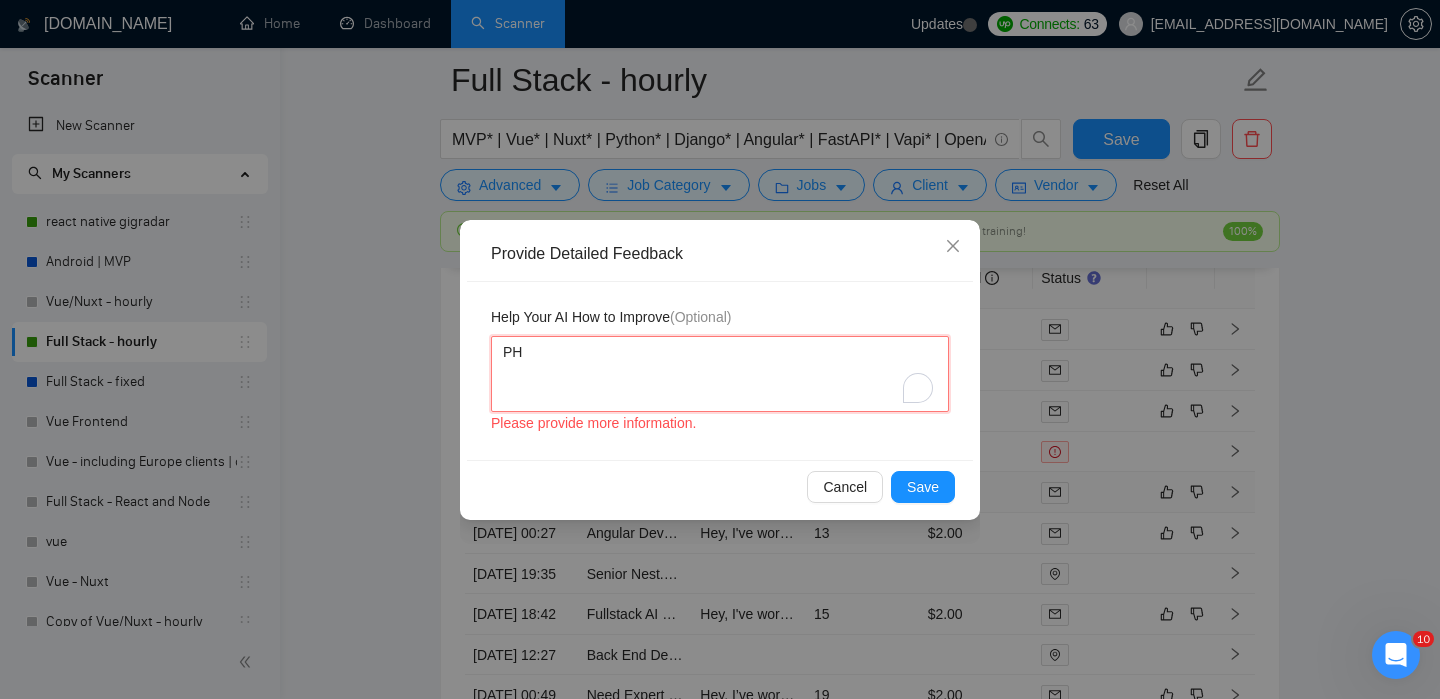 type 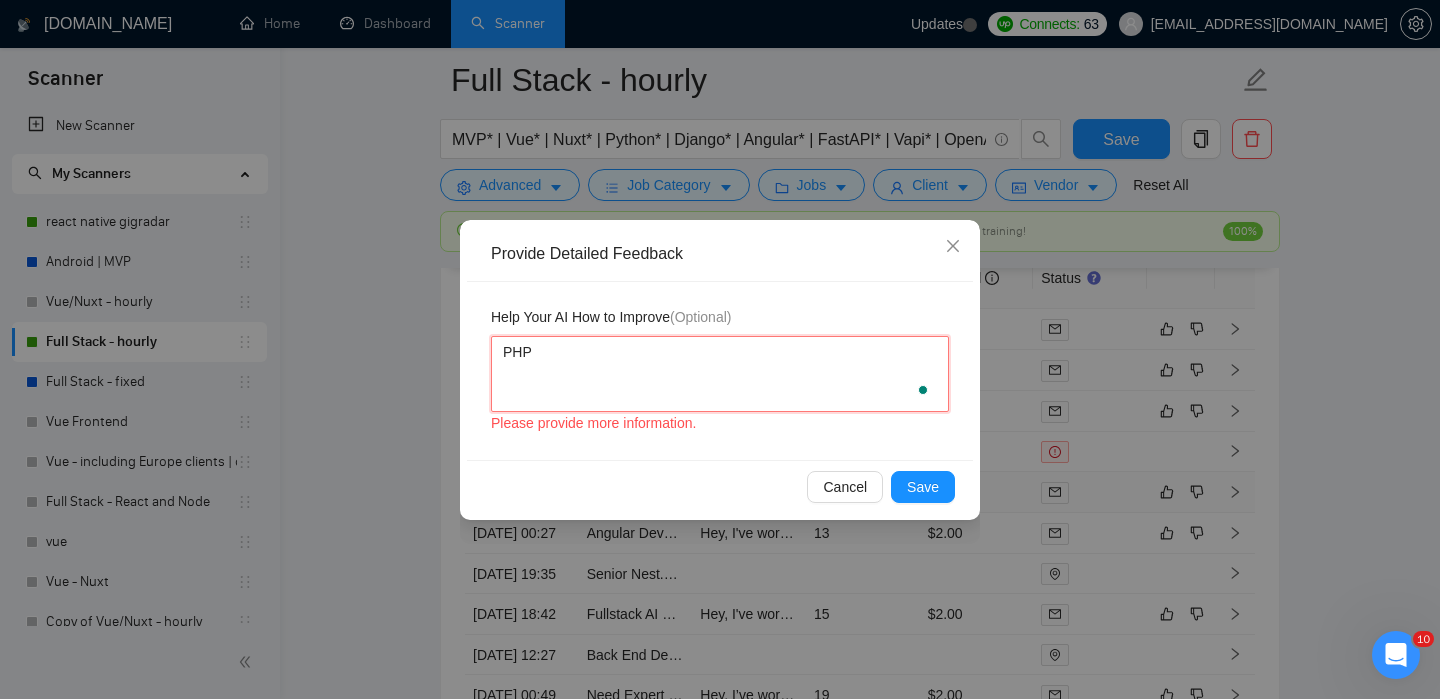 type 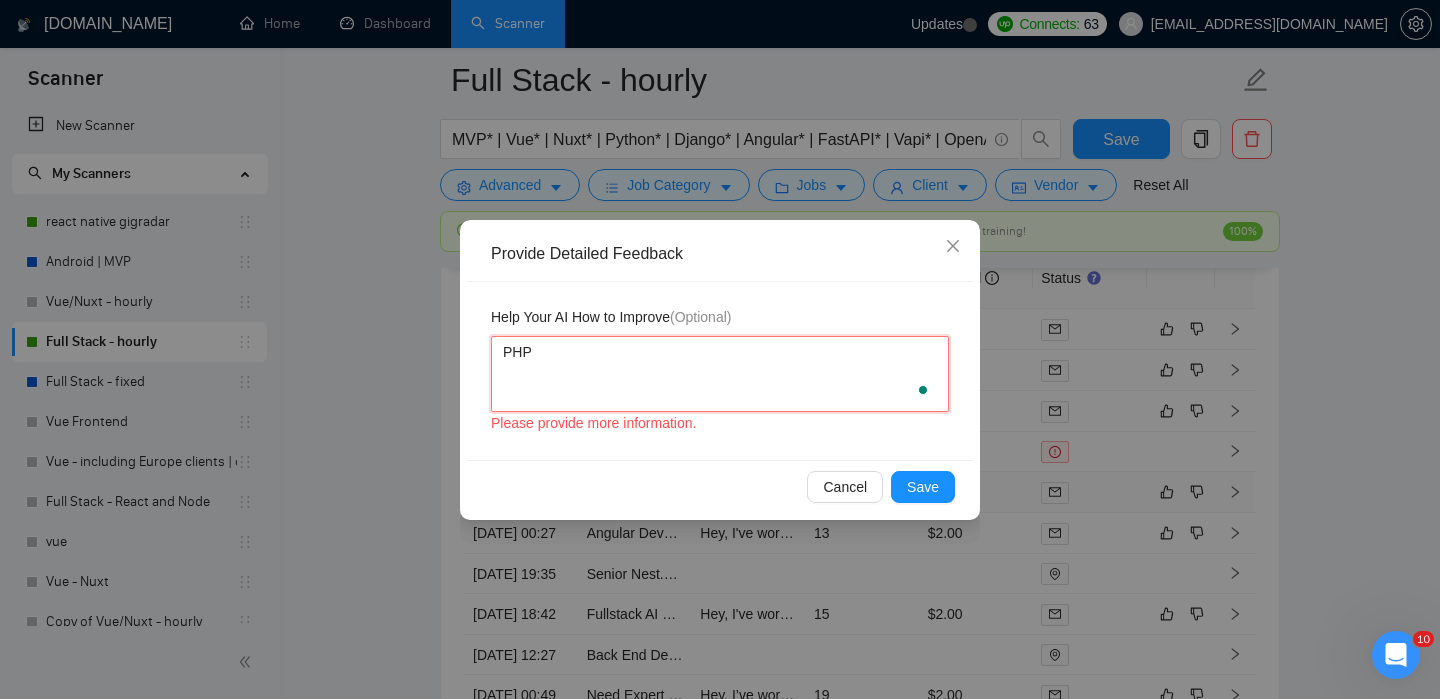 type 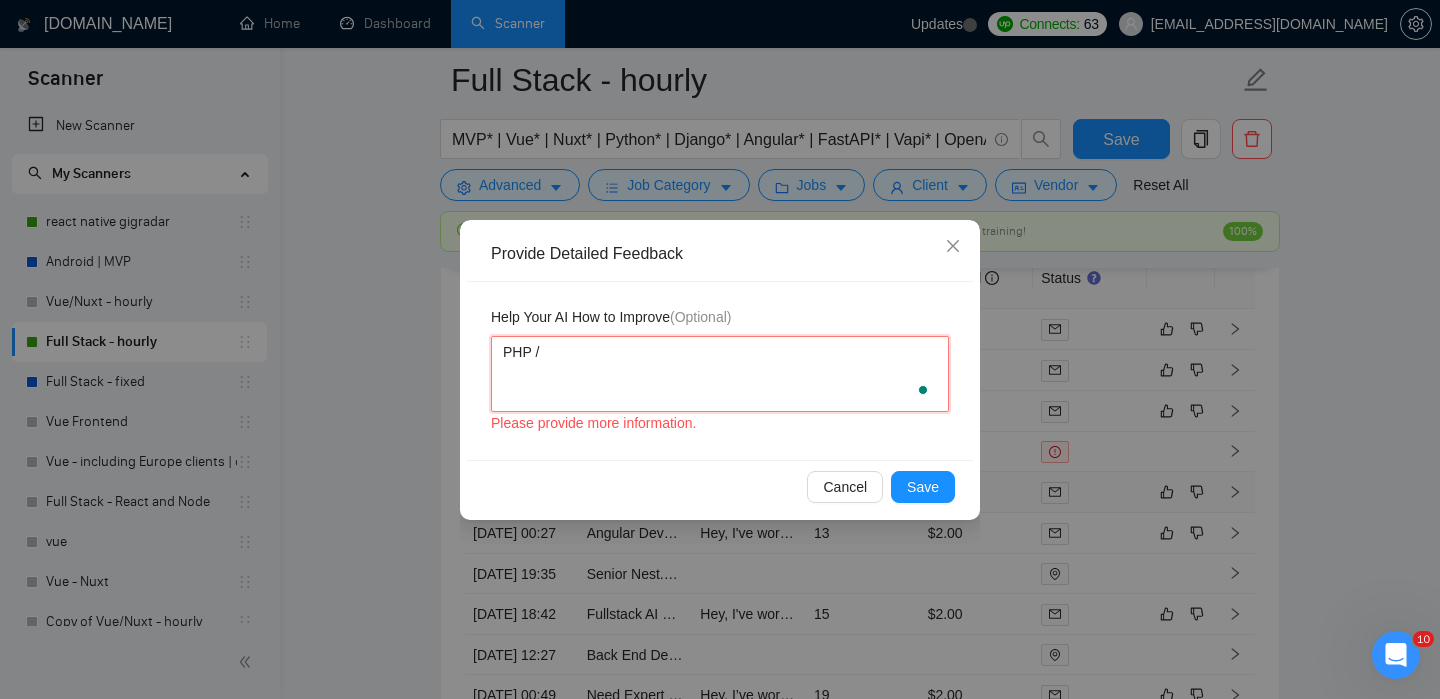 type 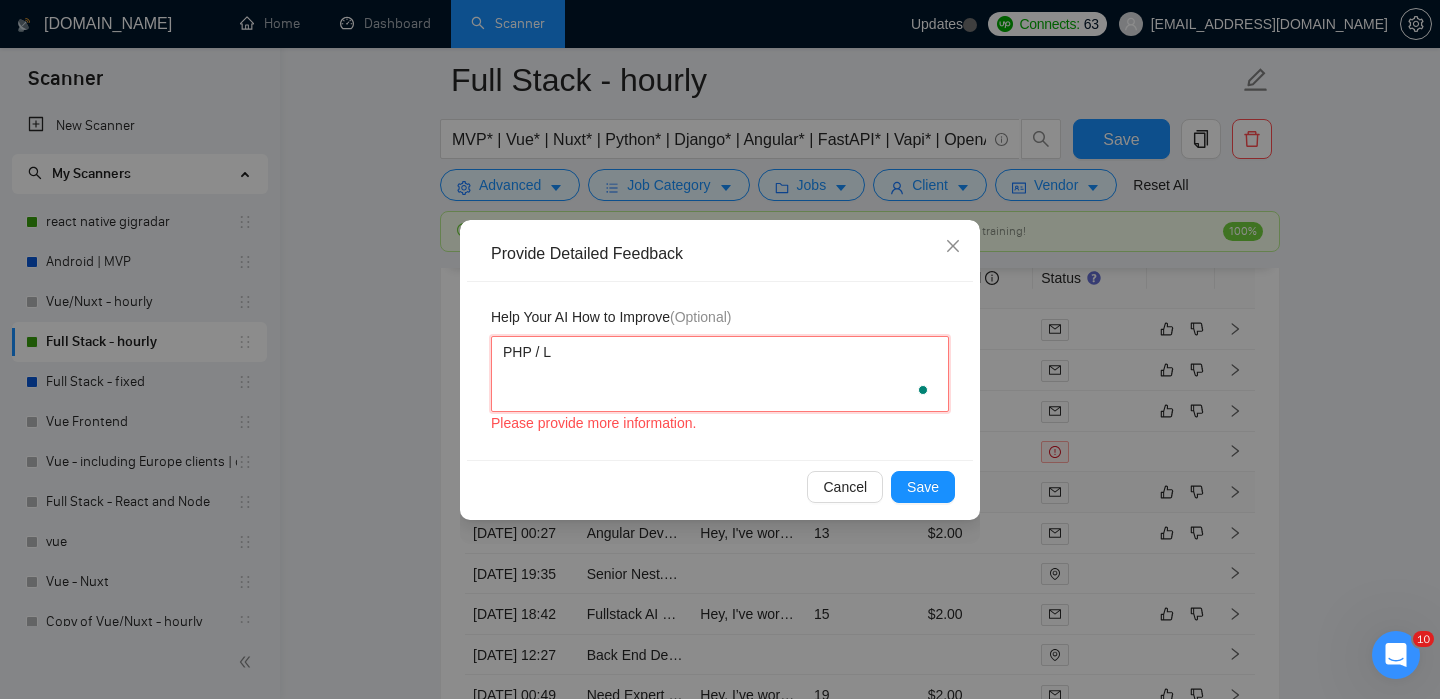type 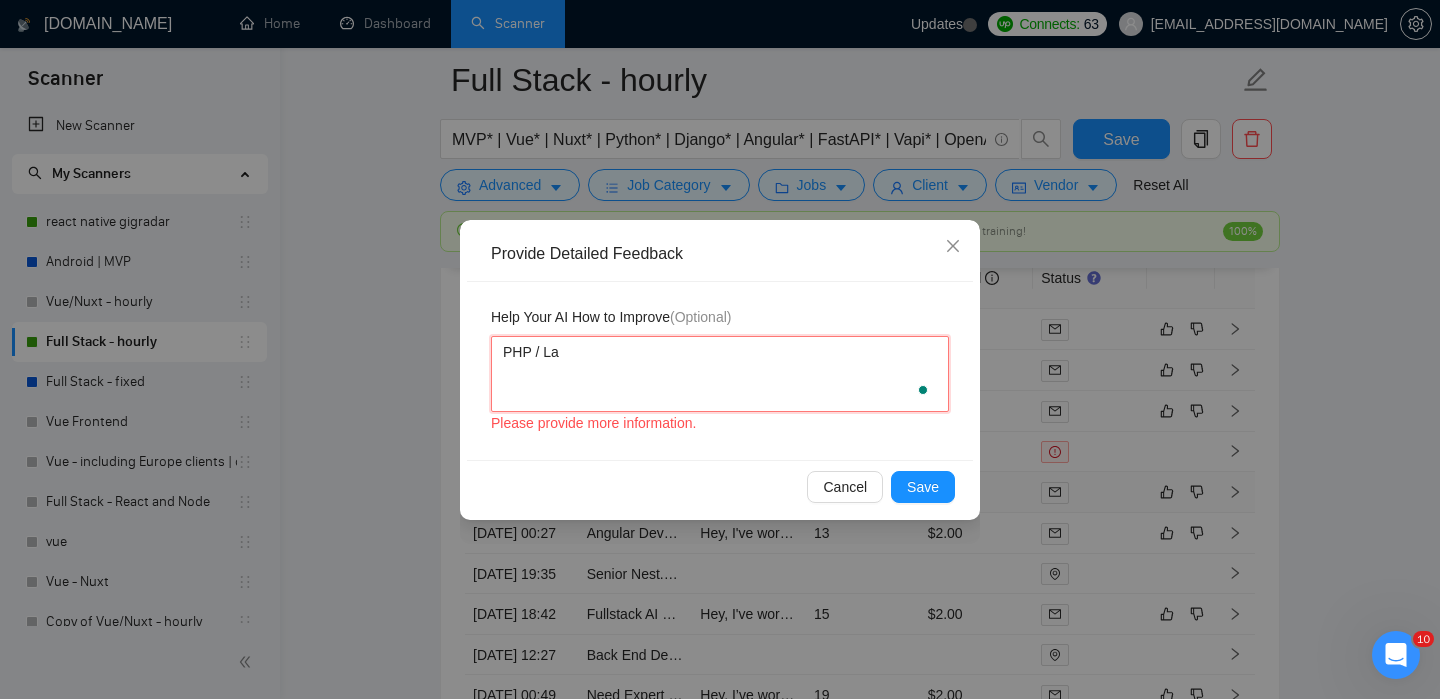 type 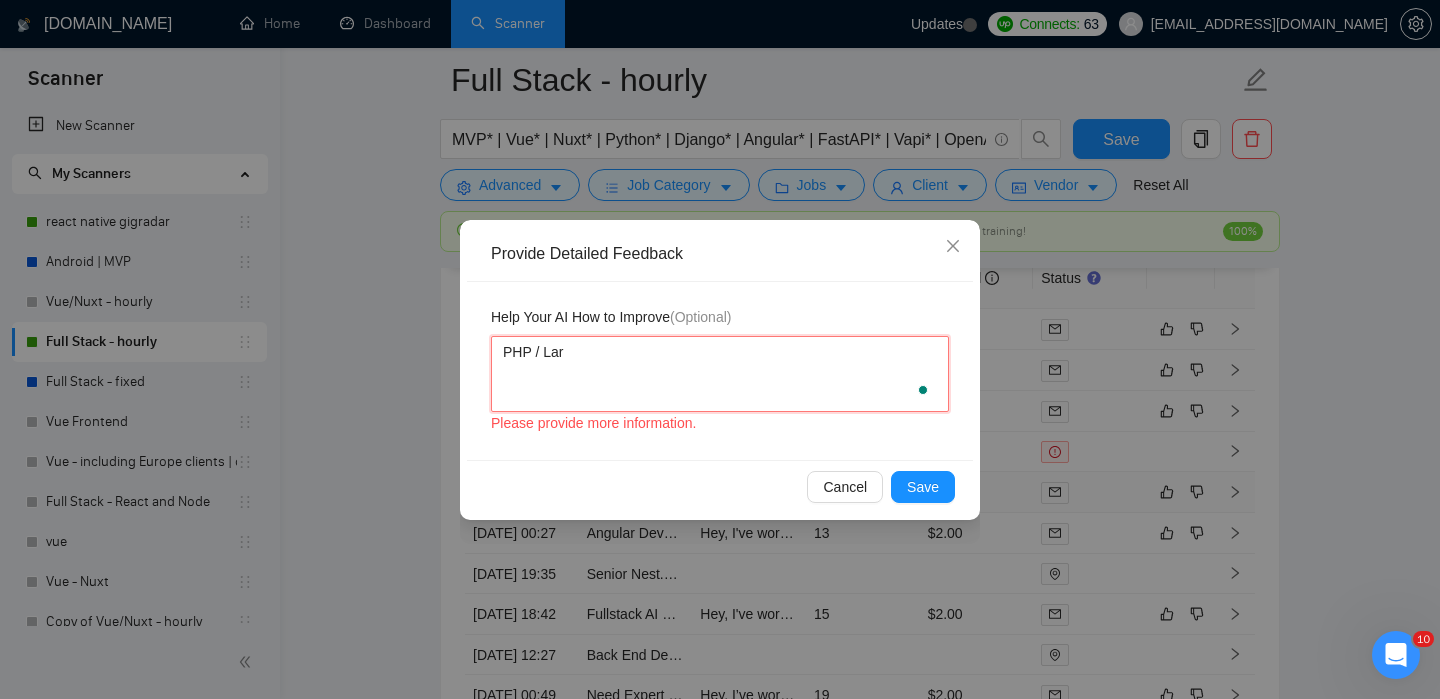 type on "PHP / [PERSON_NAME]" 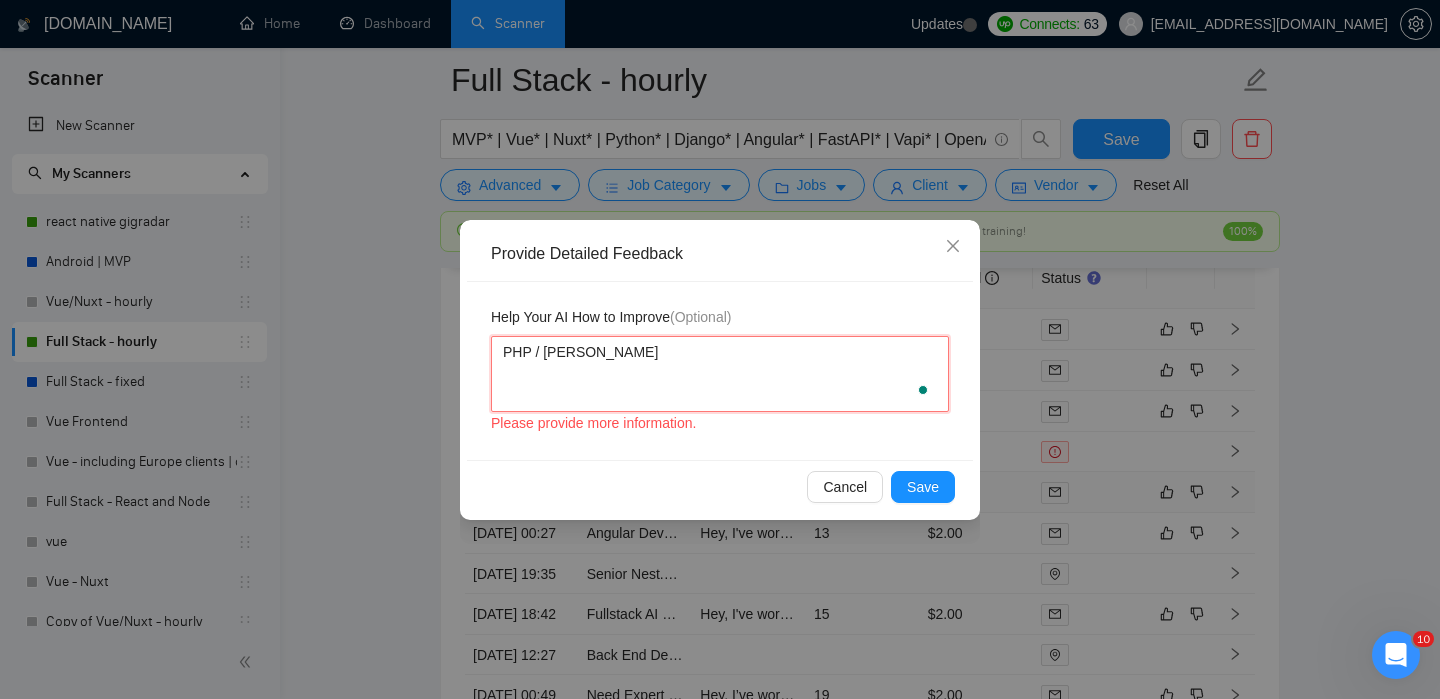 type 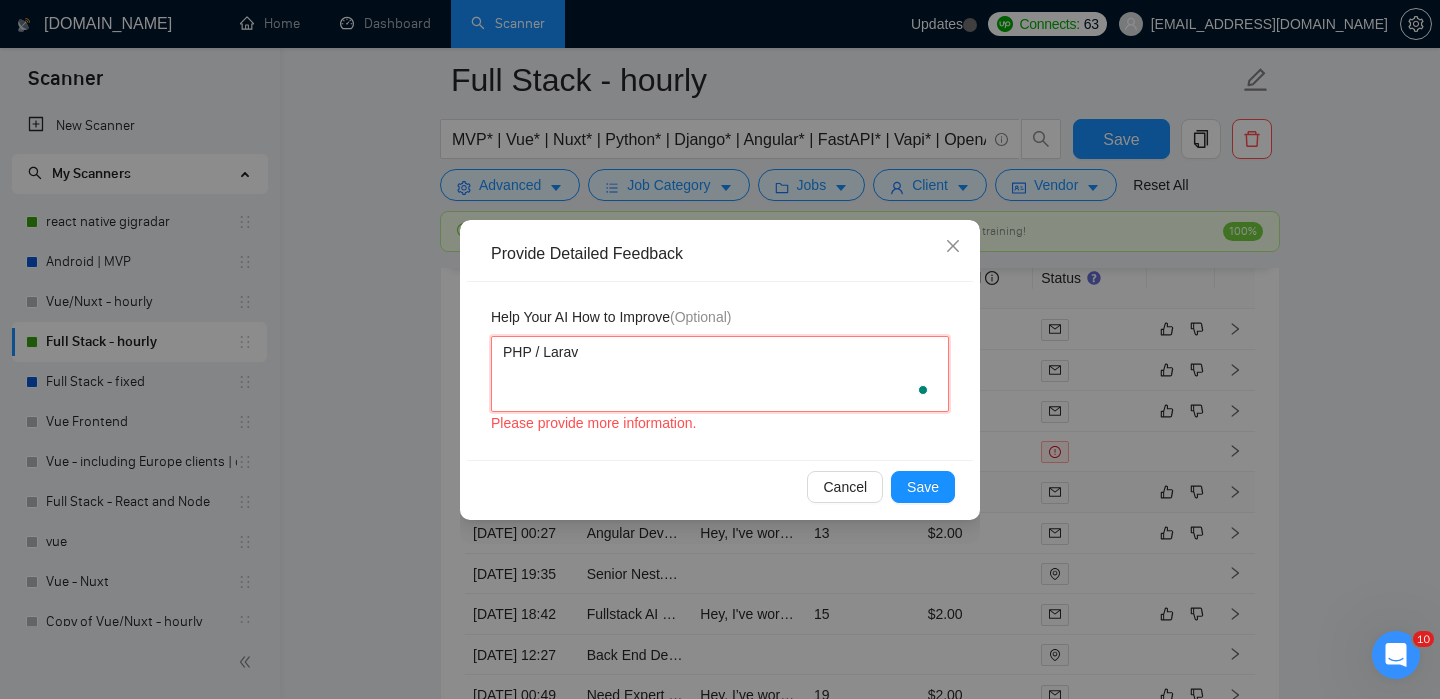 type 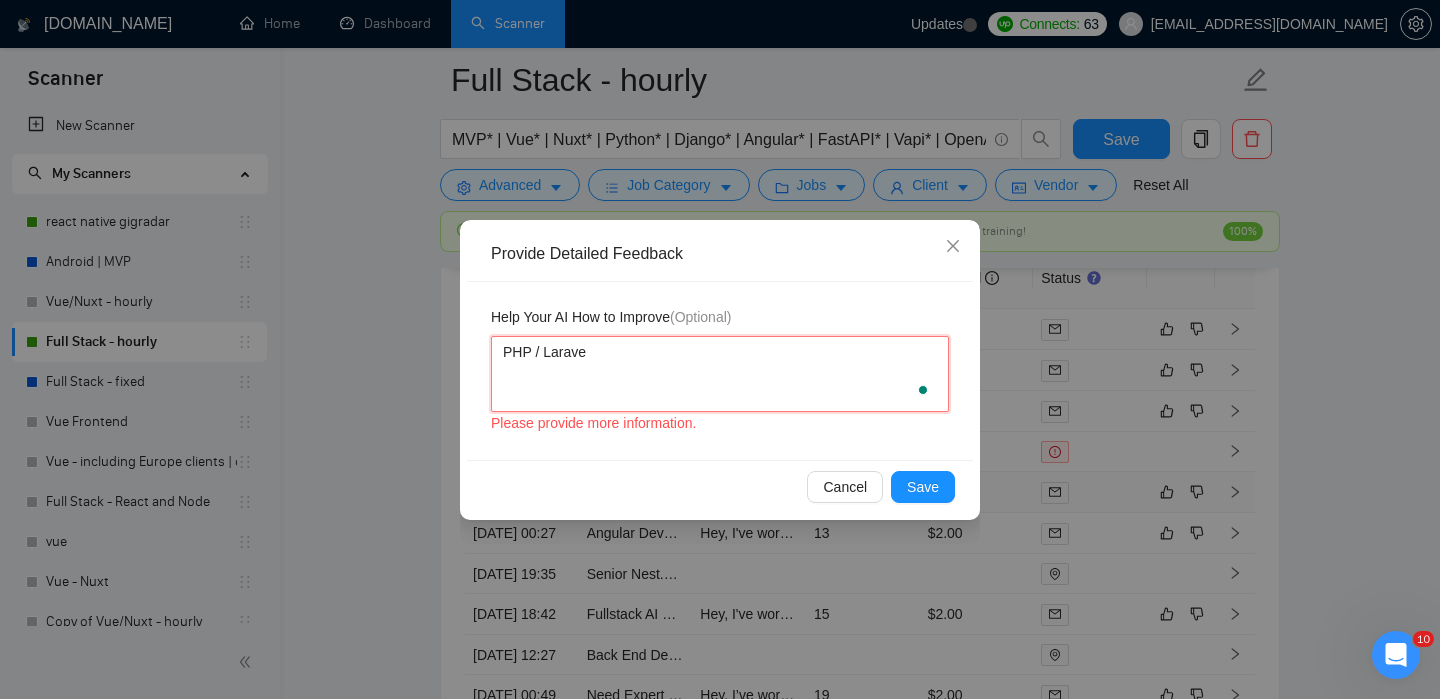type 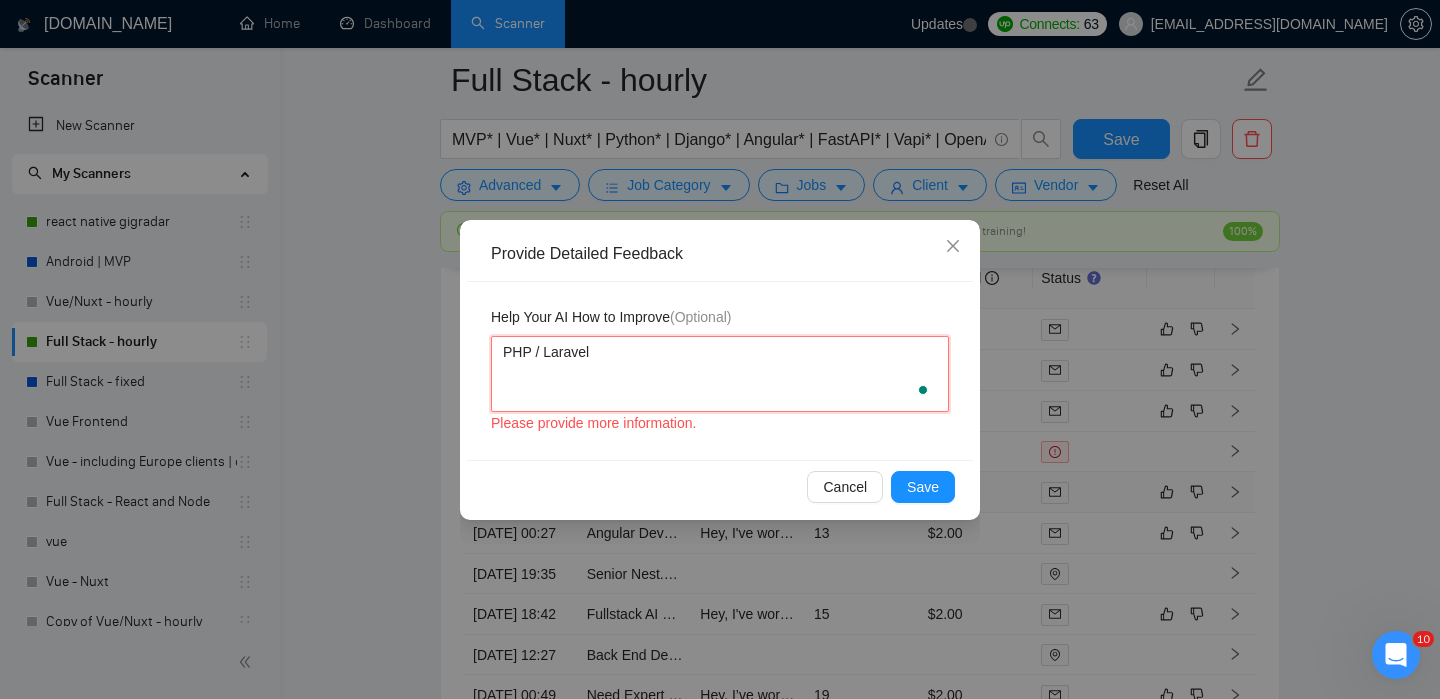 type 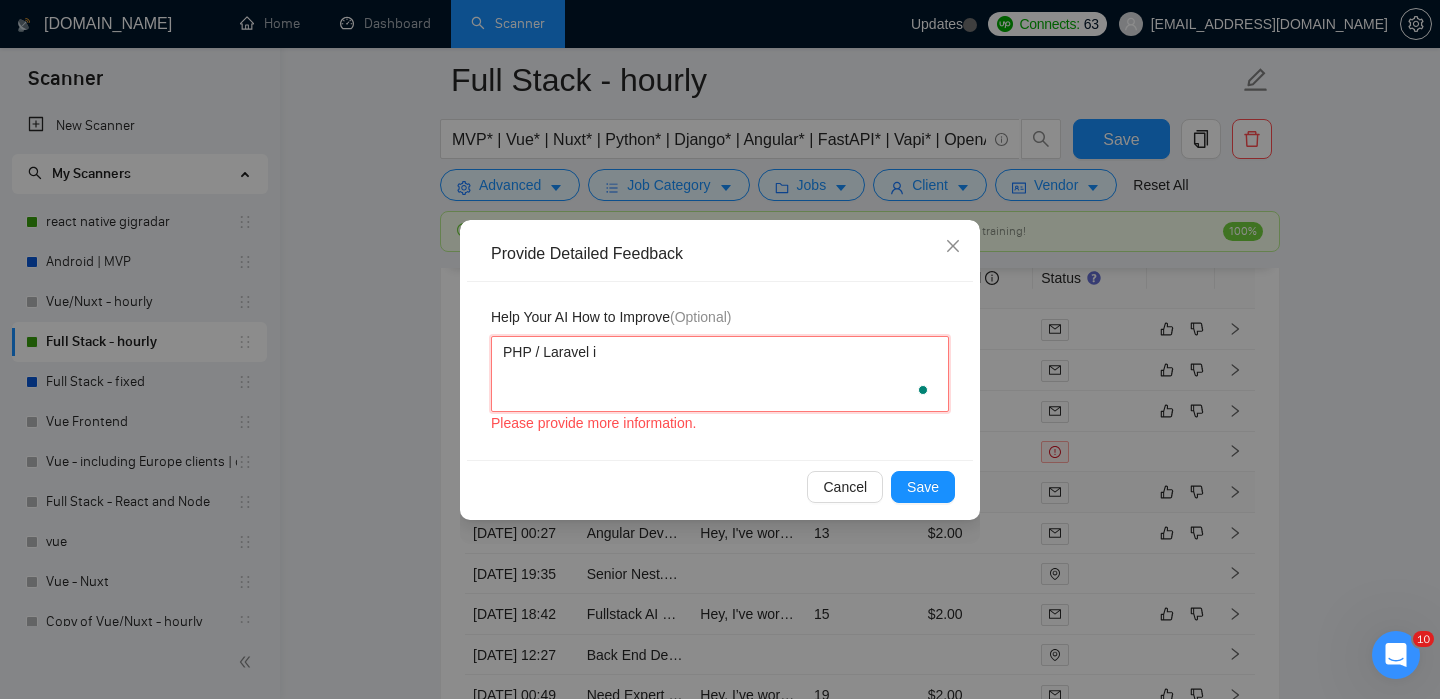 type 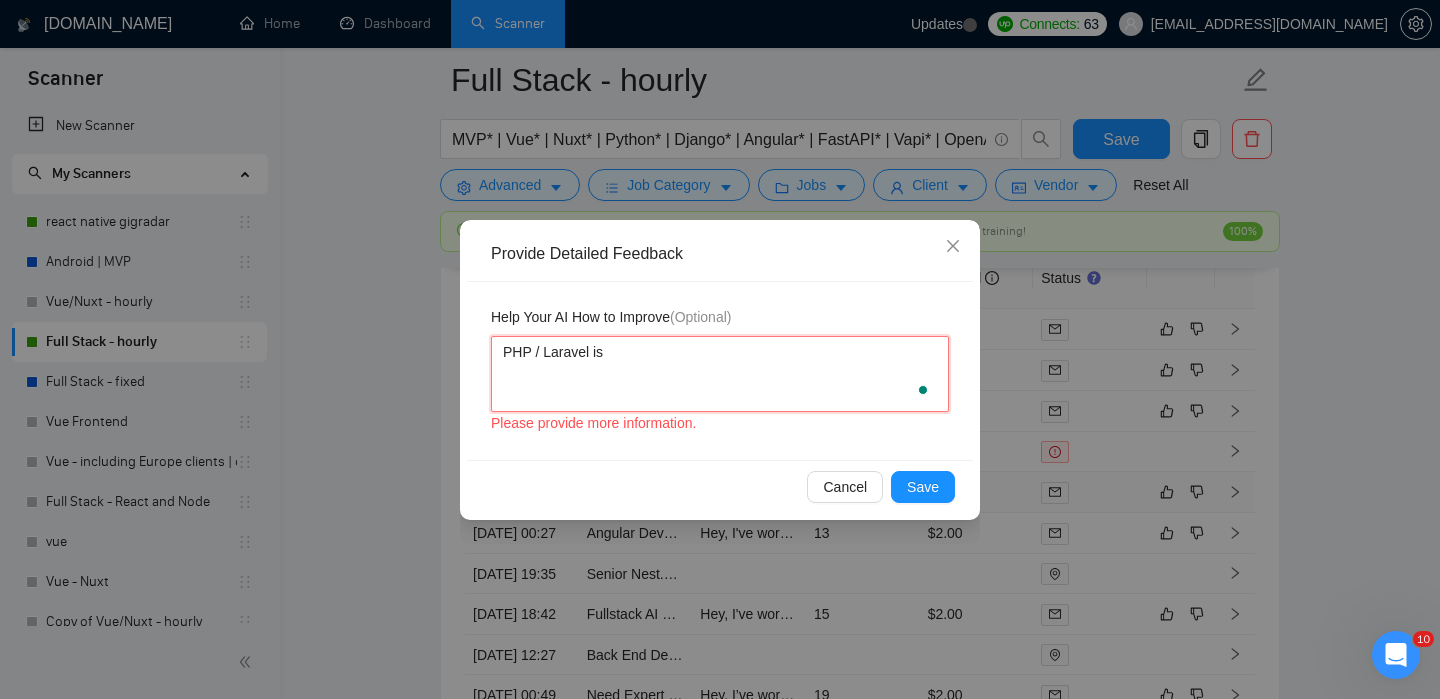 type on "PHP / Laravel is" 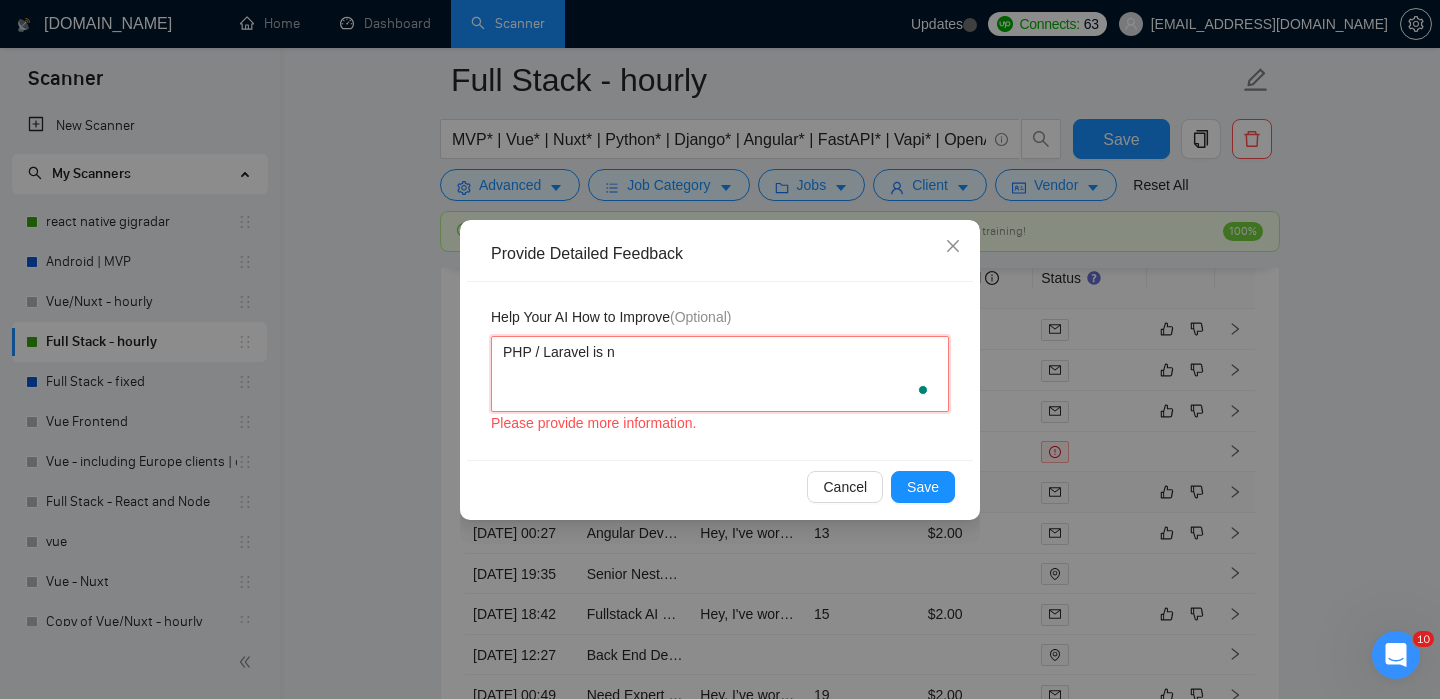 type 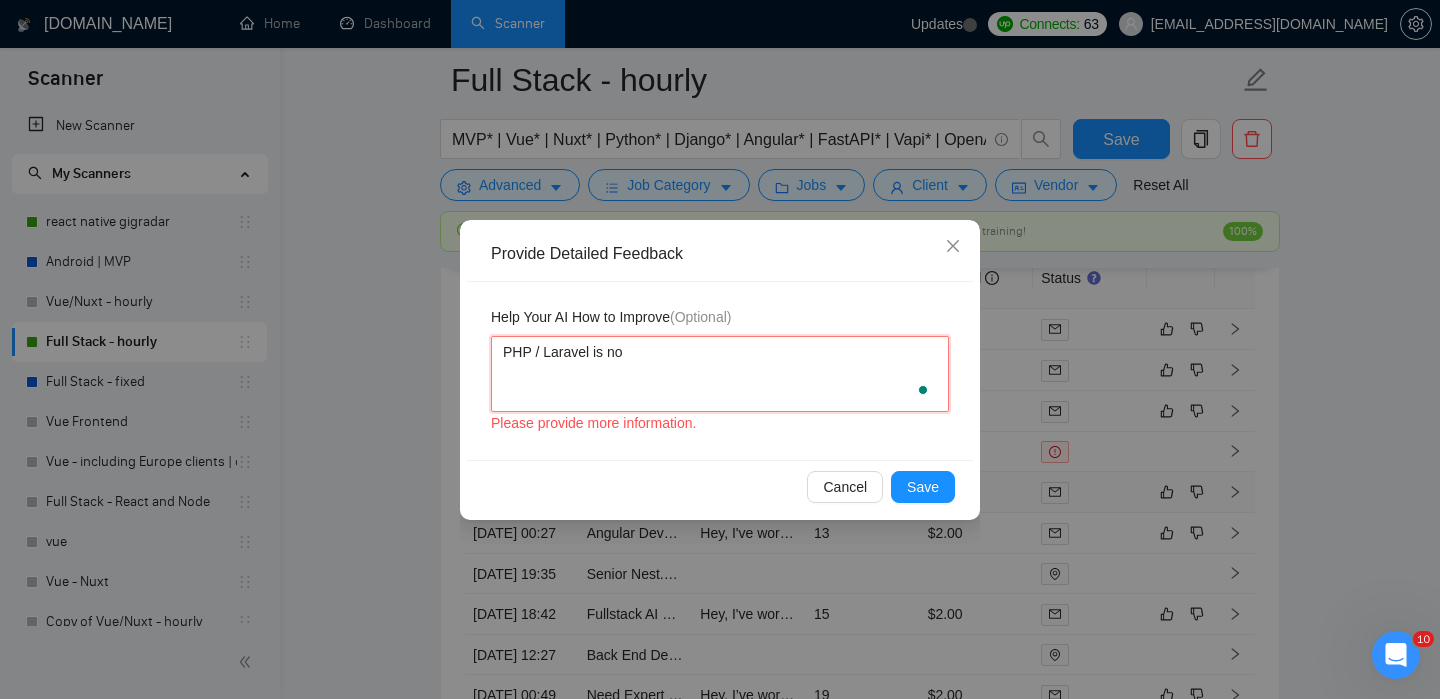 type 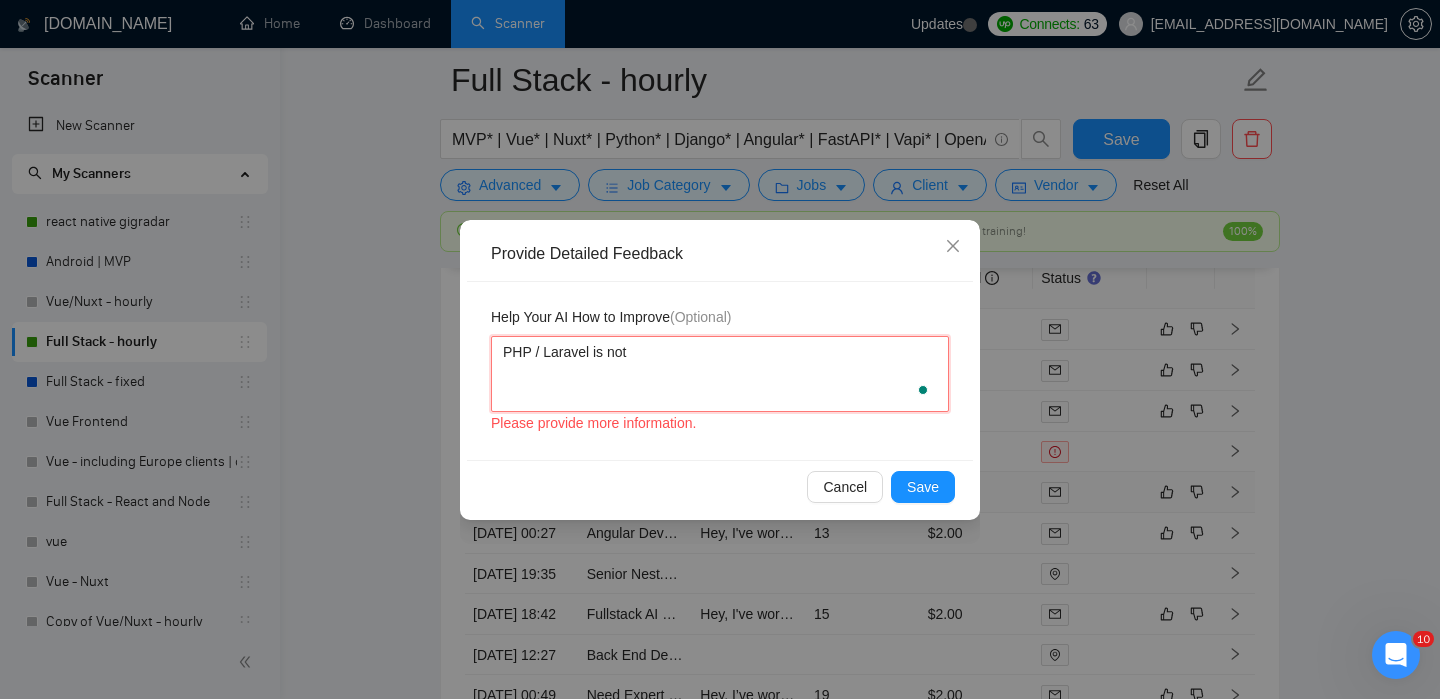 type 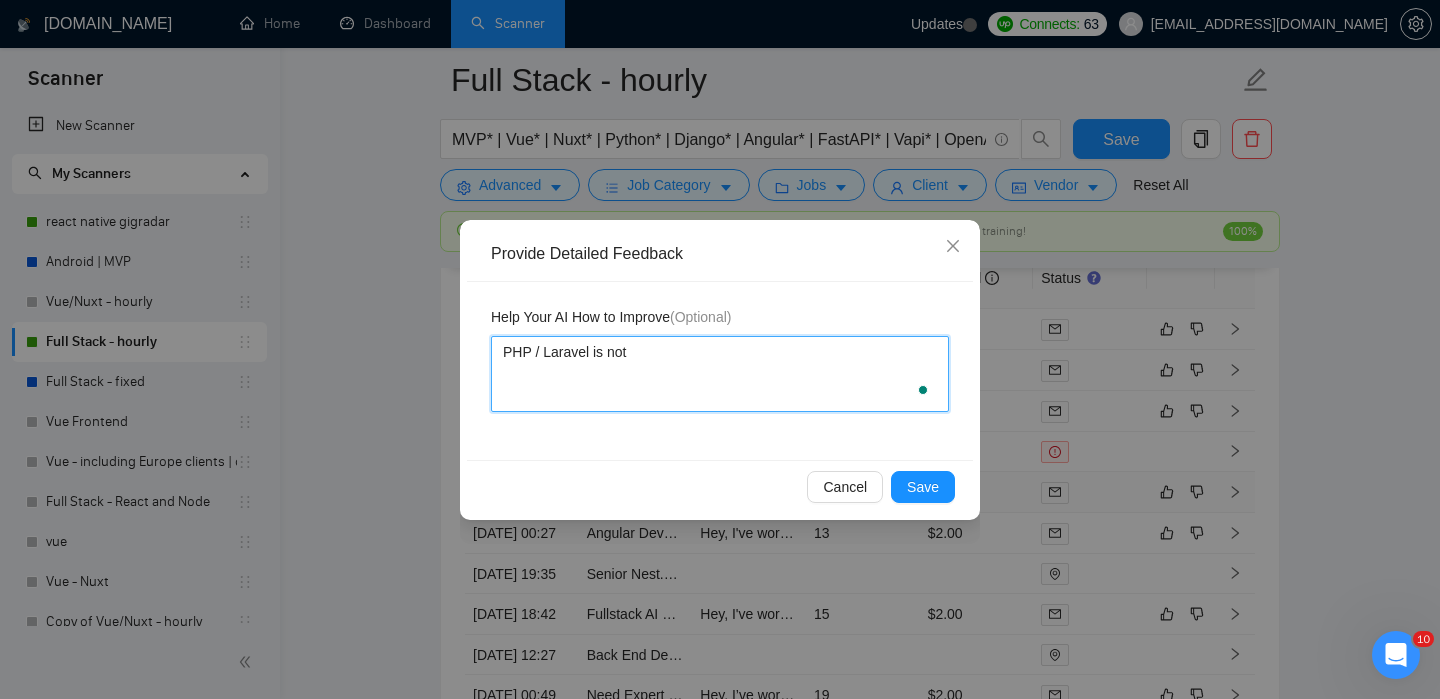 type 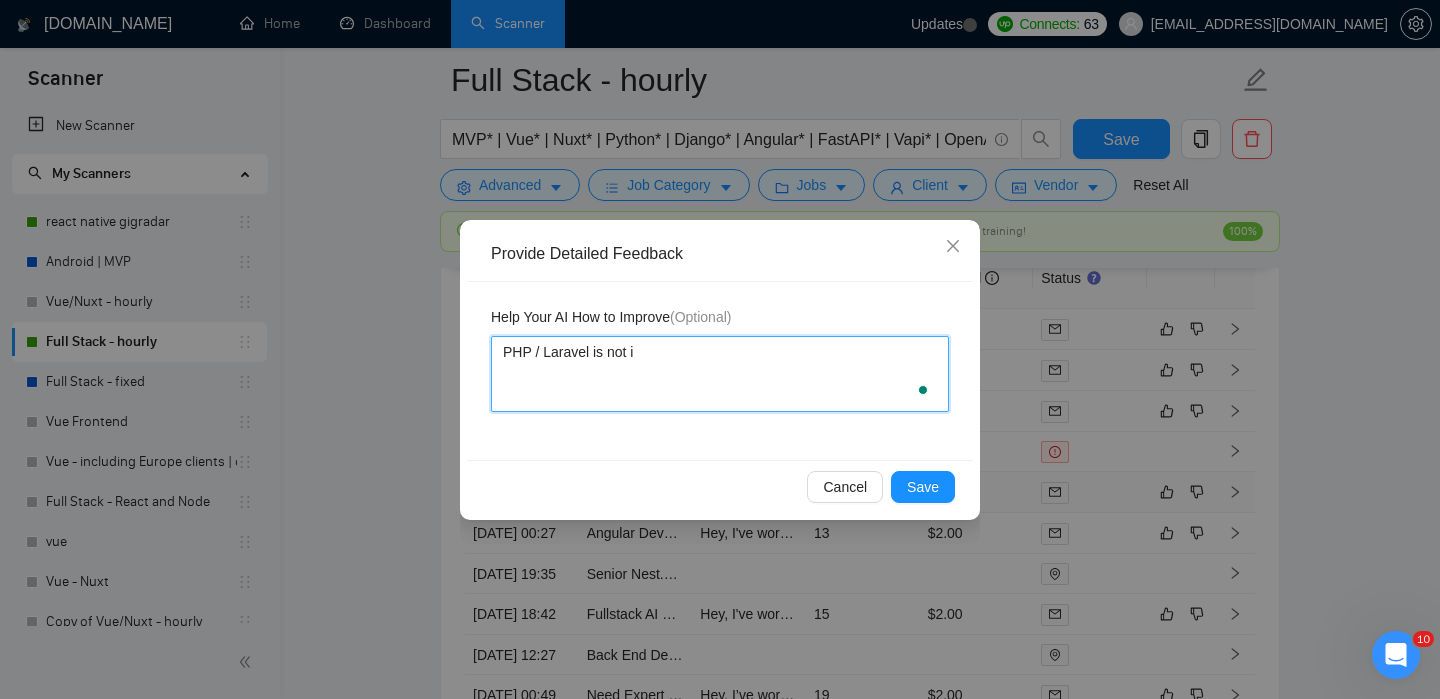 type 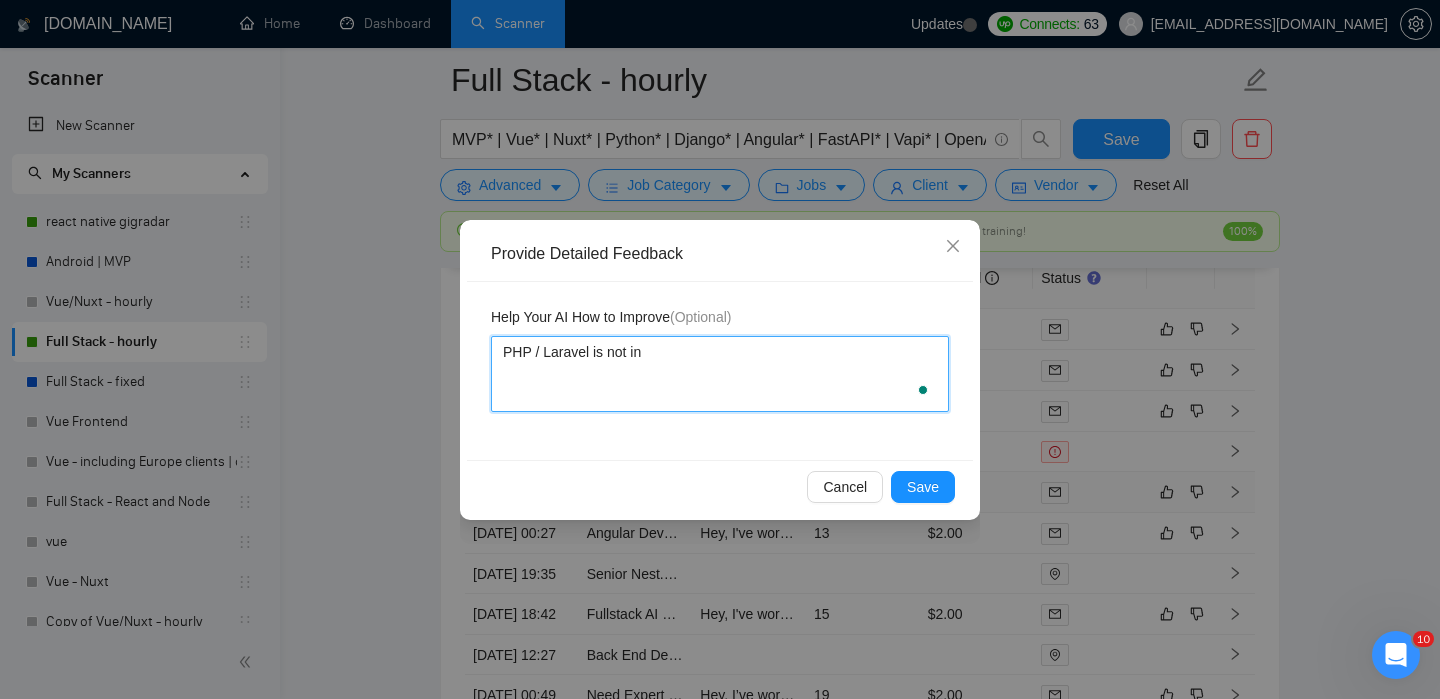 type 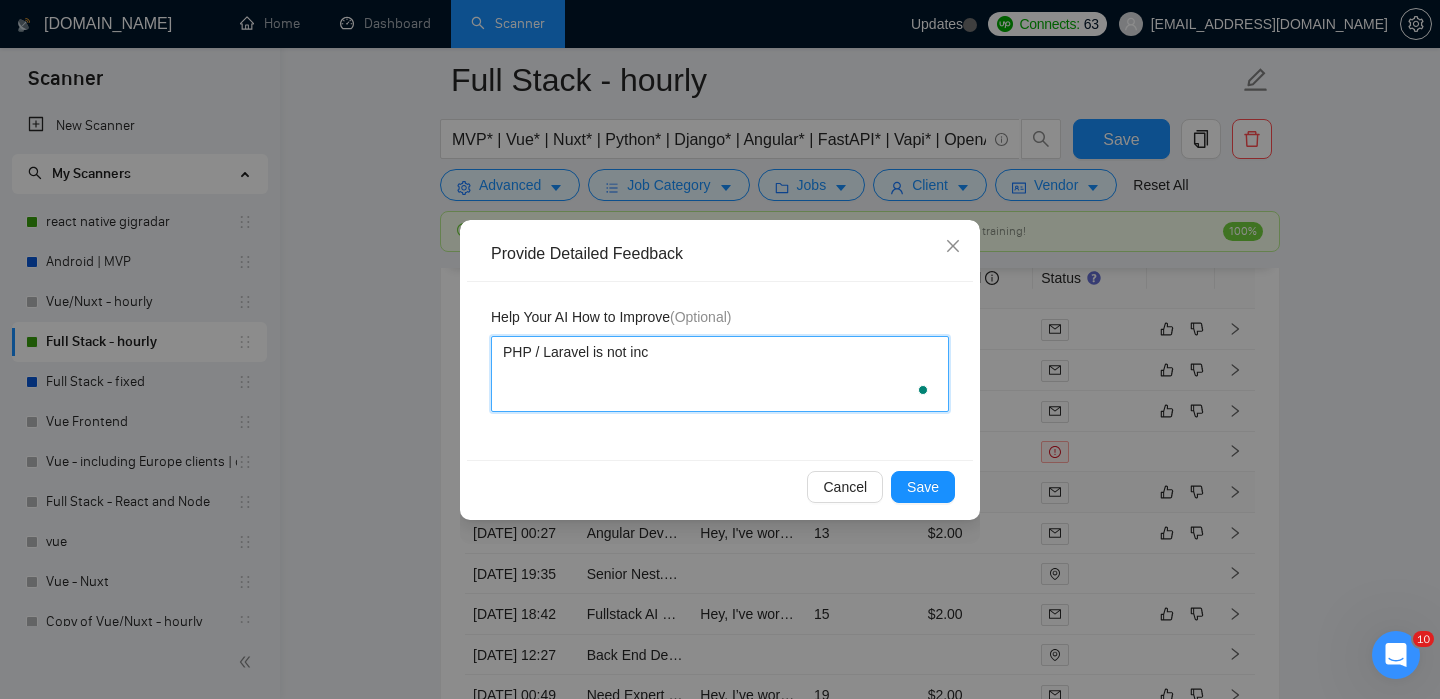 type 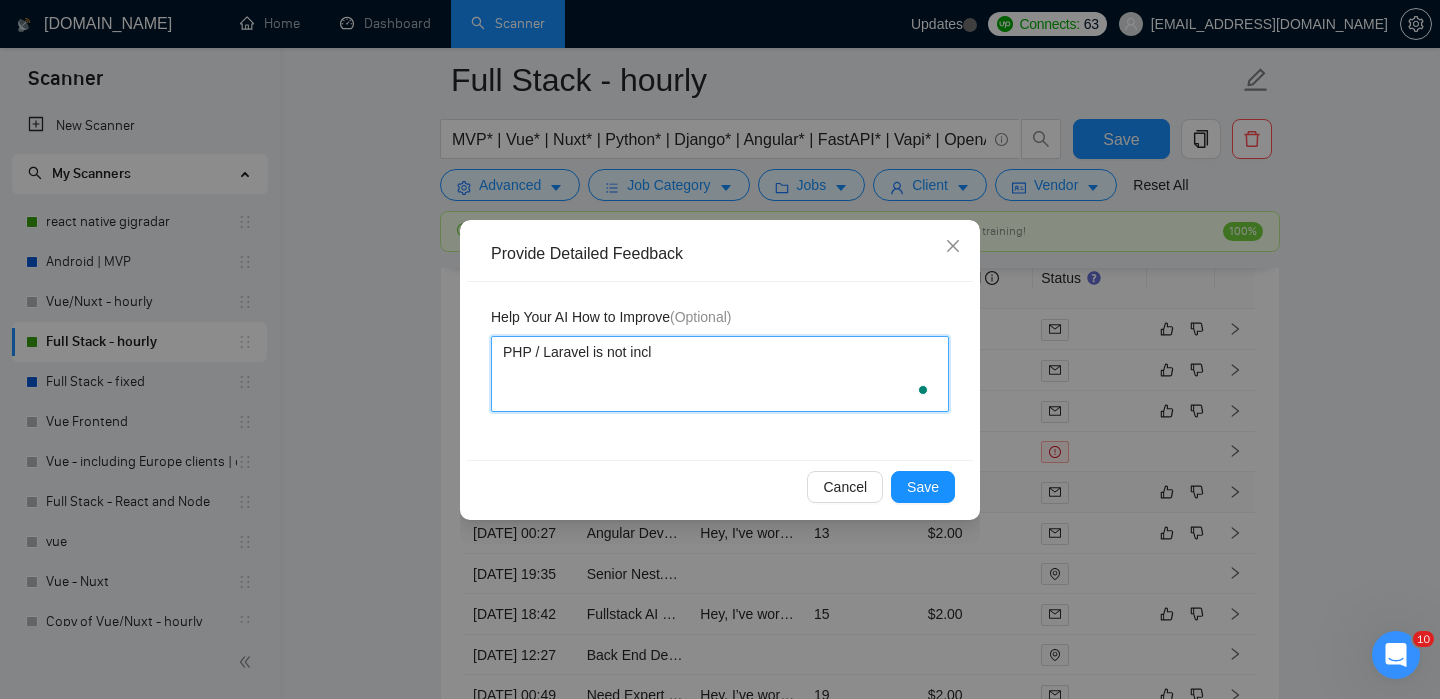 type 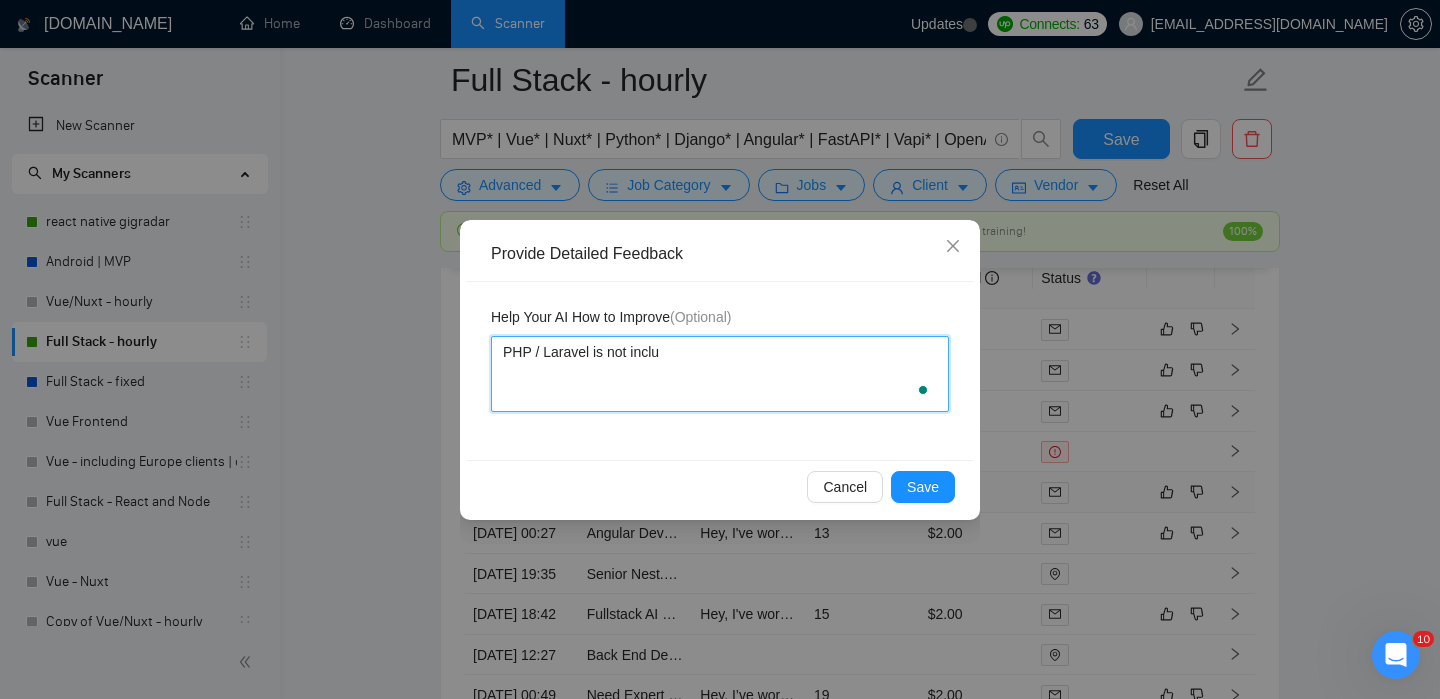 type 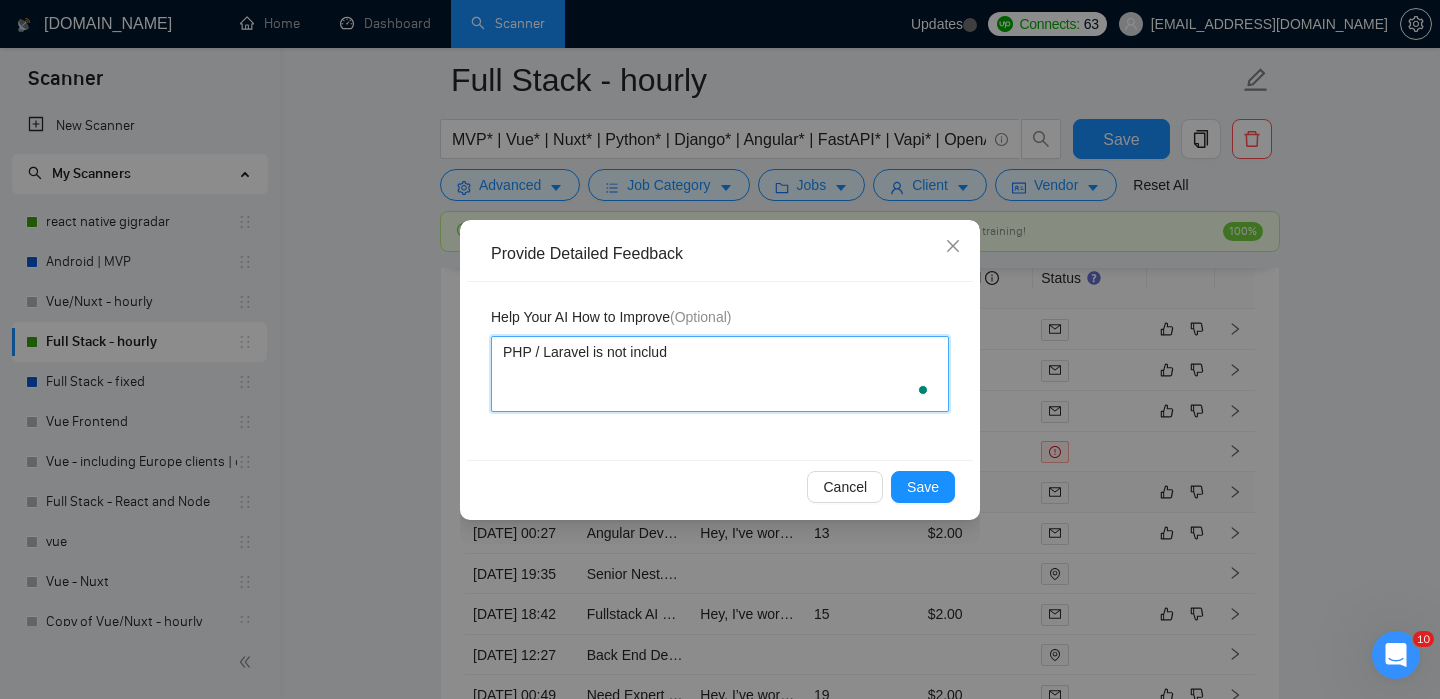type 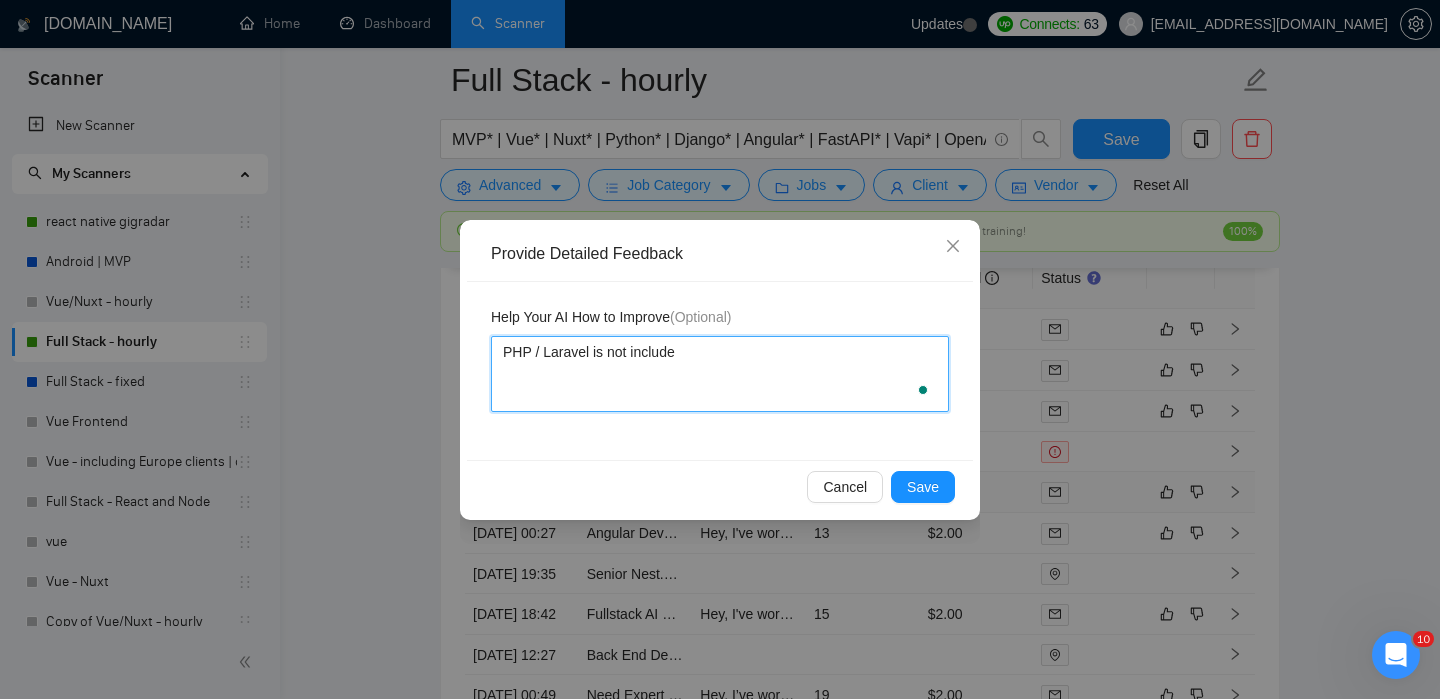 type 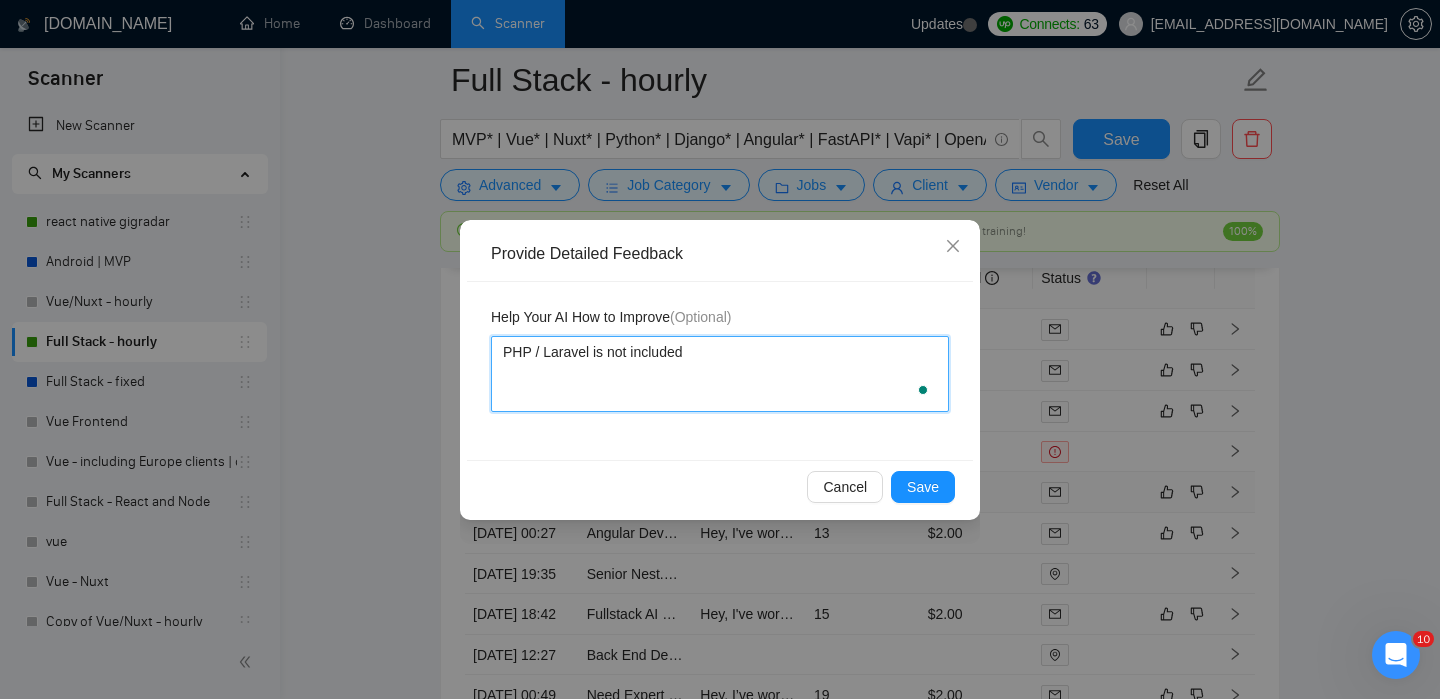 type 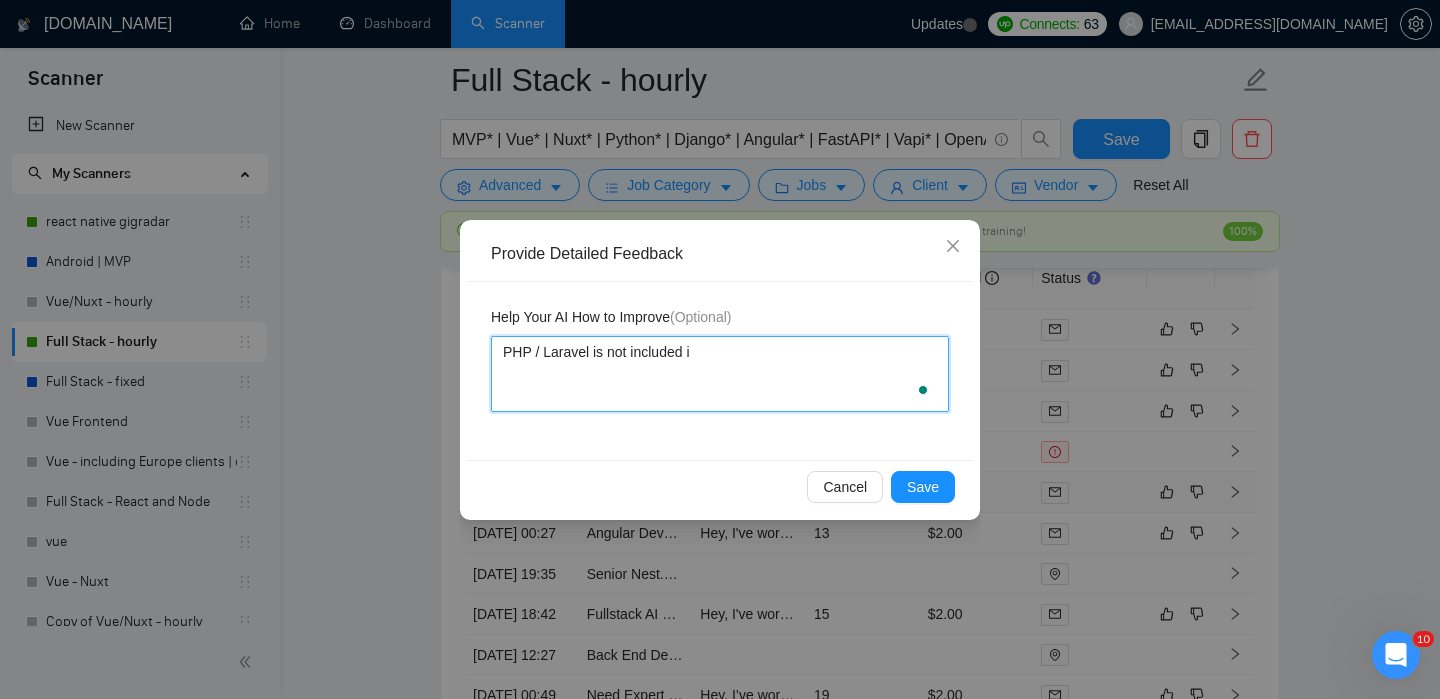 type 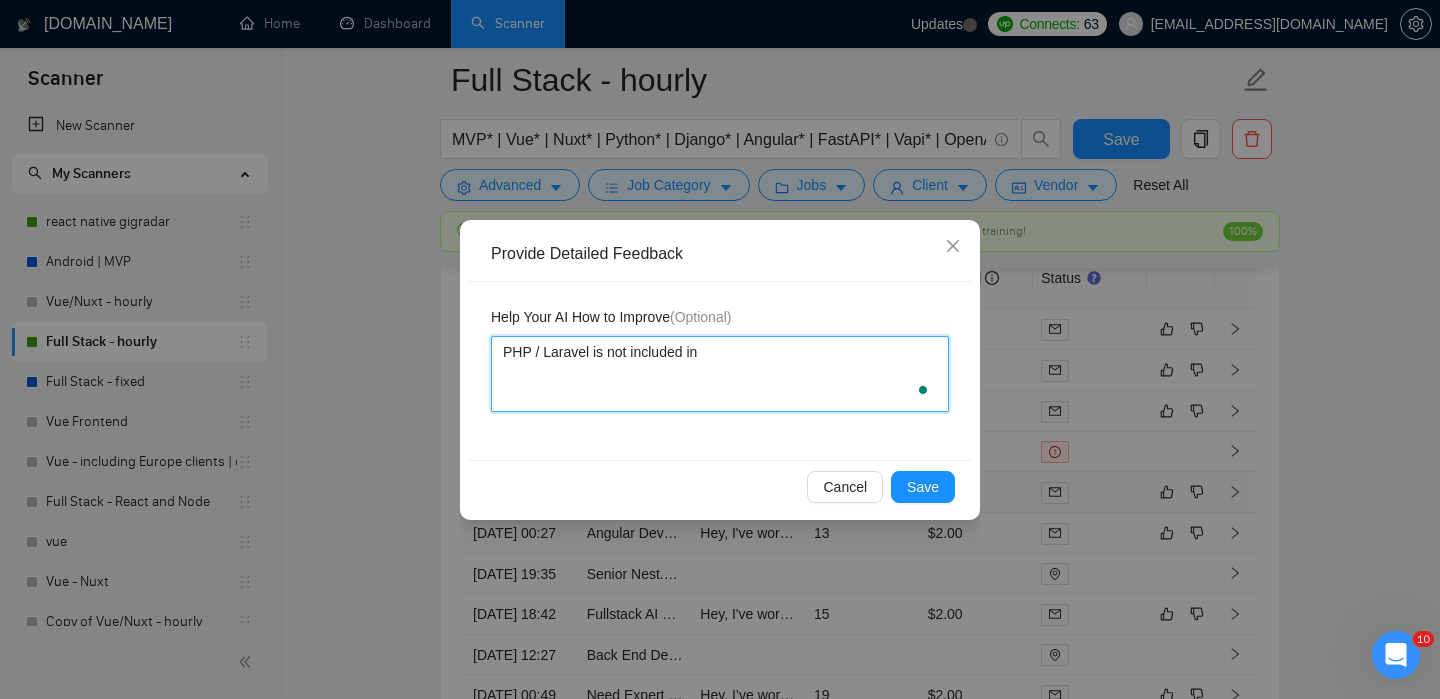 type 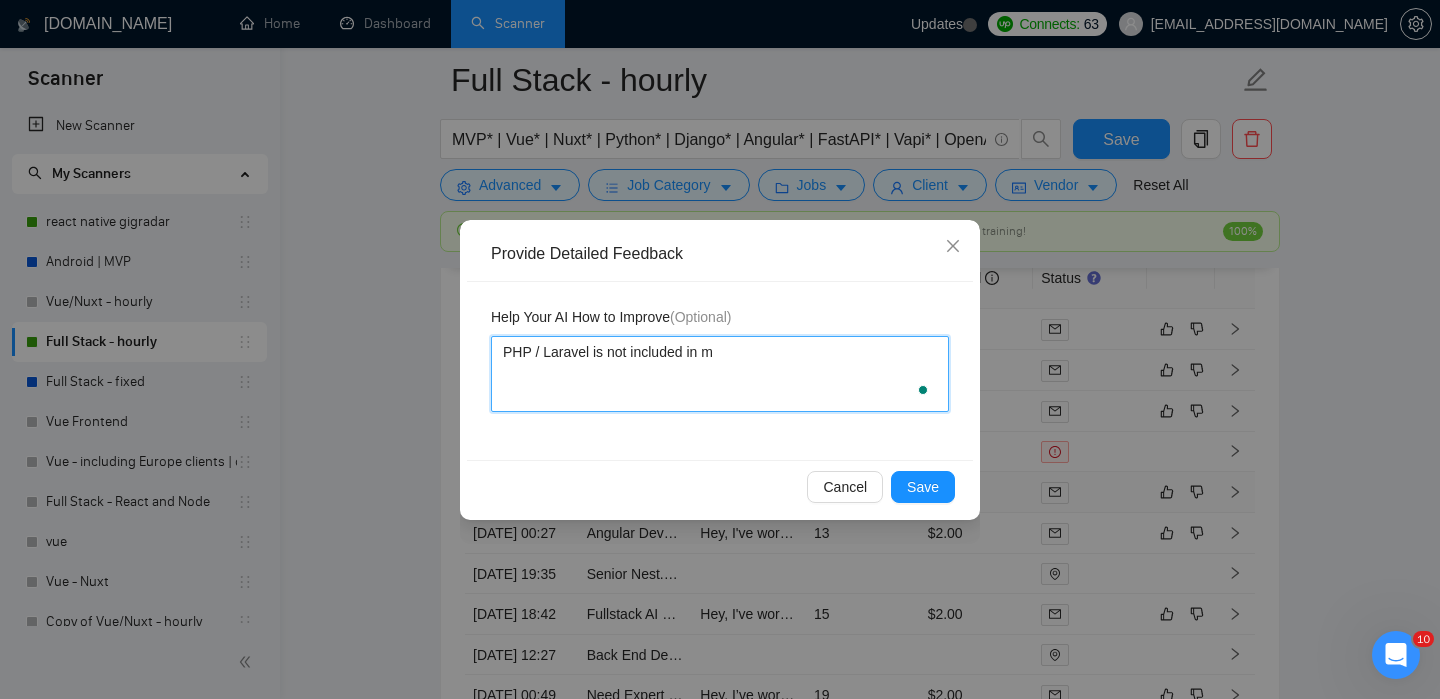 type 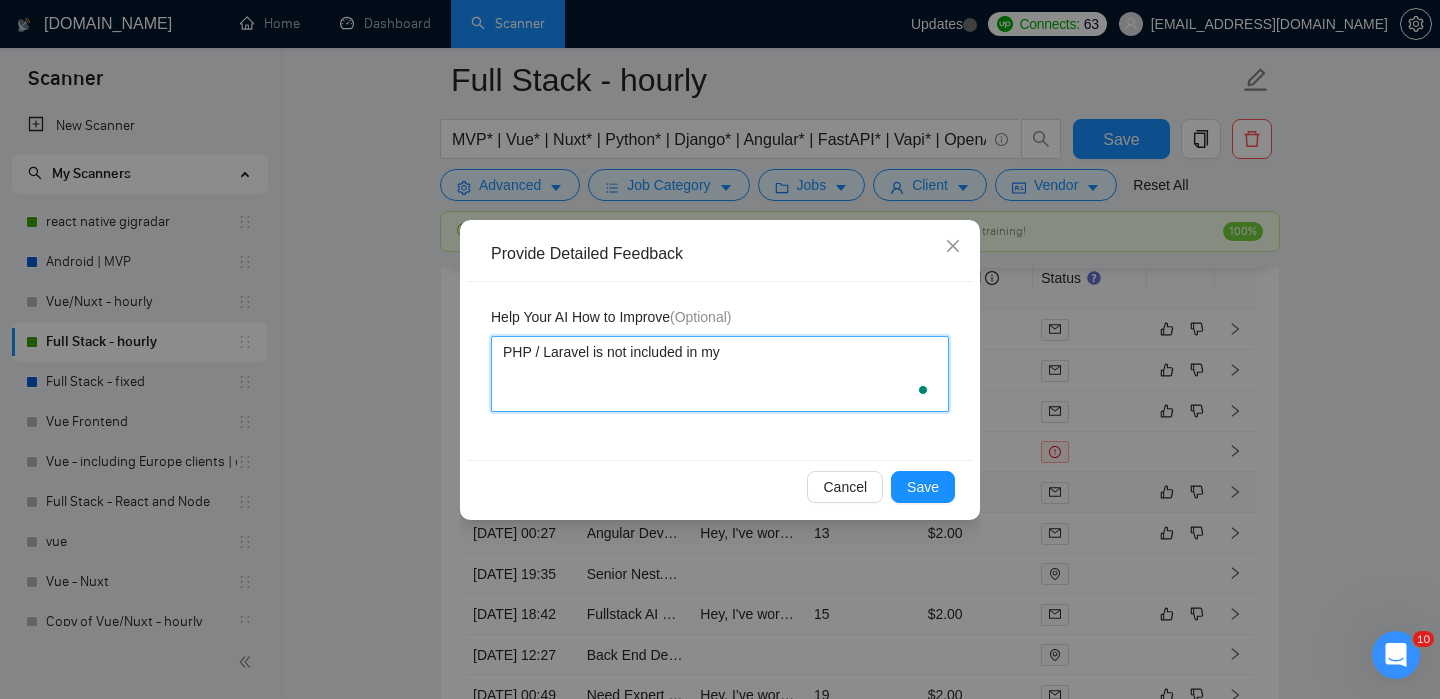 type 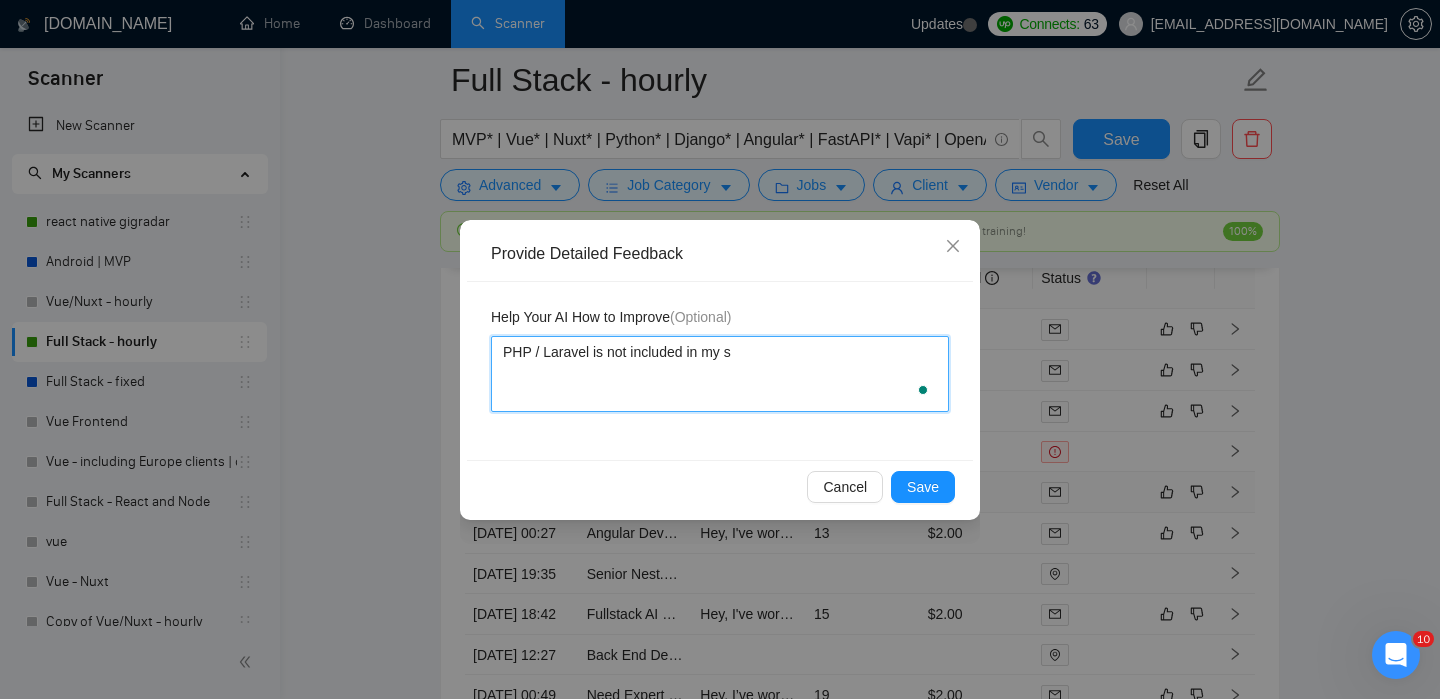 type on "PHP / Laravel is not included in my sk" 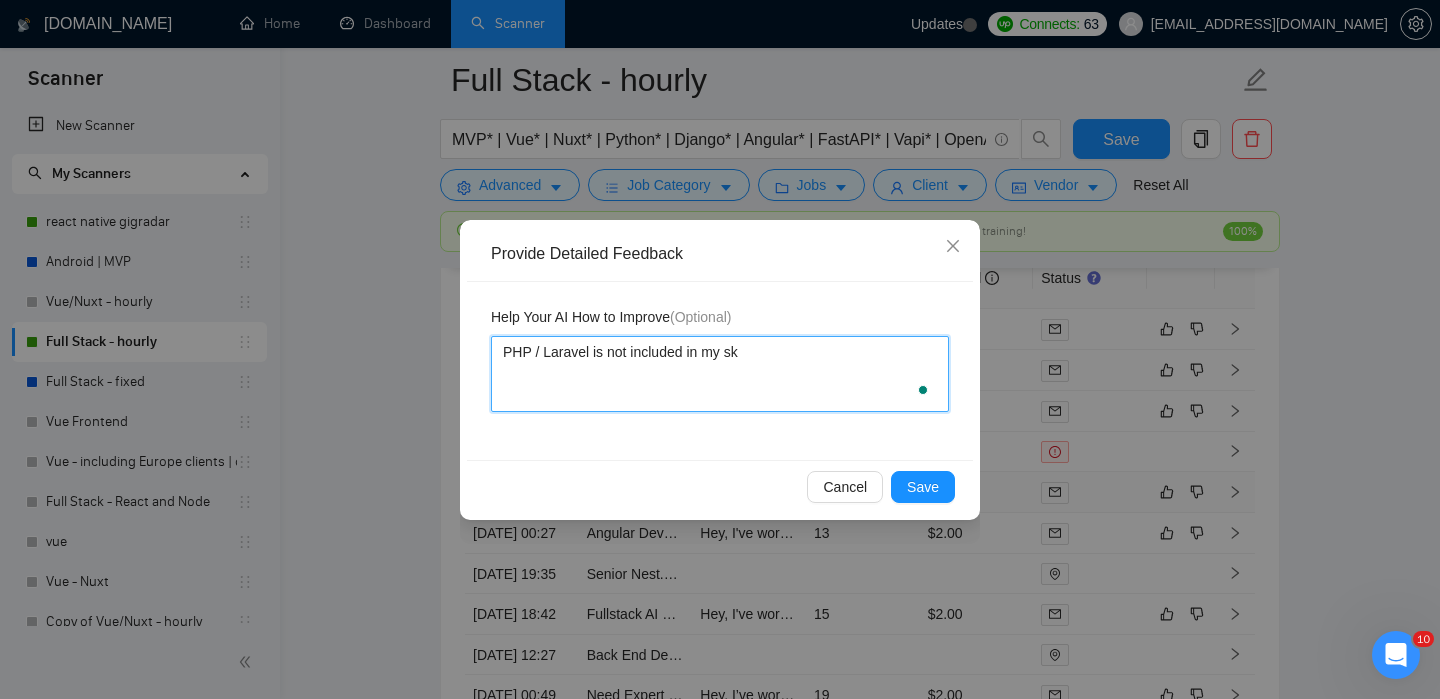 type 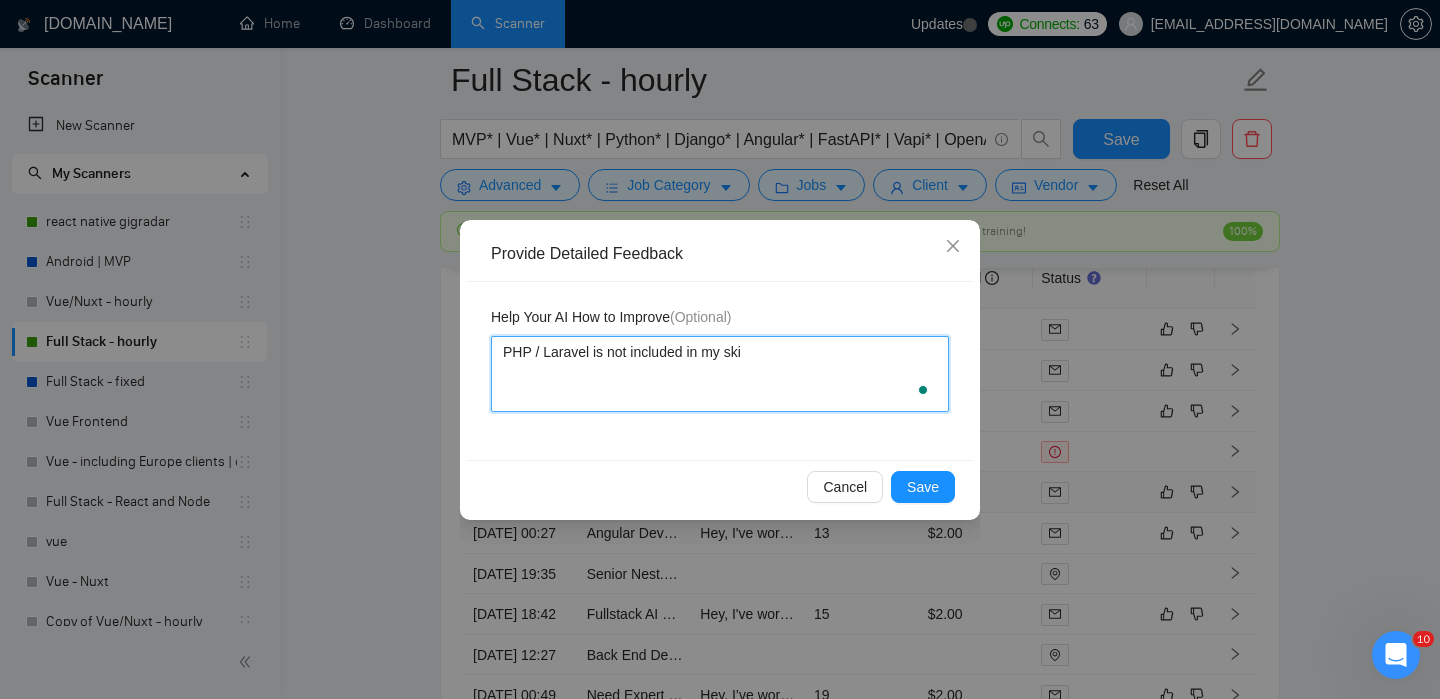type 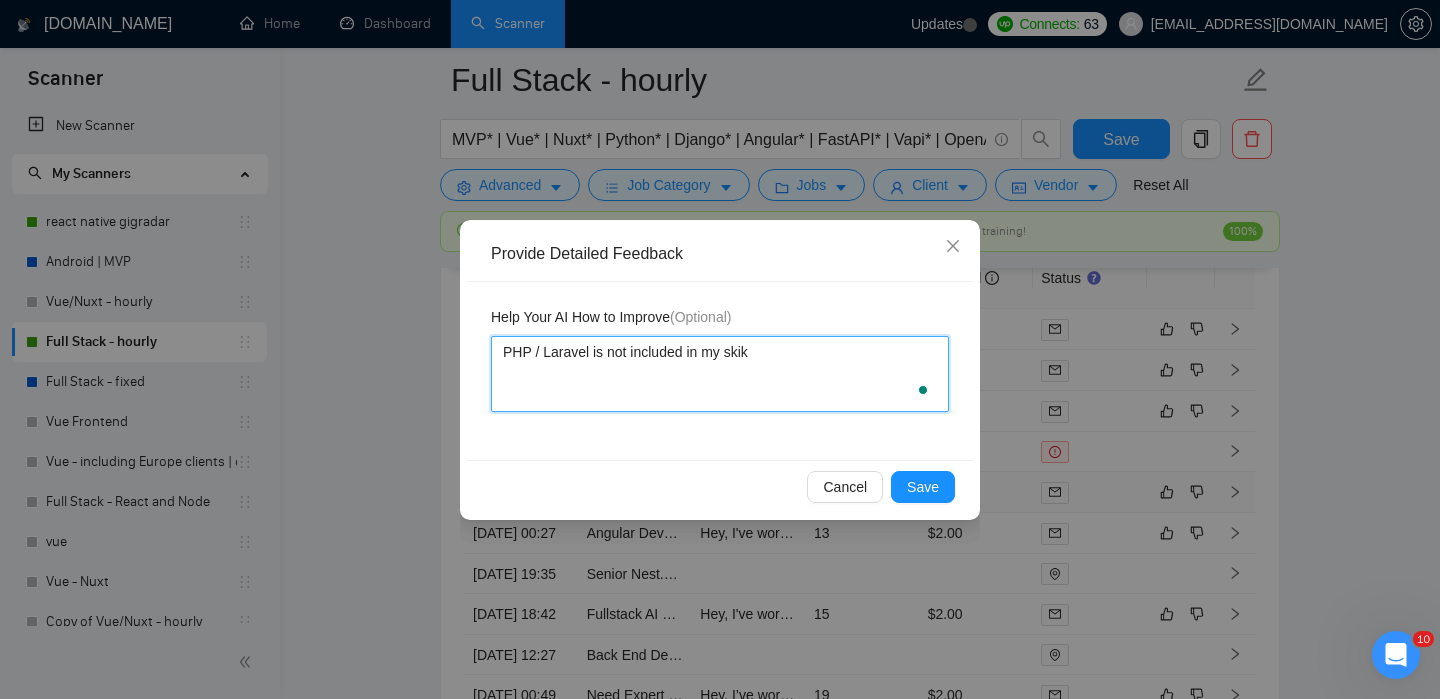 type 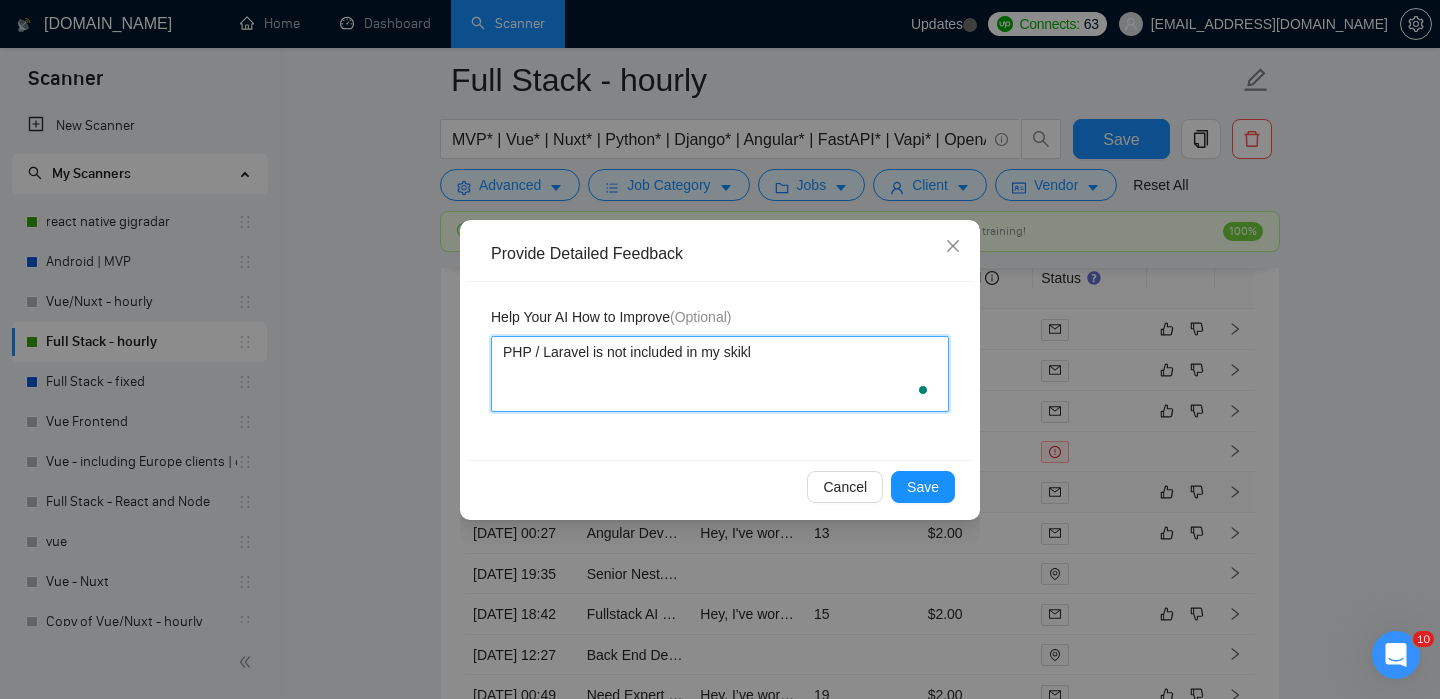 type 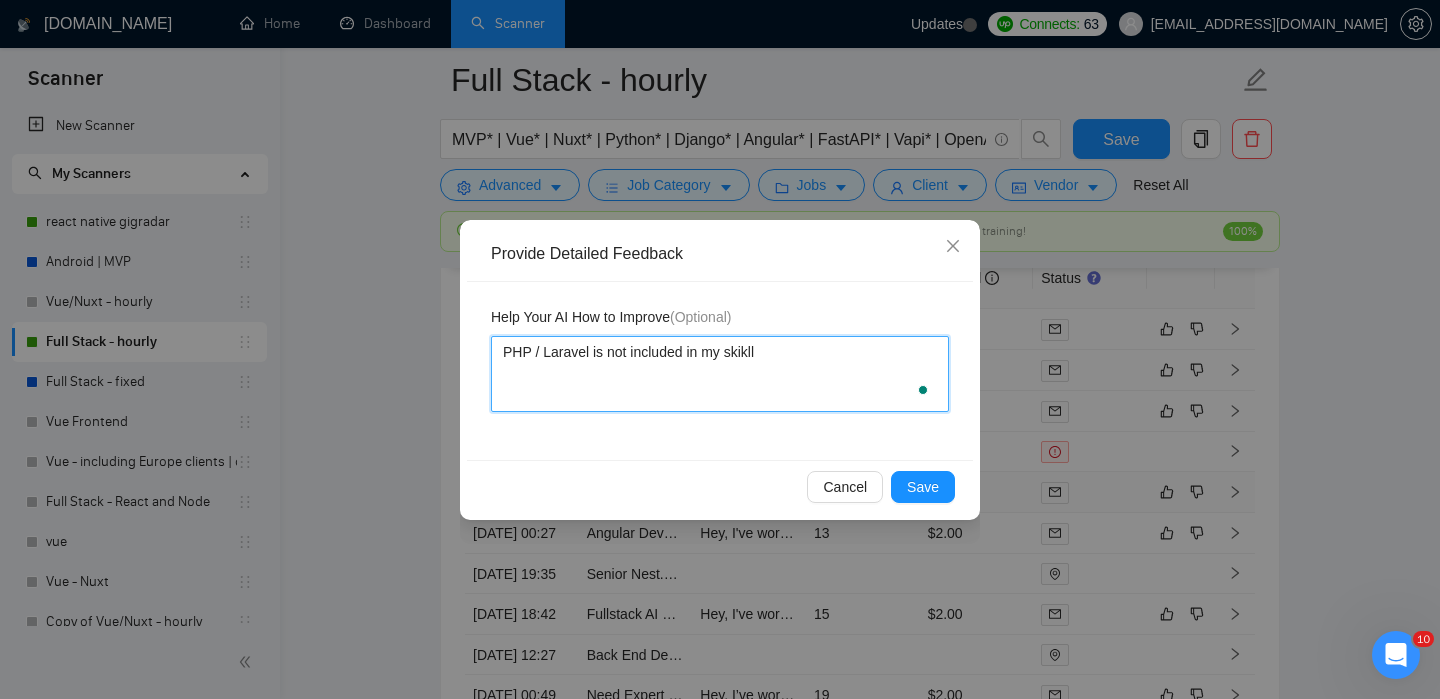 type 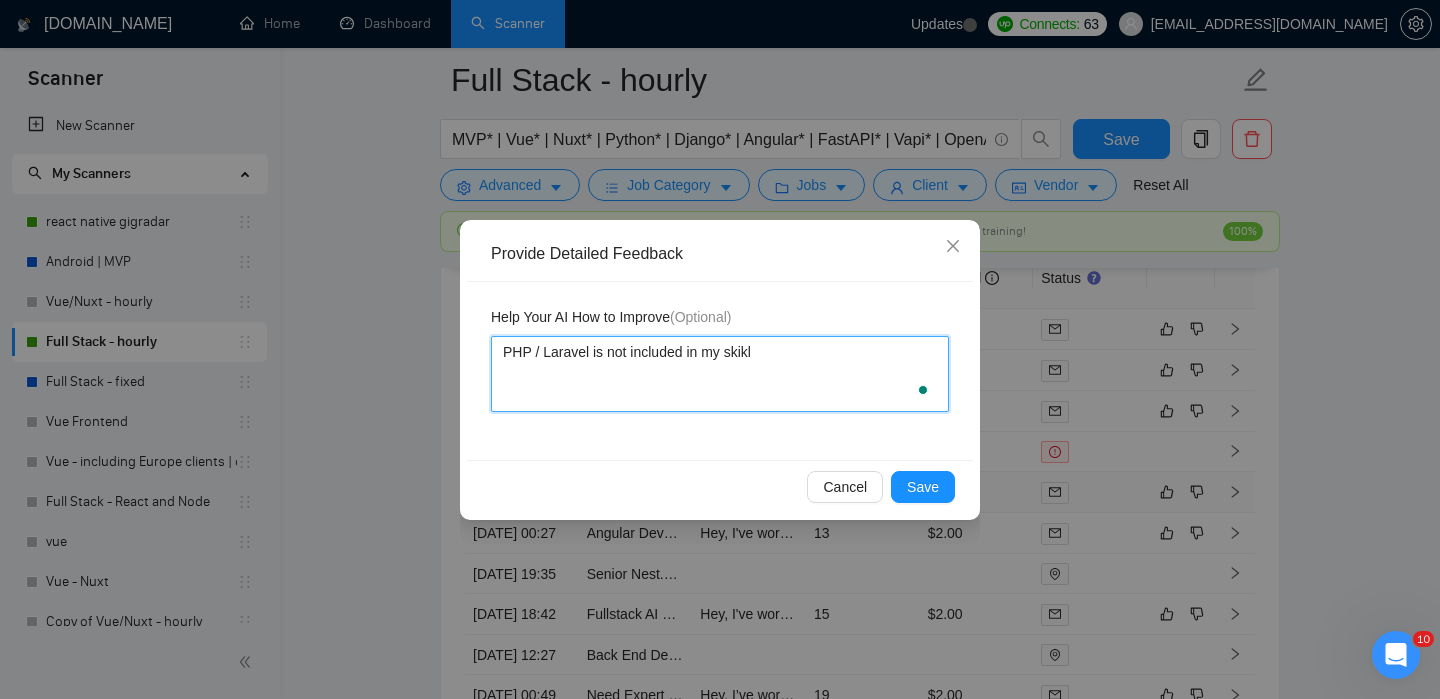 type 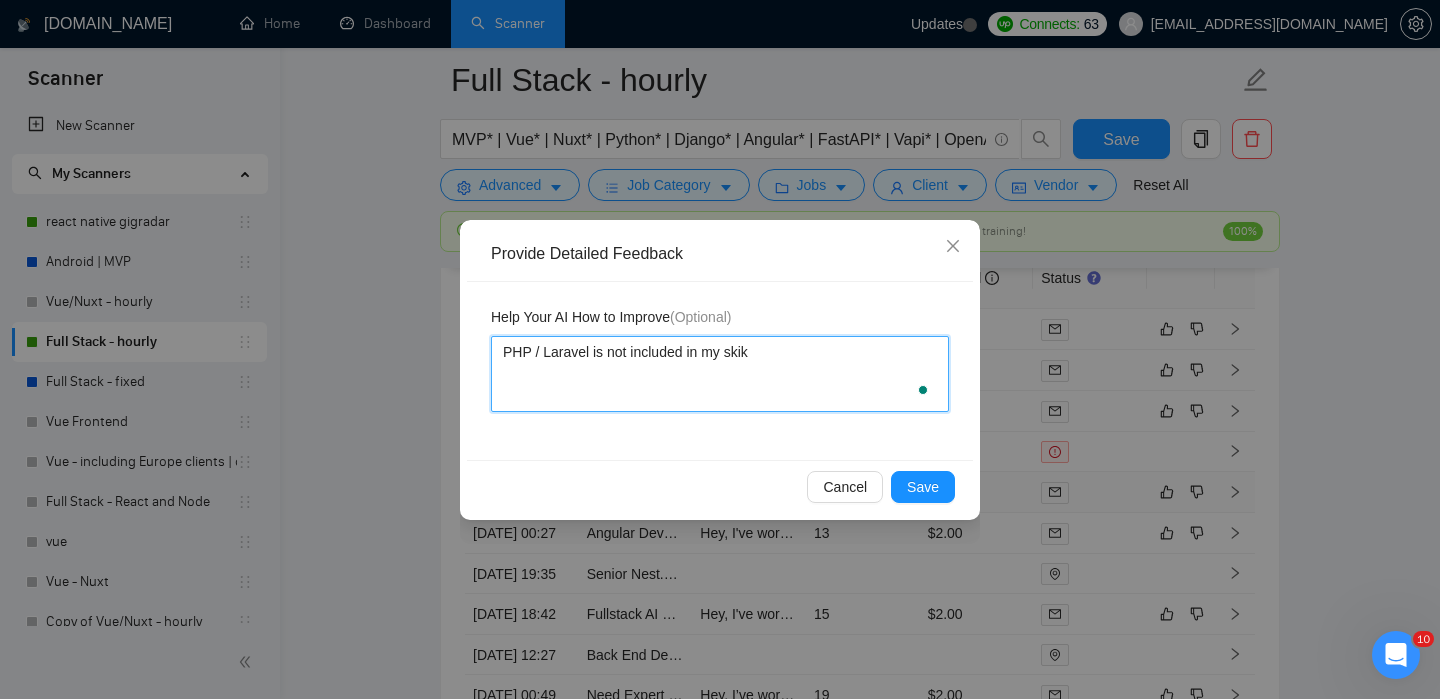 type 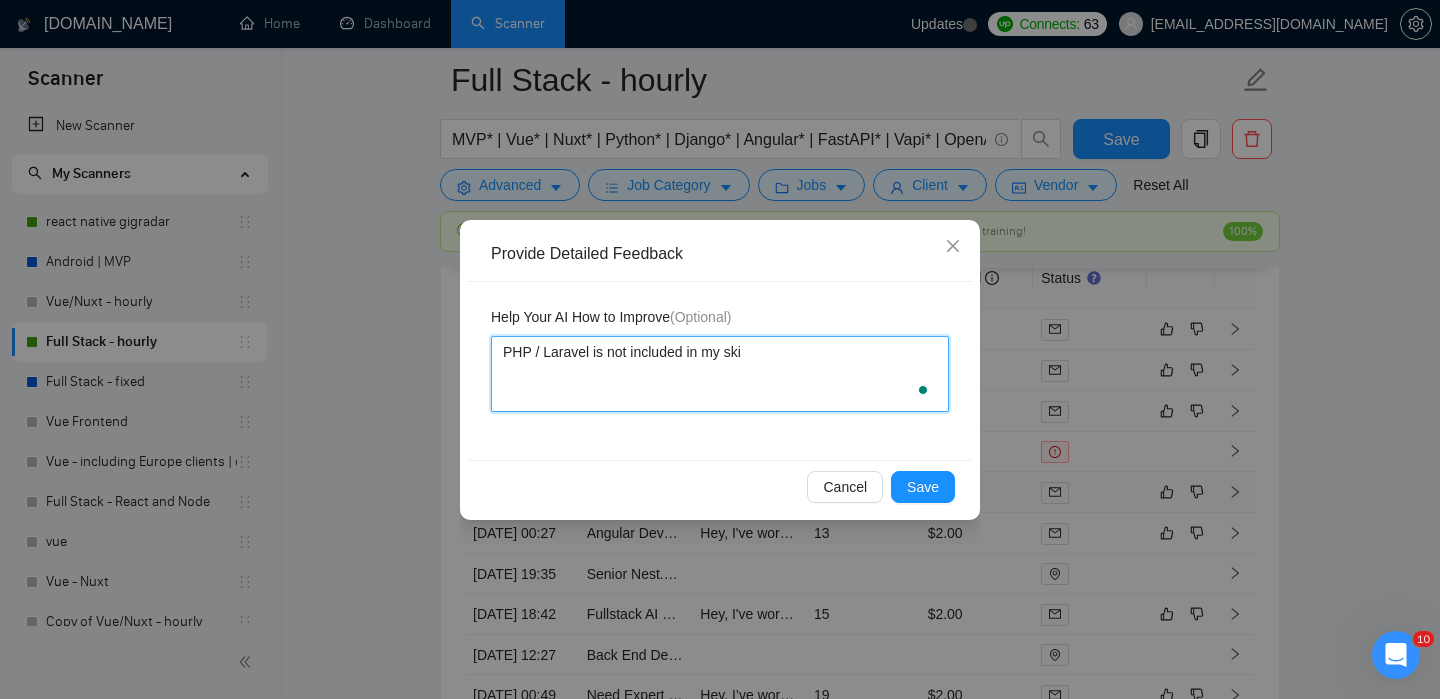 type 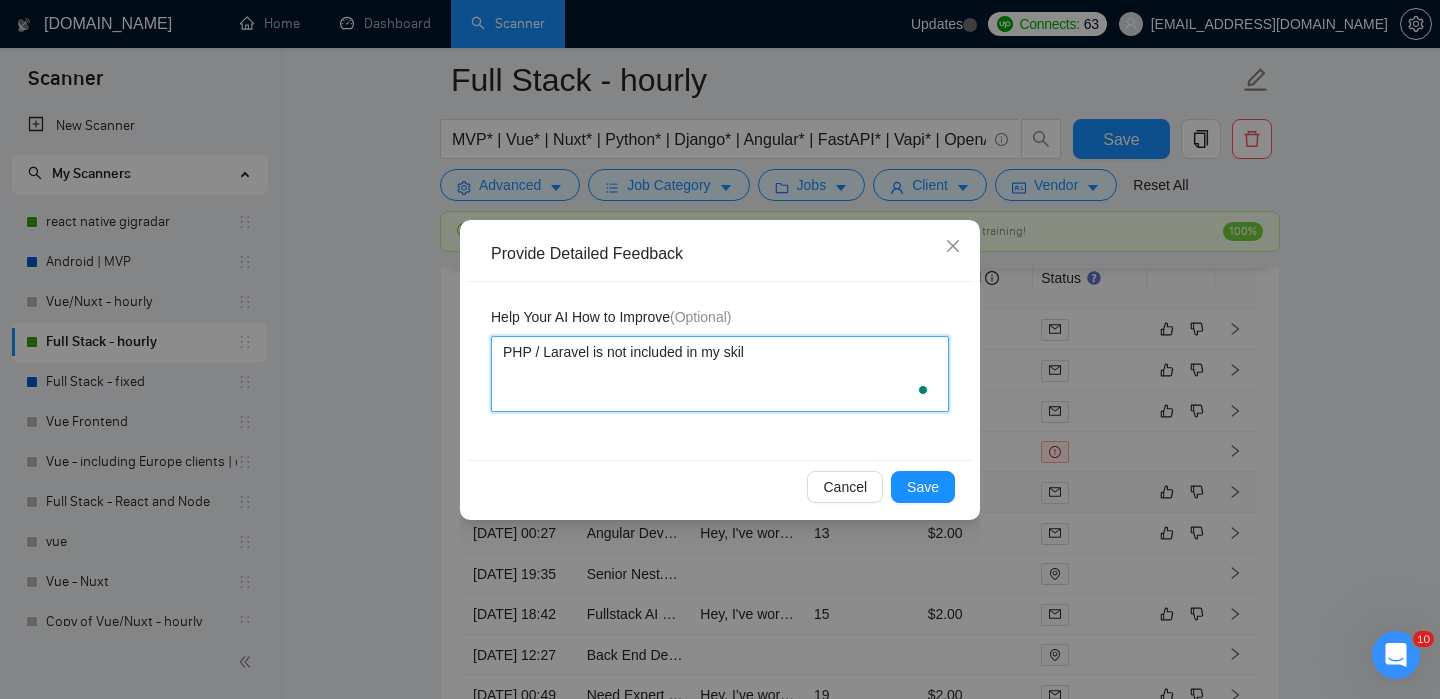 type 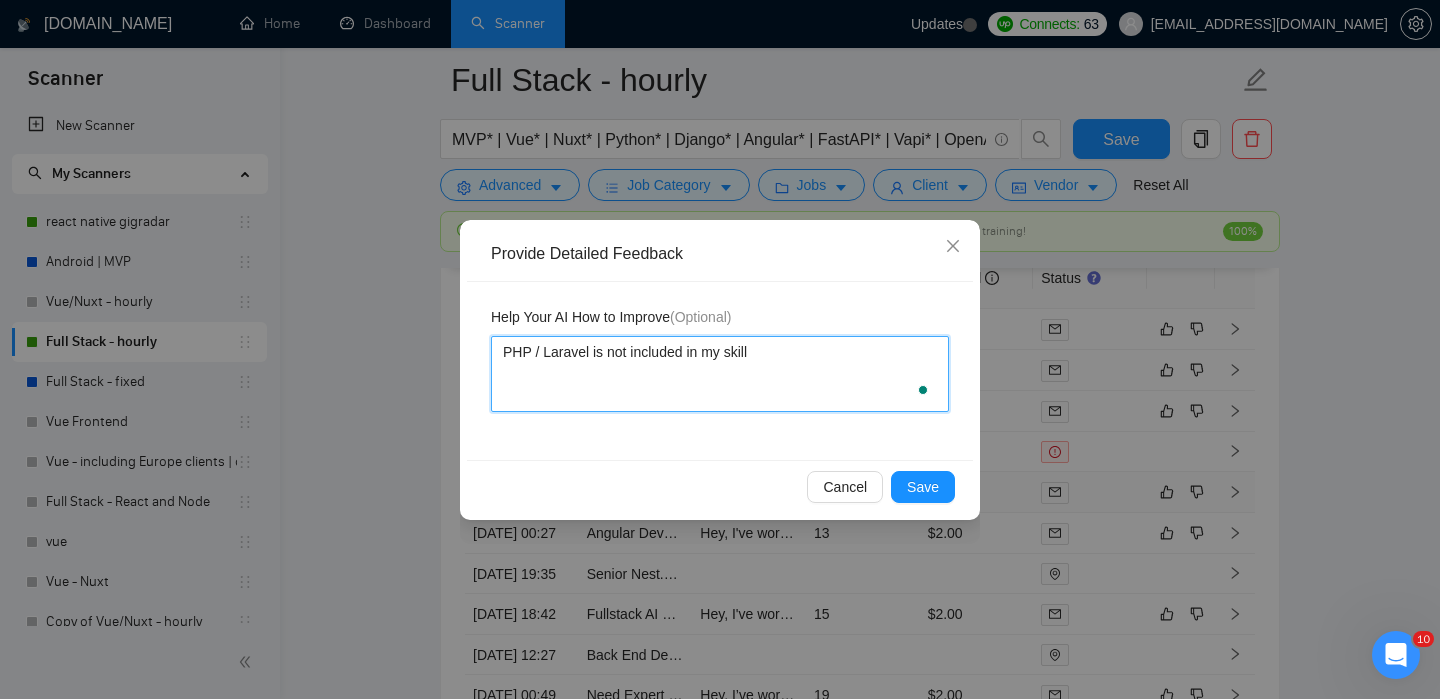 type 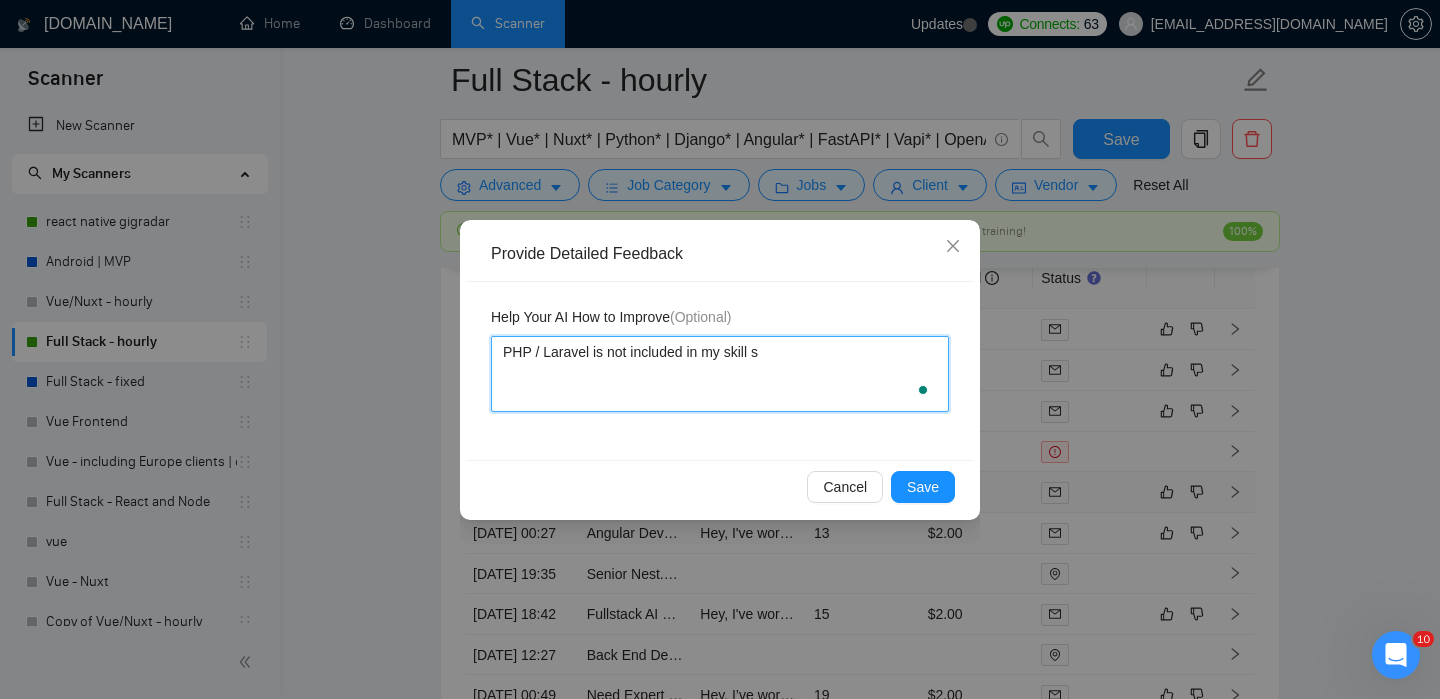 type 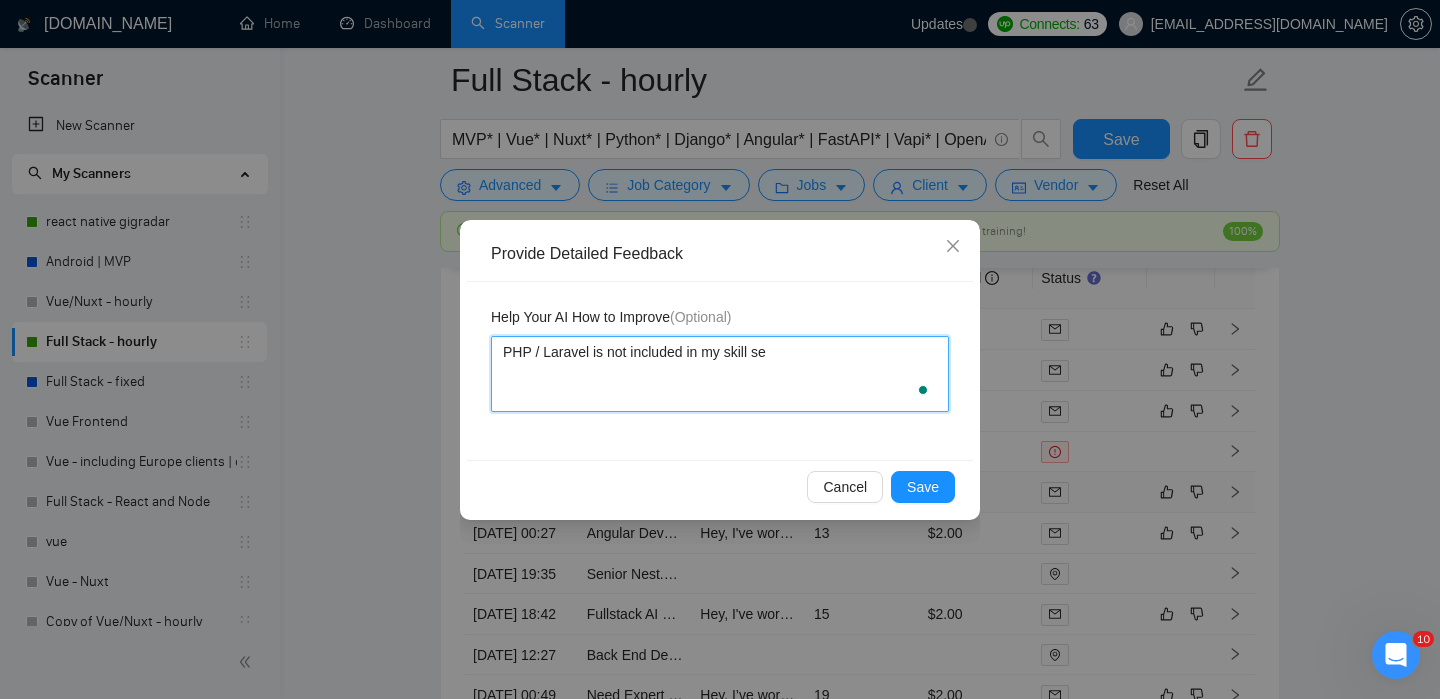 type on "PHP / Laravel is not included in my skill set" 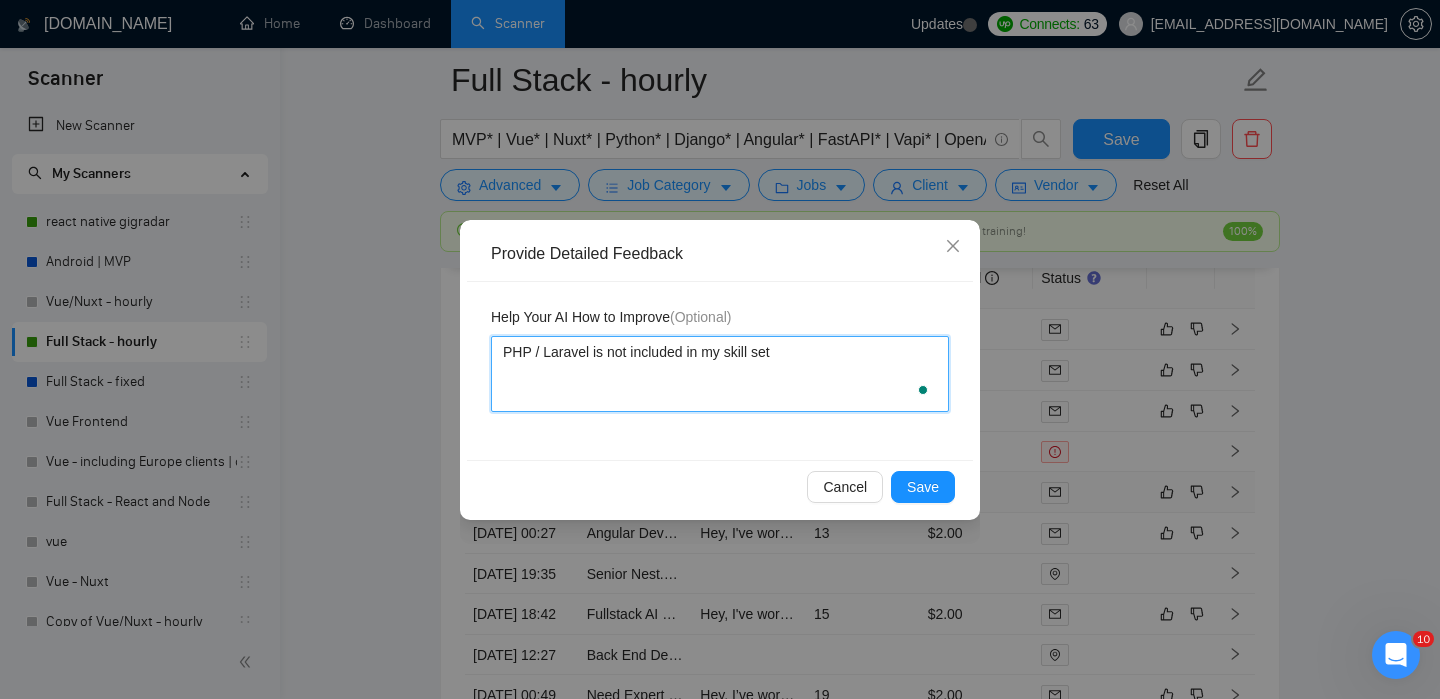 type 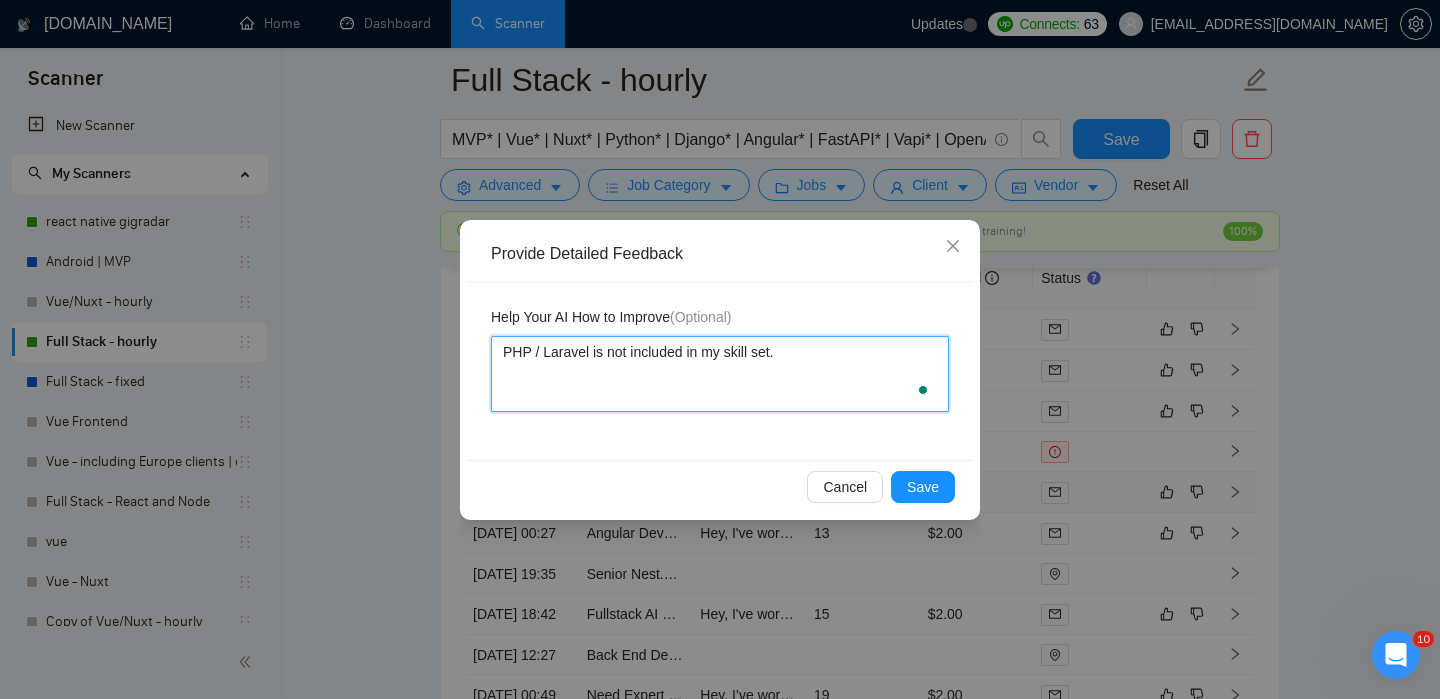 type 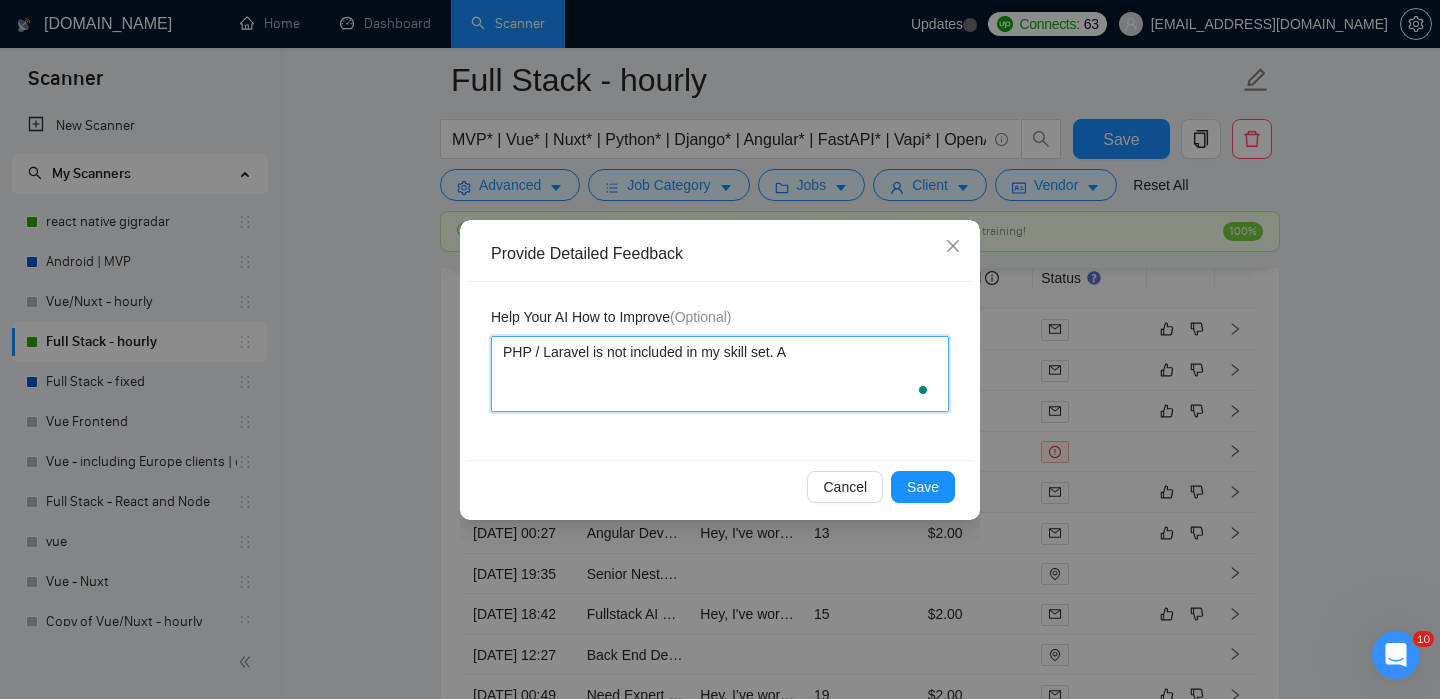type 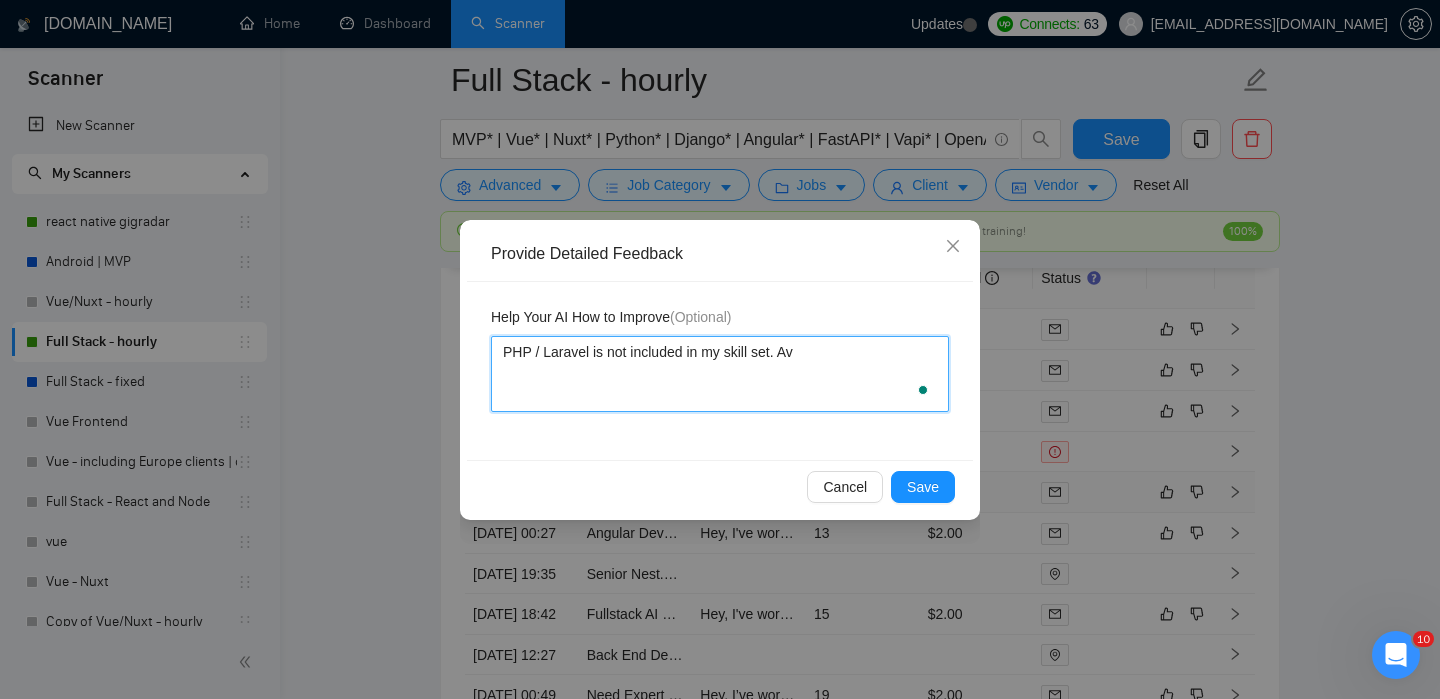 type 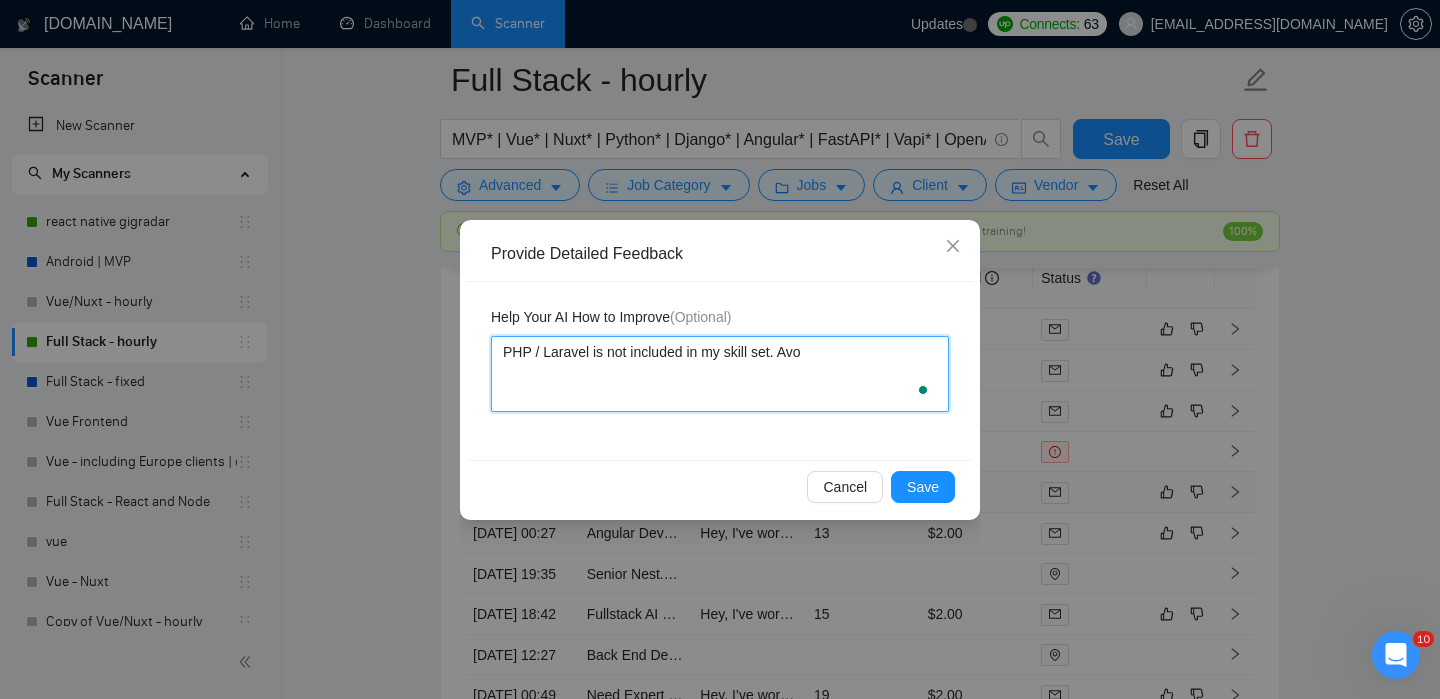 type 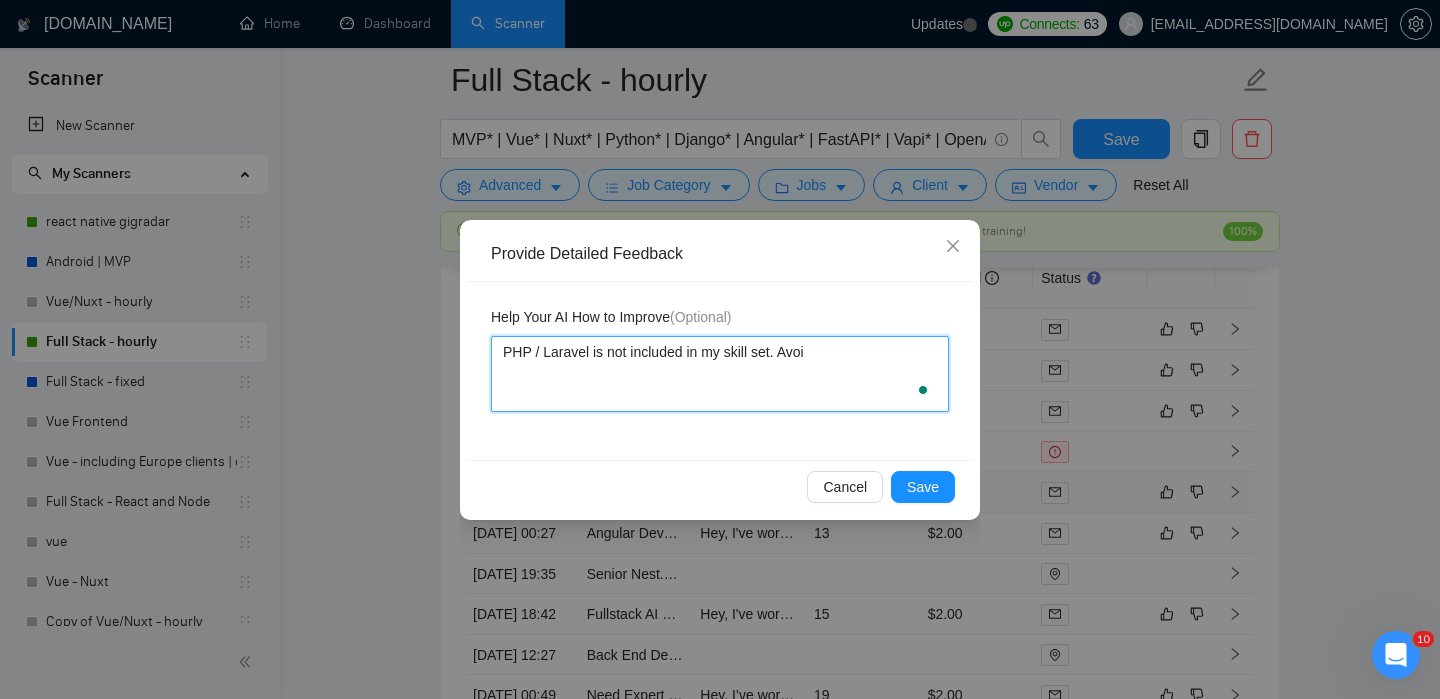 type 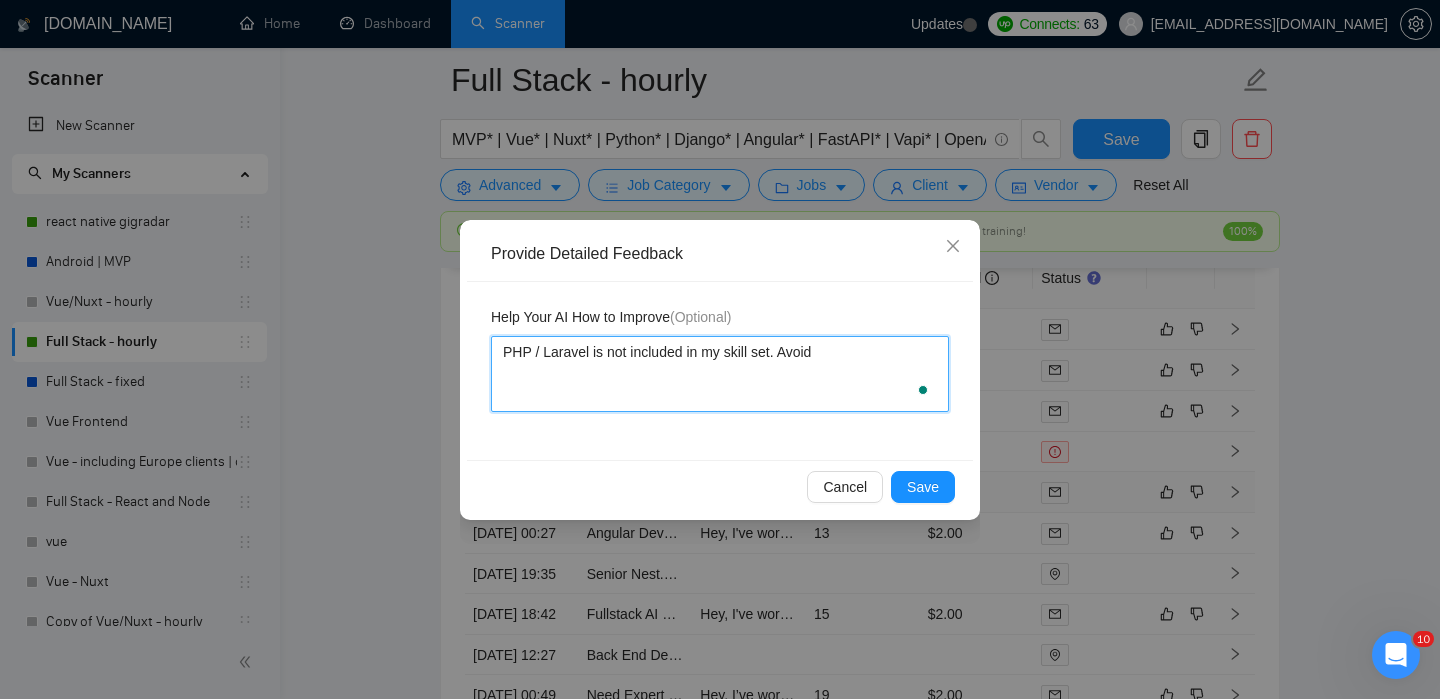 type 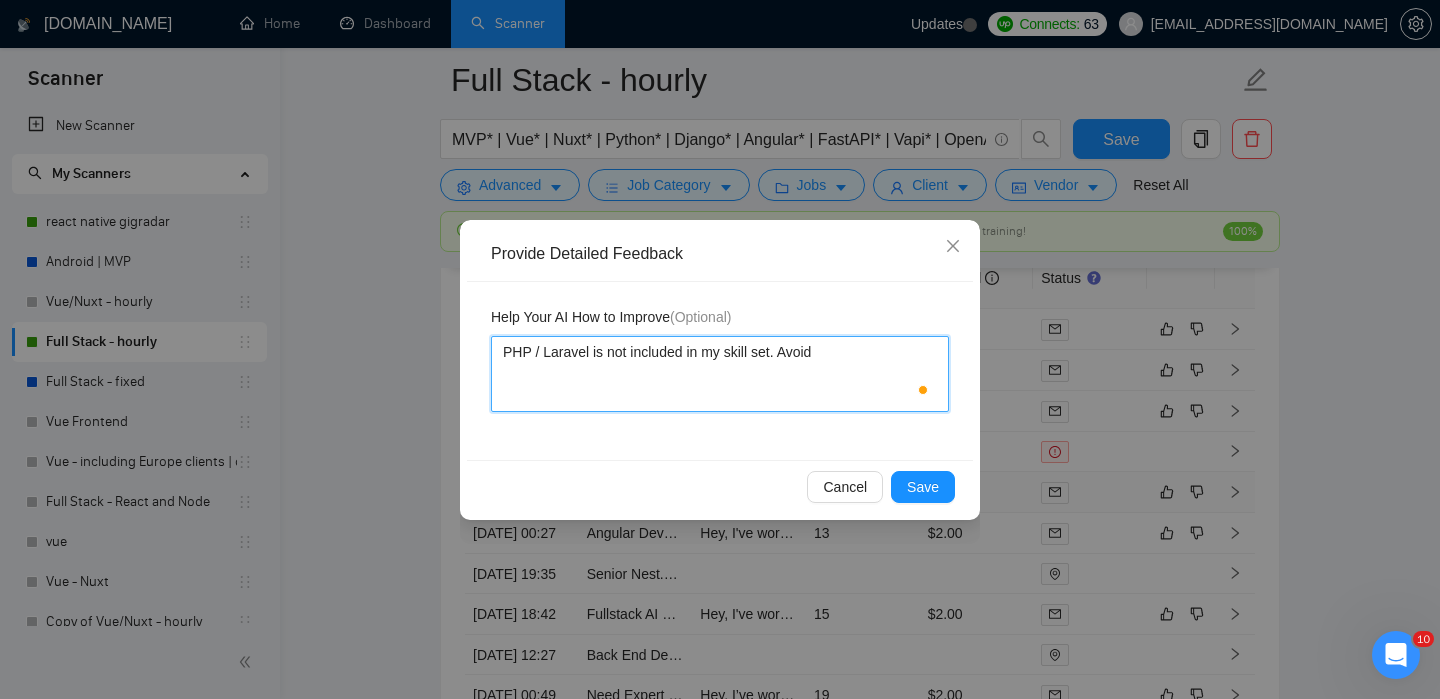 type 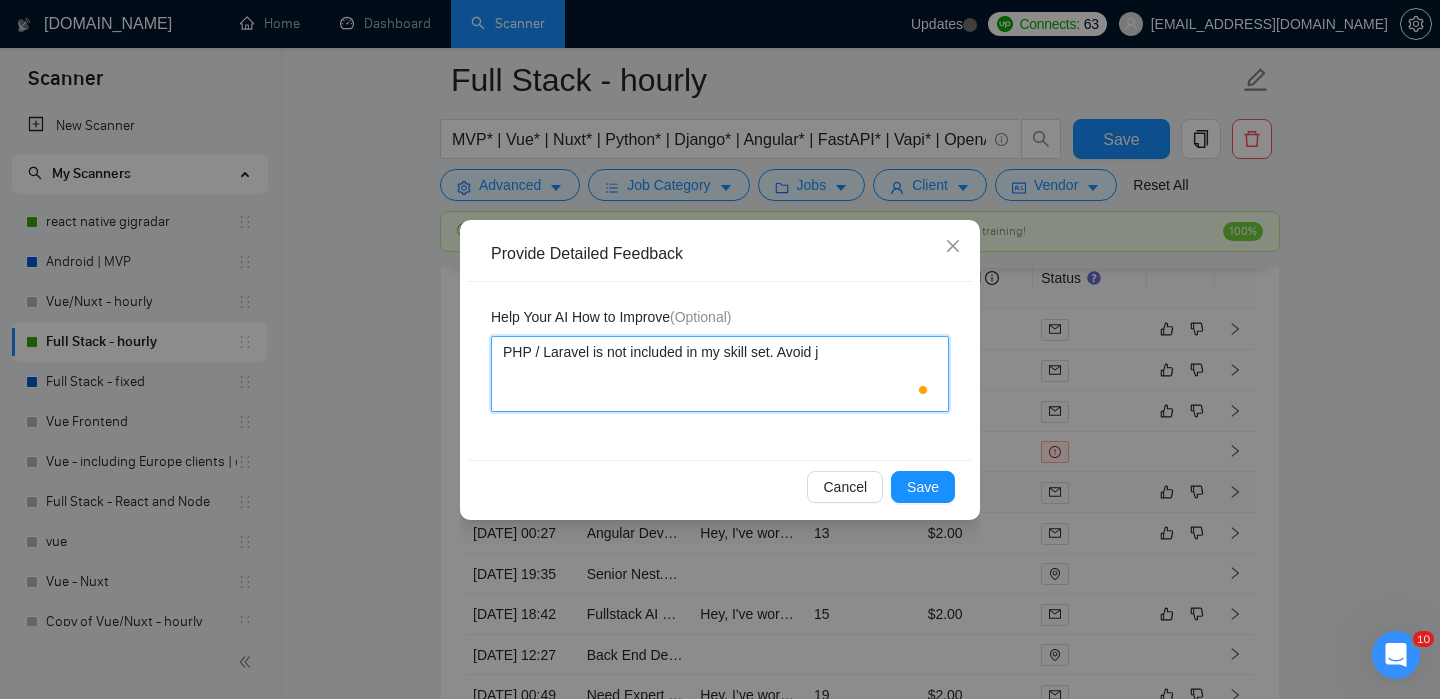 type 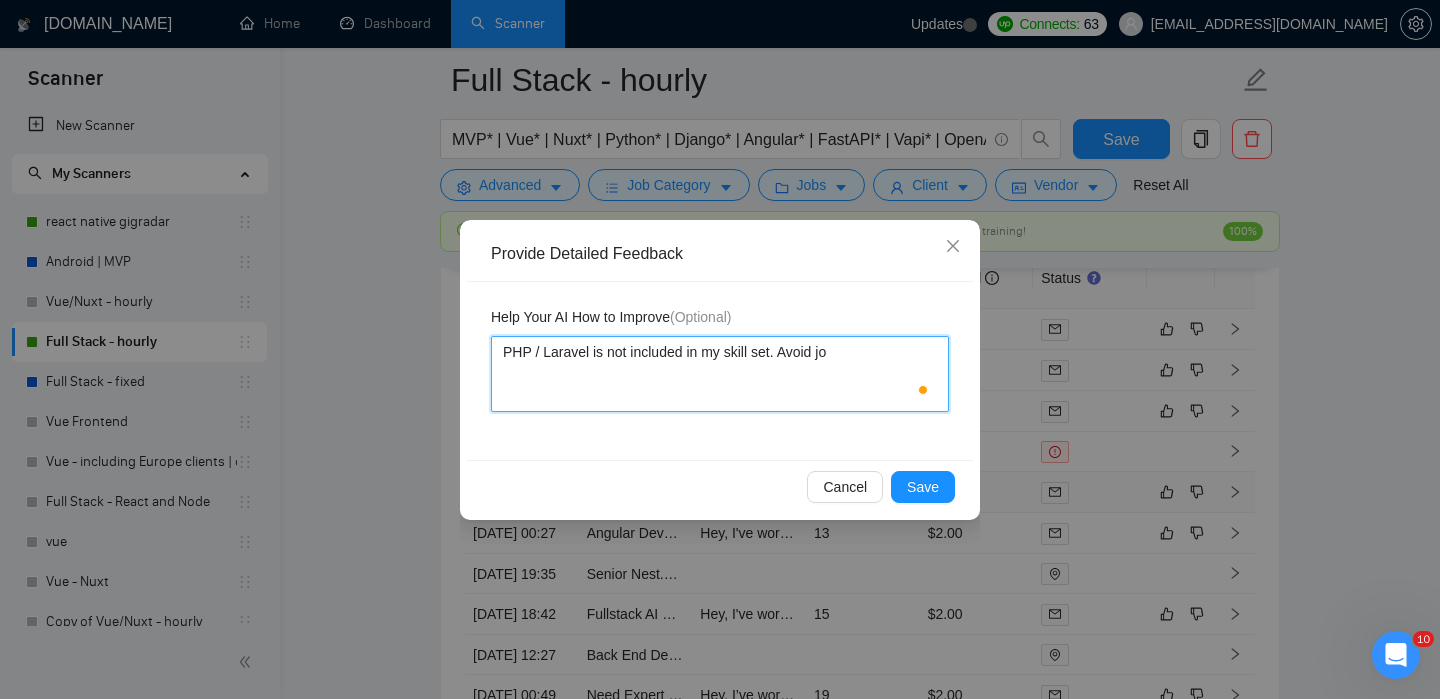 type 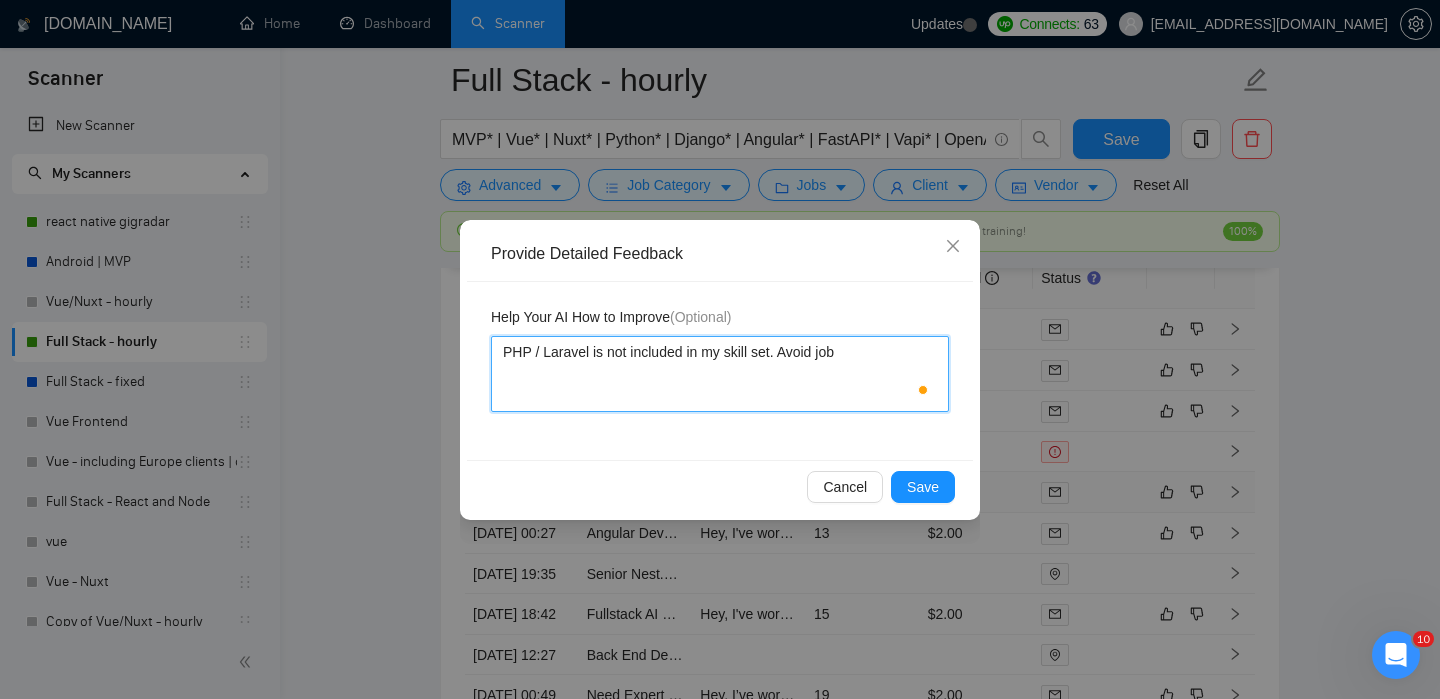 type 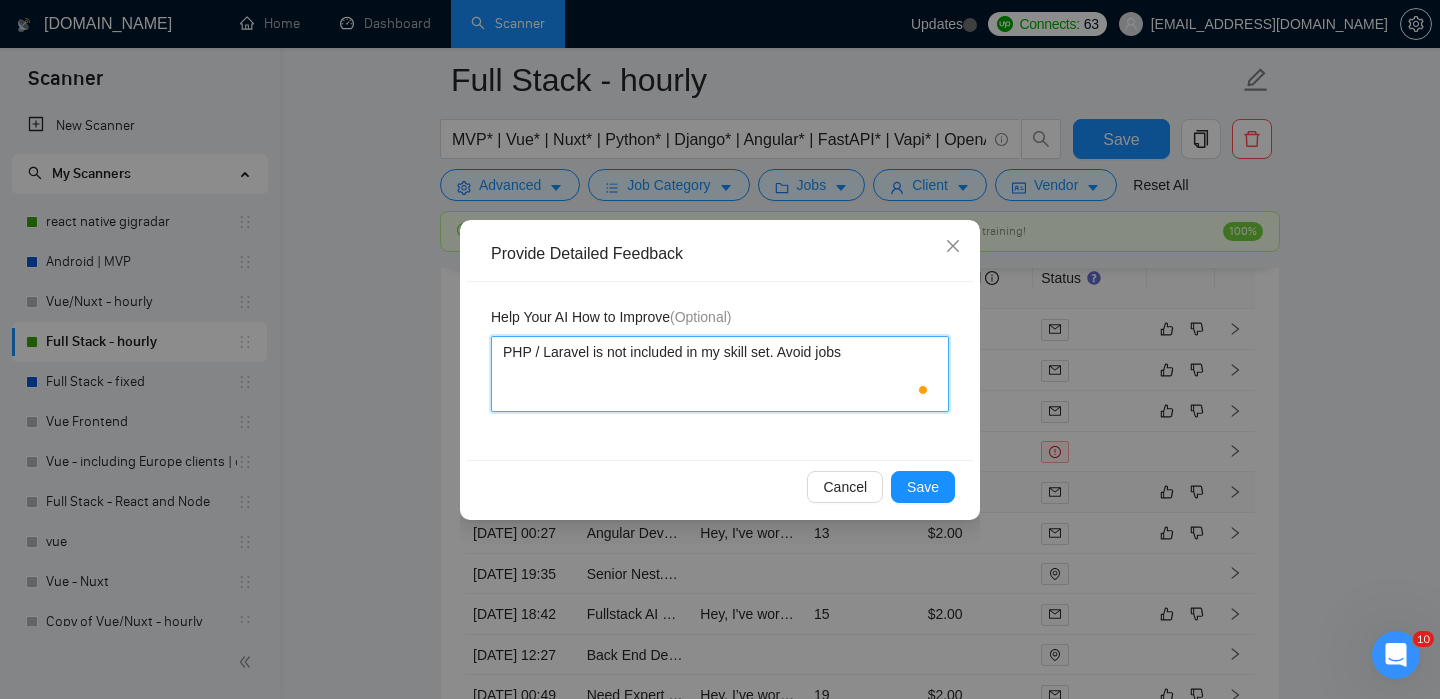 type on "PHP / Laravel is not included in my skill set. Avoid jobs" 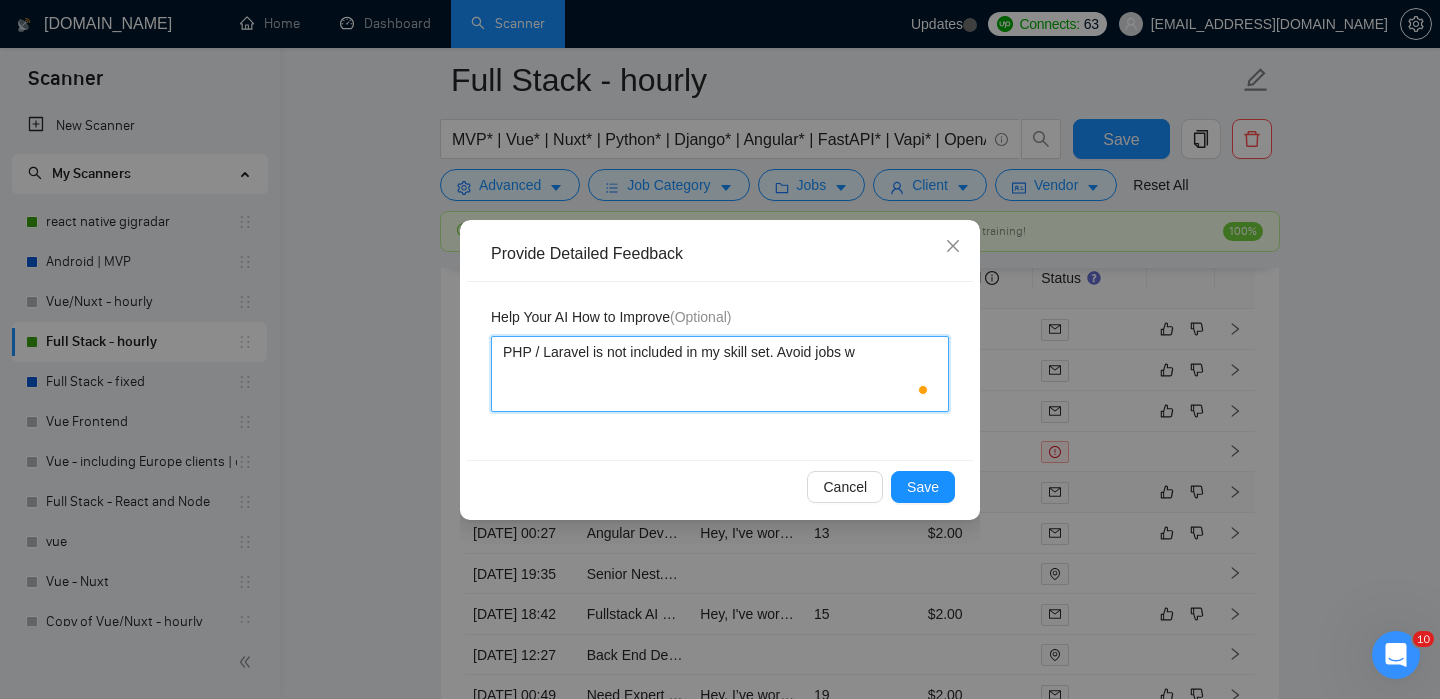type 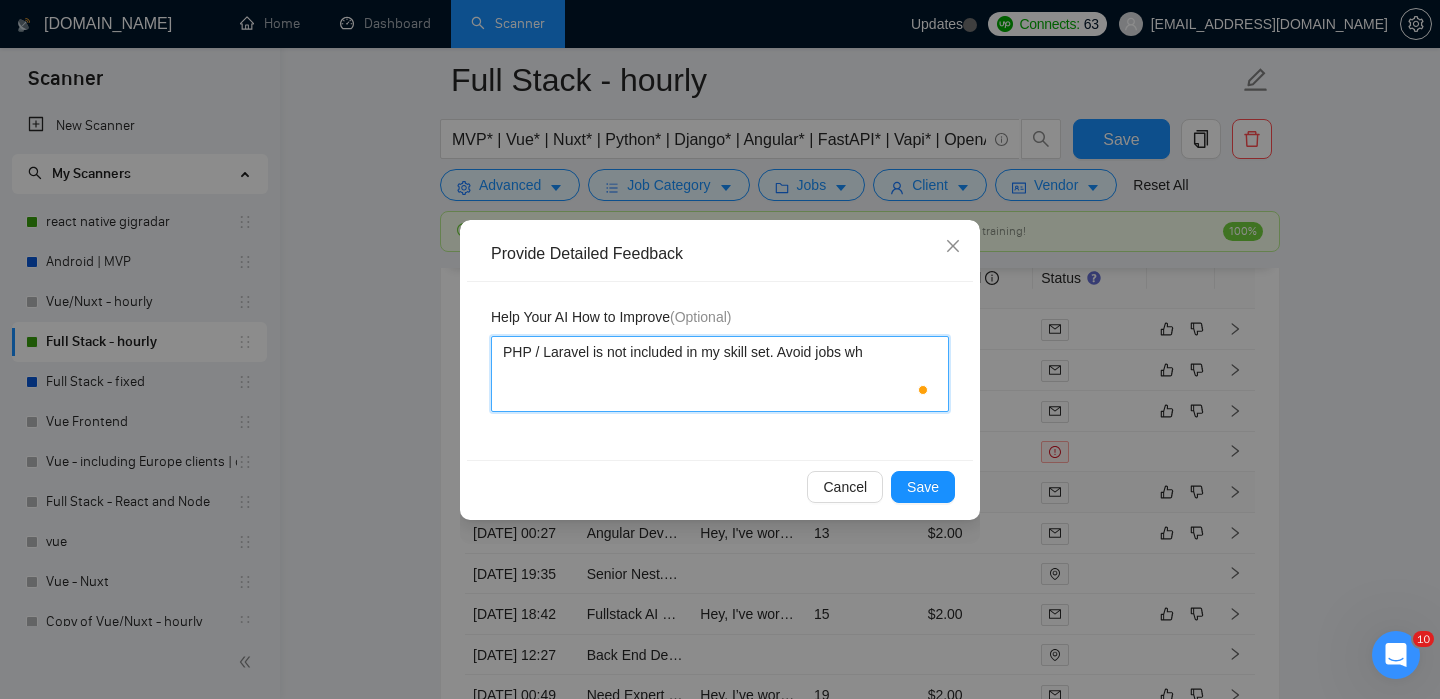 type 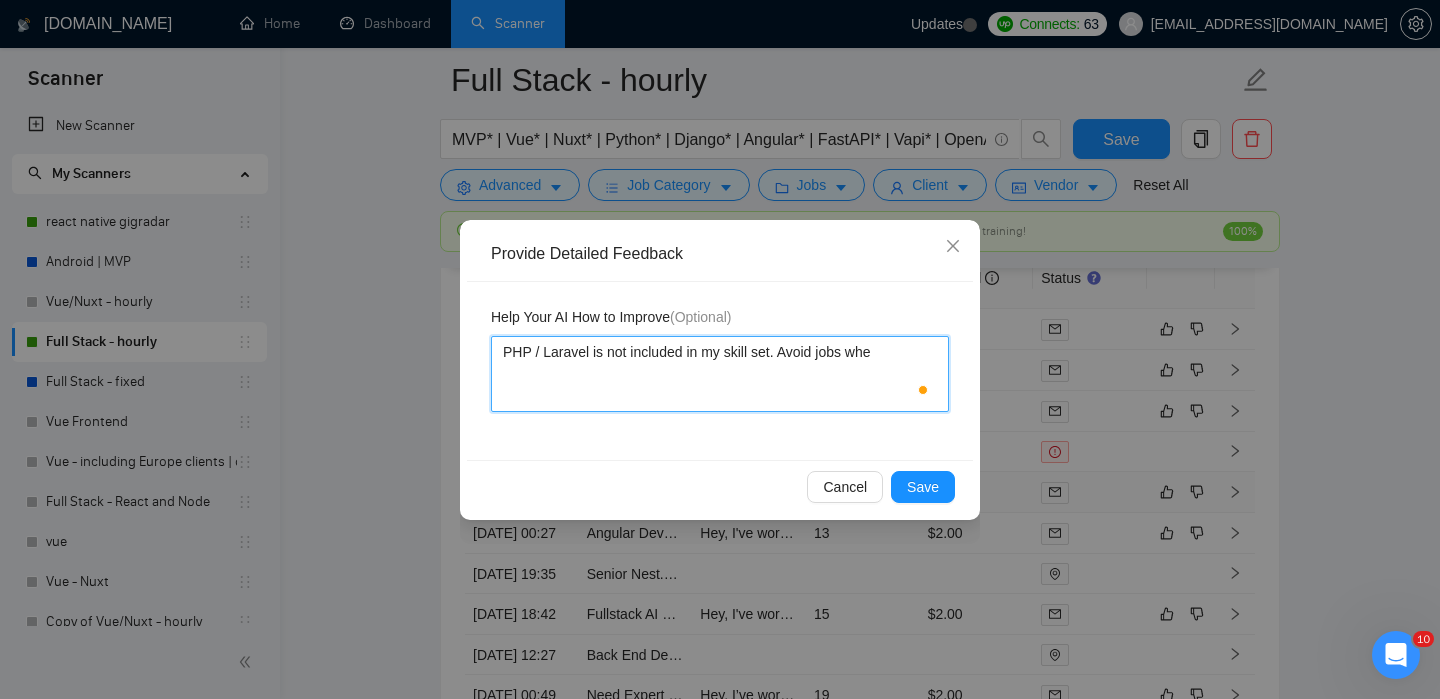 type 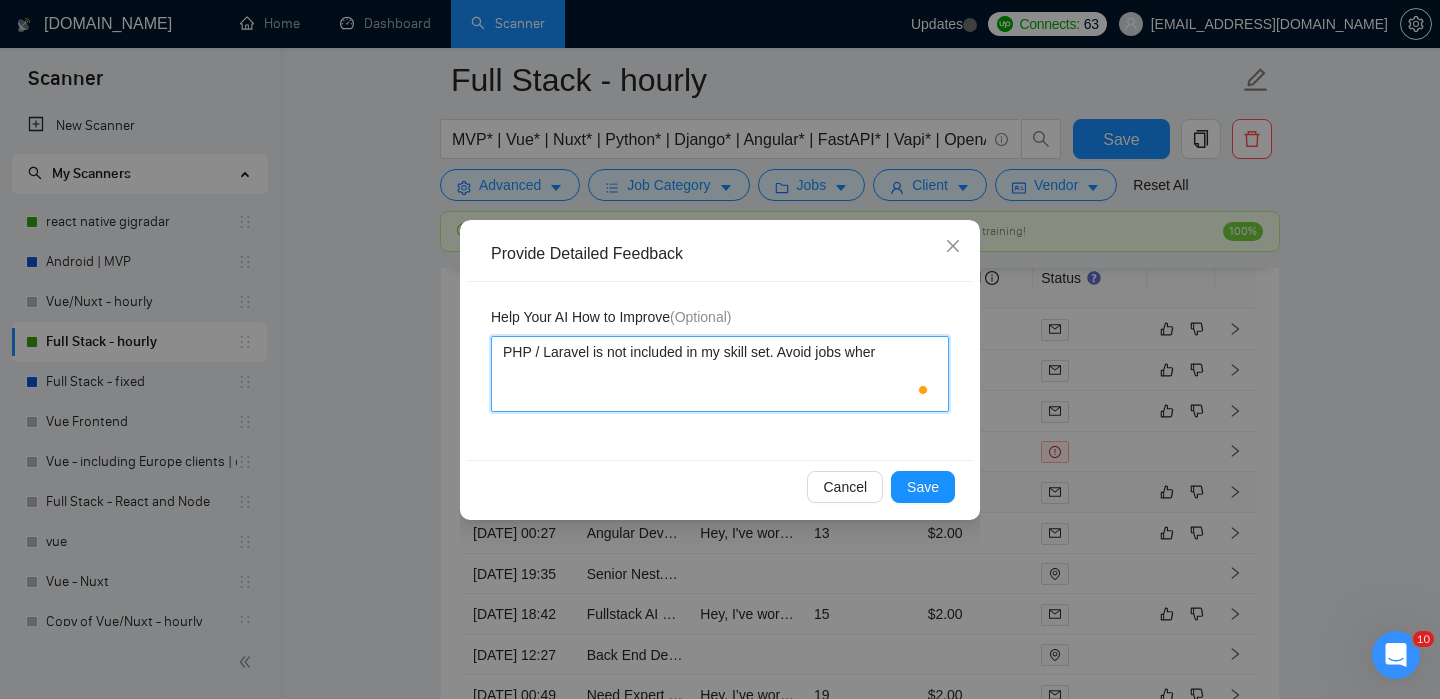 type 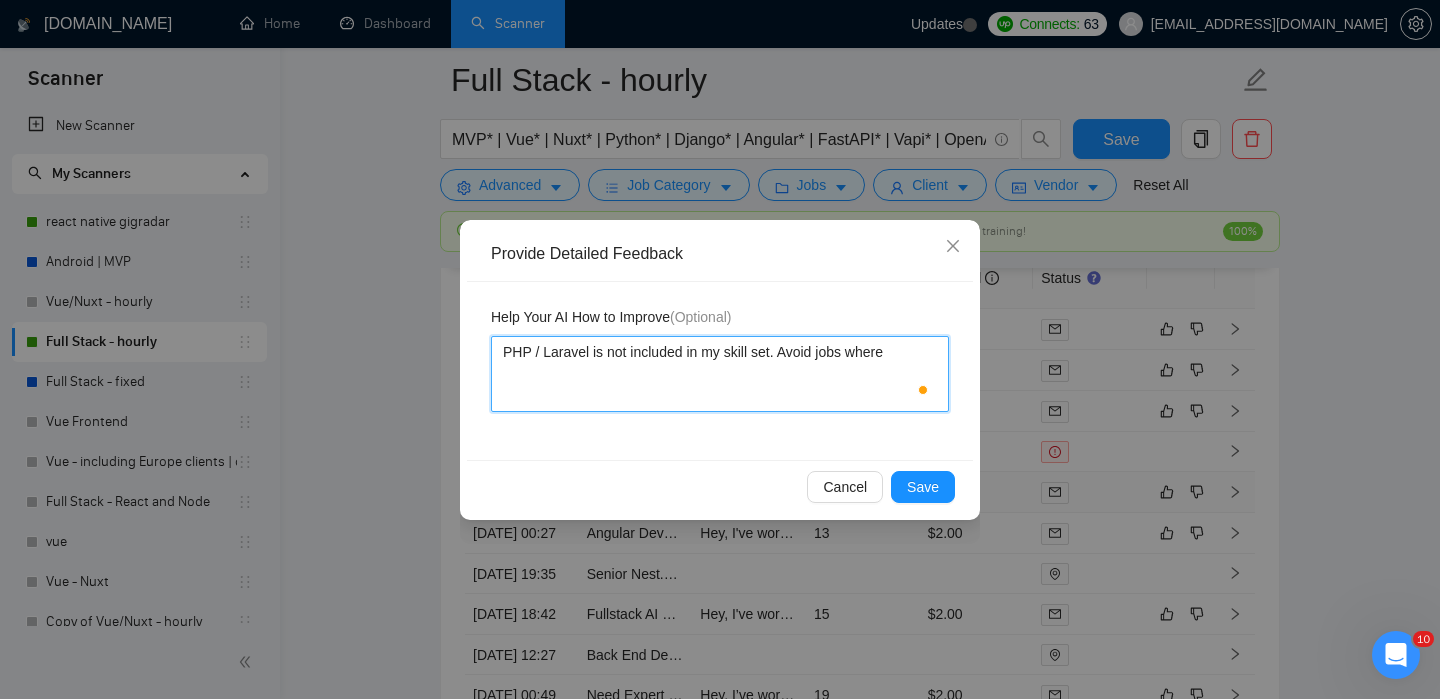 type 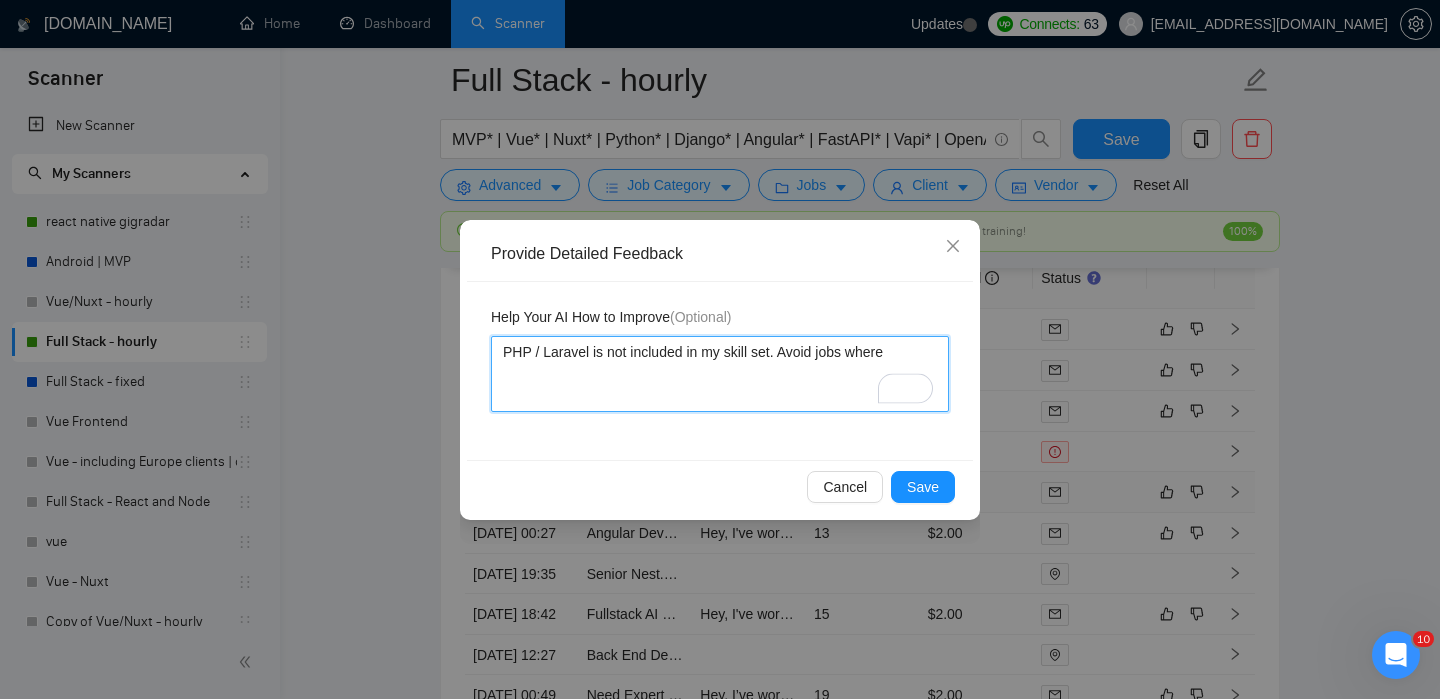 type 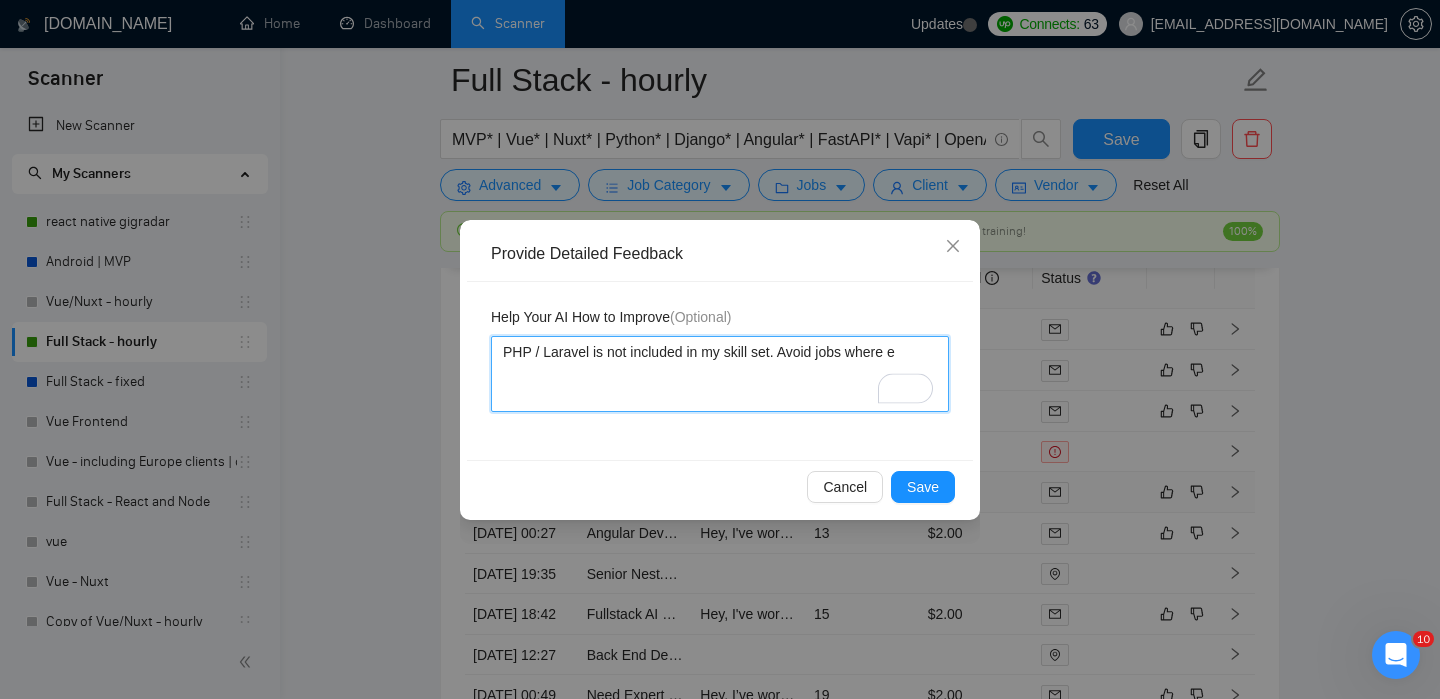 type 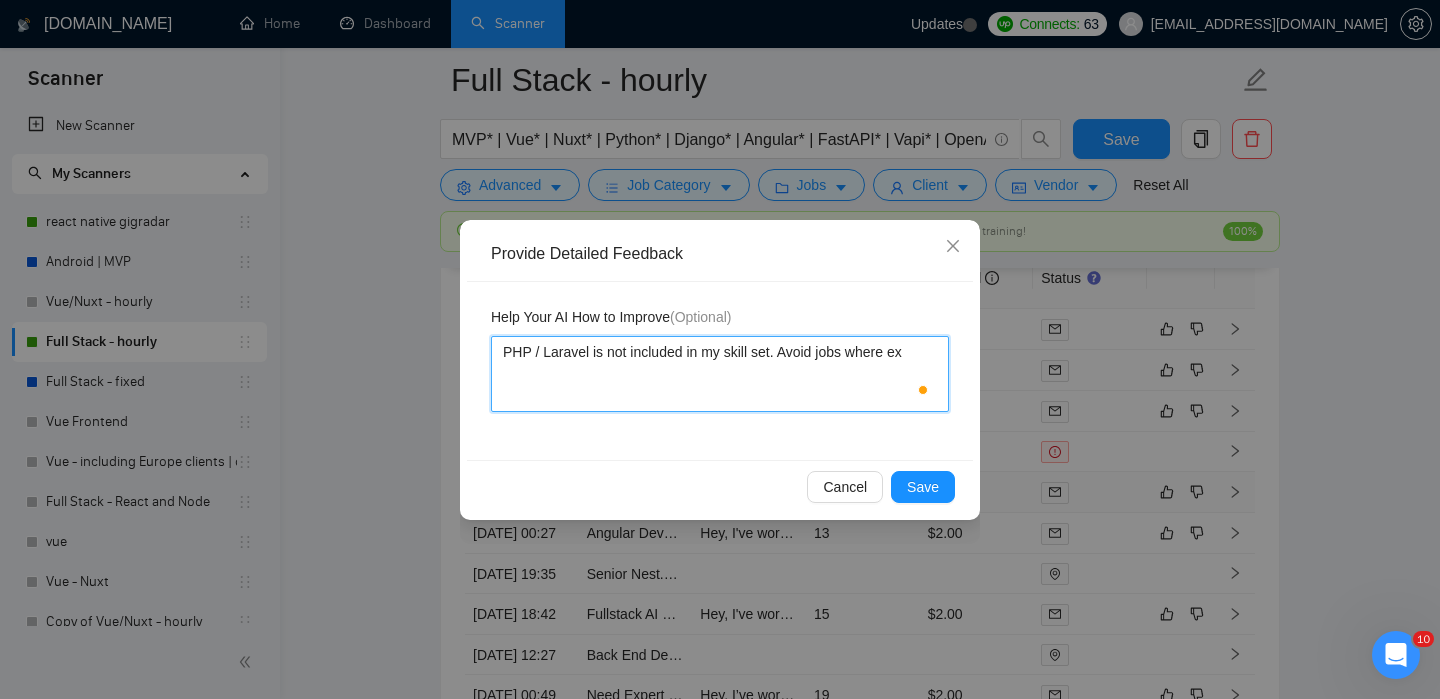 type on "PHP / Laravel is not included in my skill set. Avoid jobs where exp" 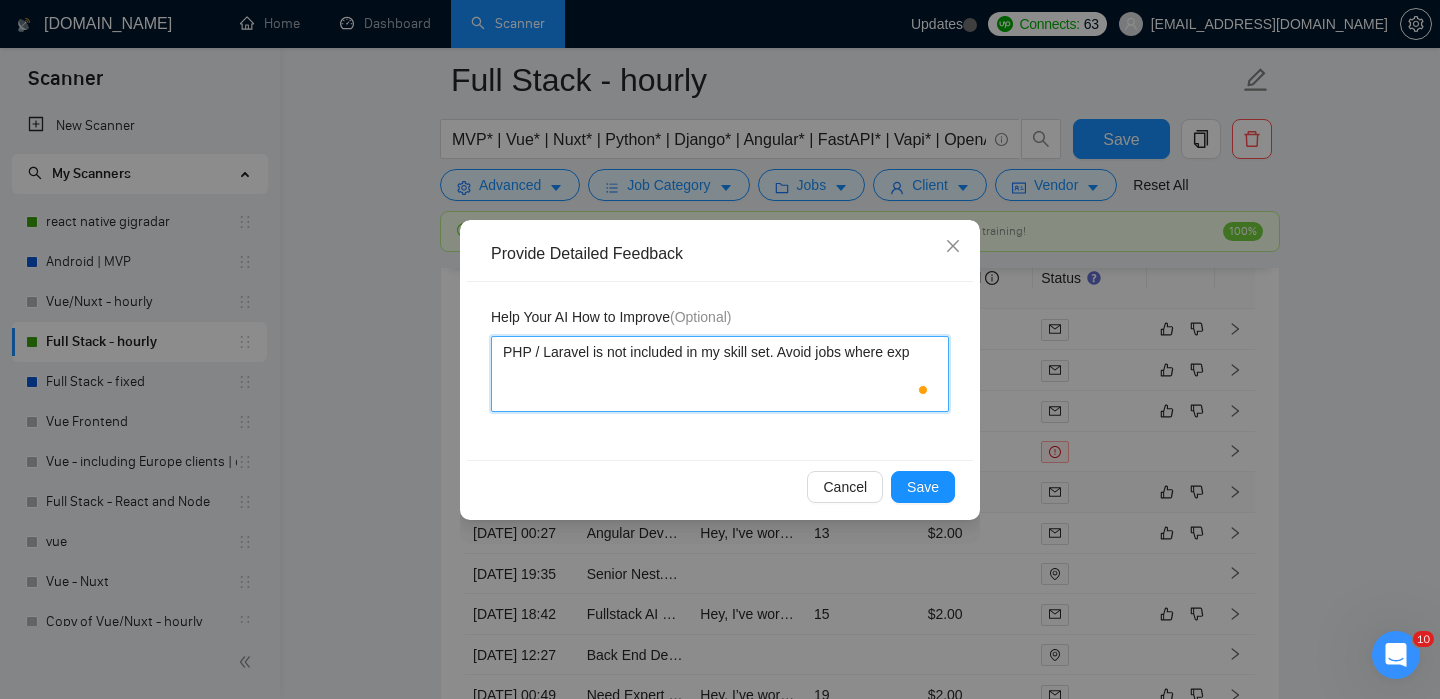 type 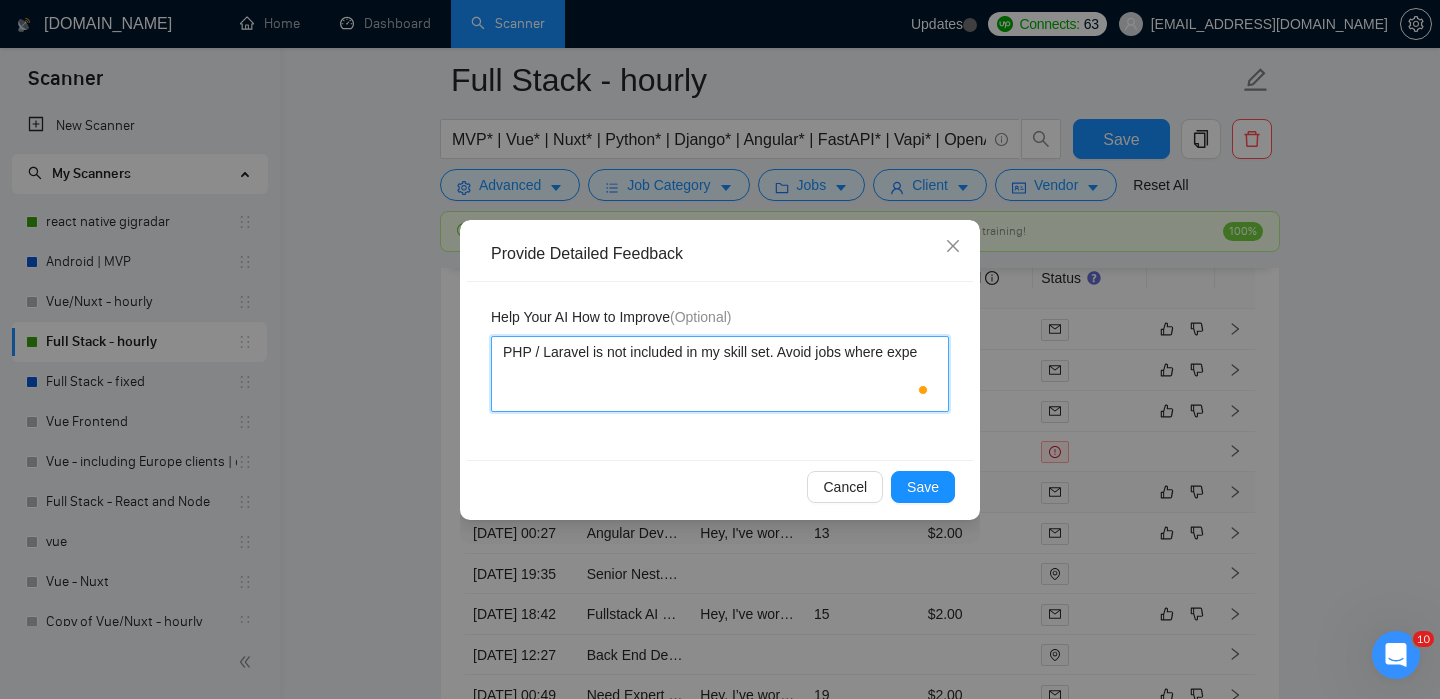 type 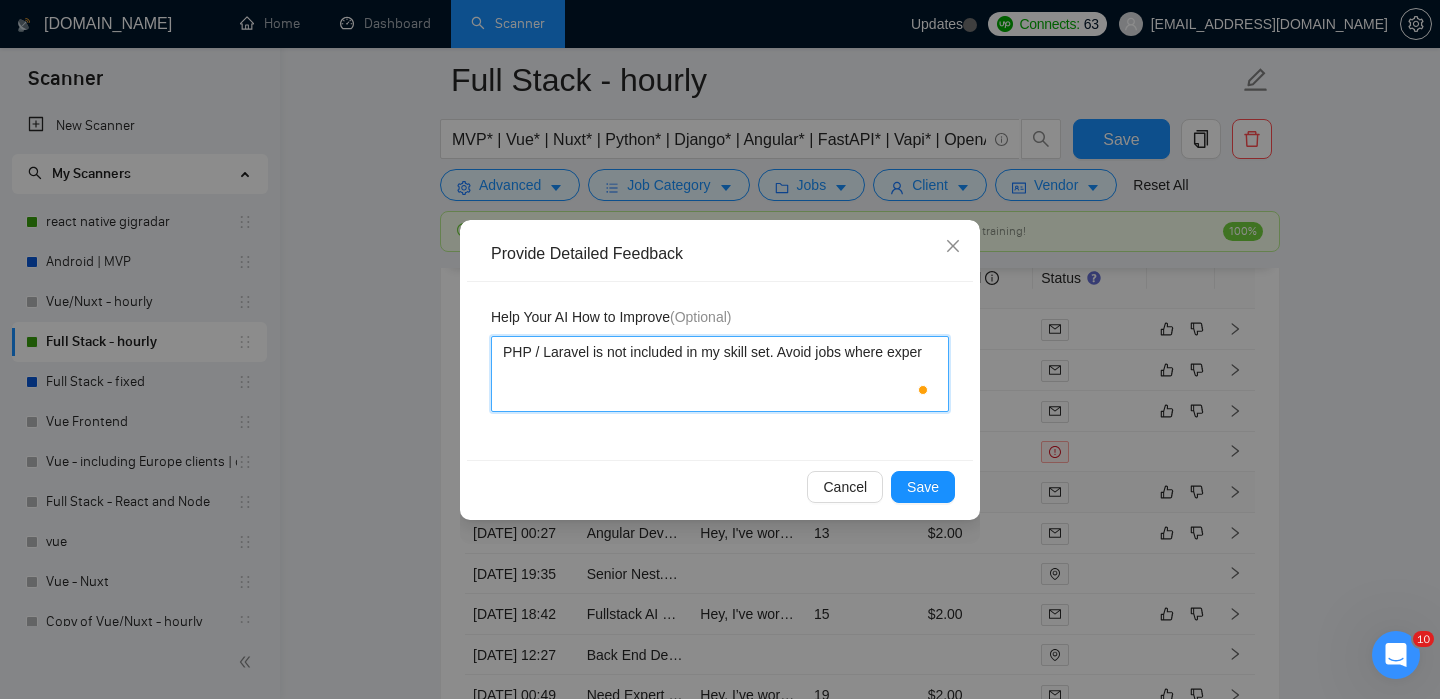 type on "PHP / Laravel is not included in my skill set. Avoid jobs where experi" 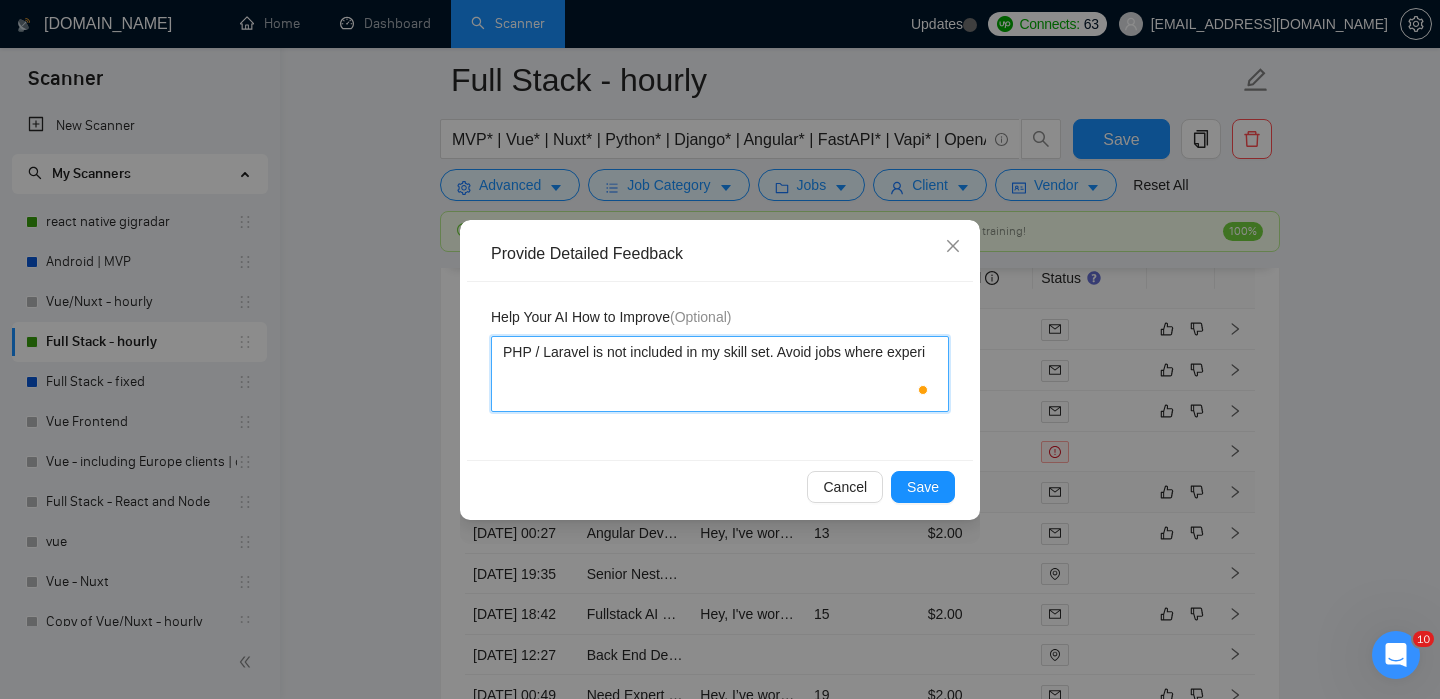 type 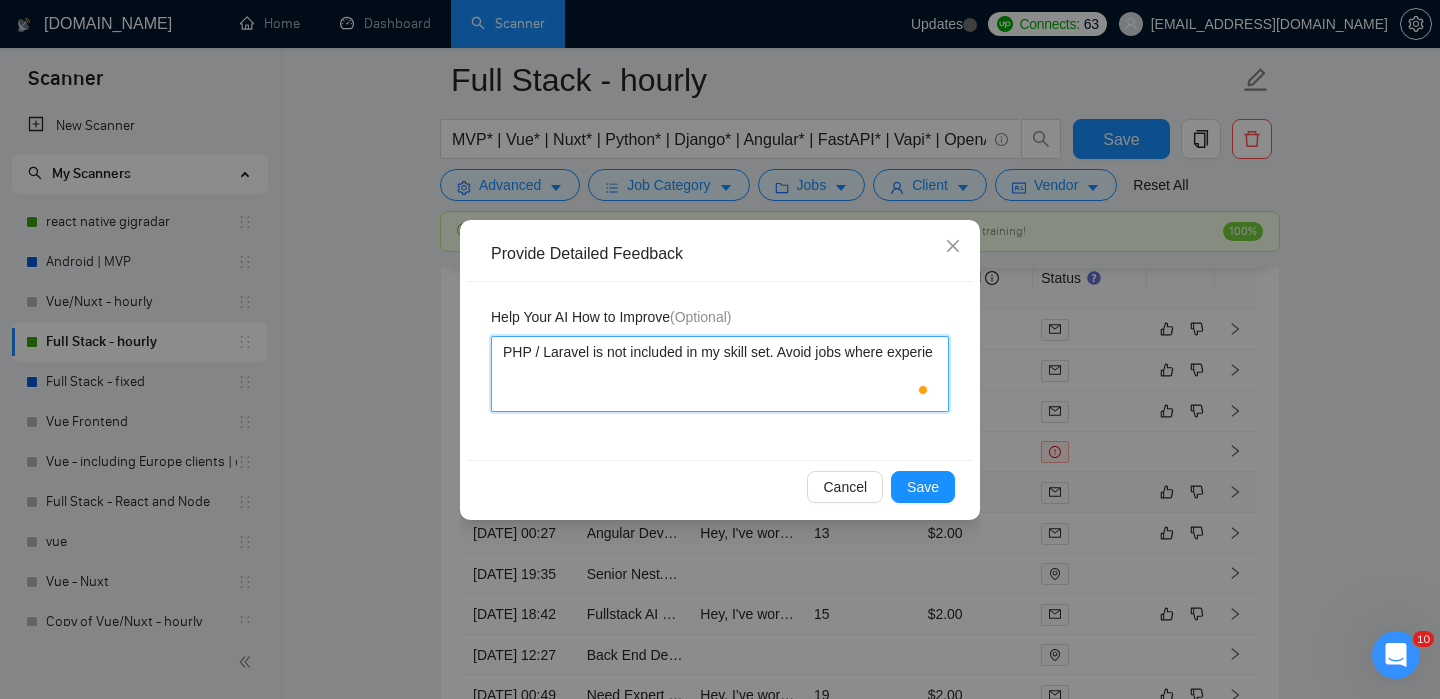 type 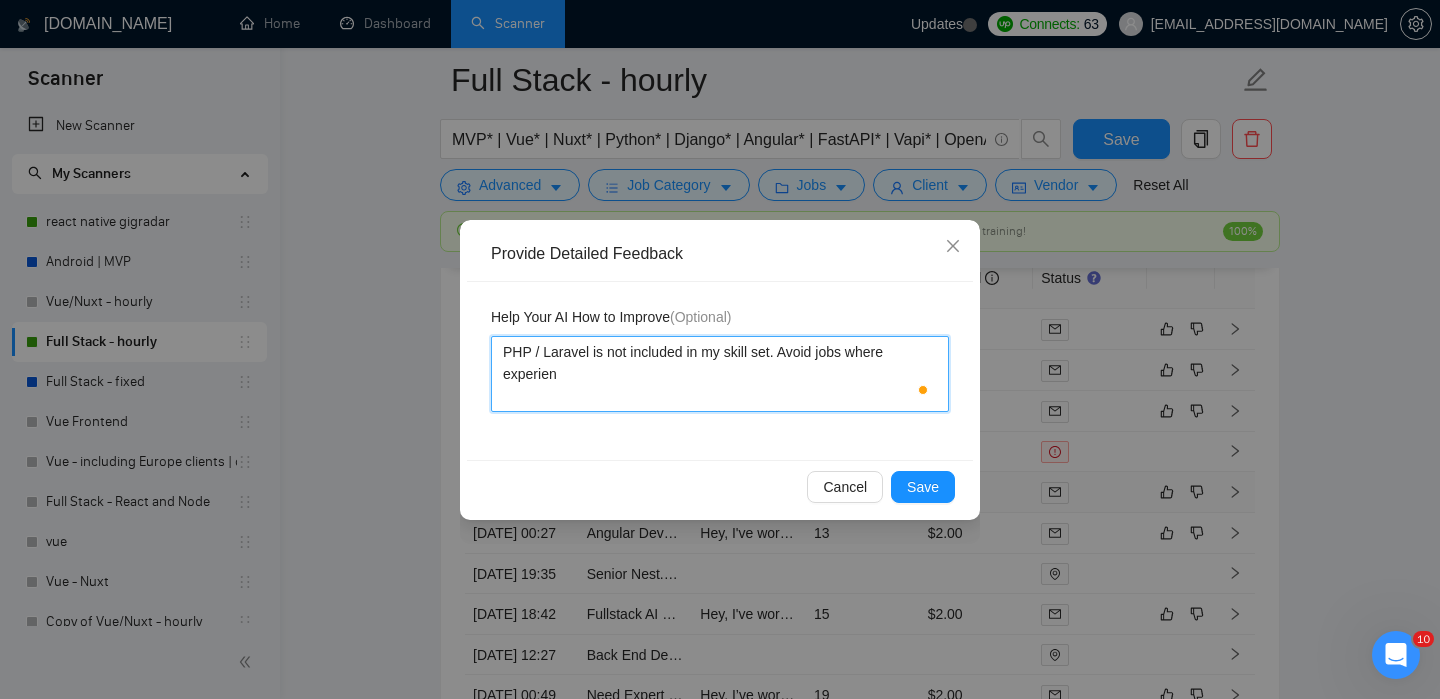 type 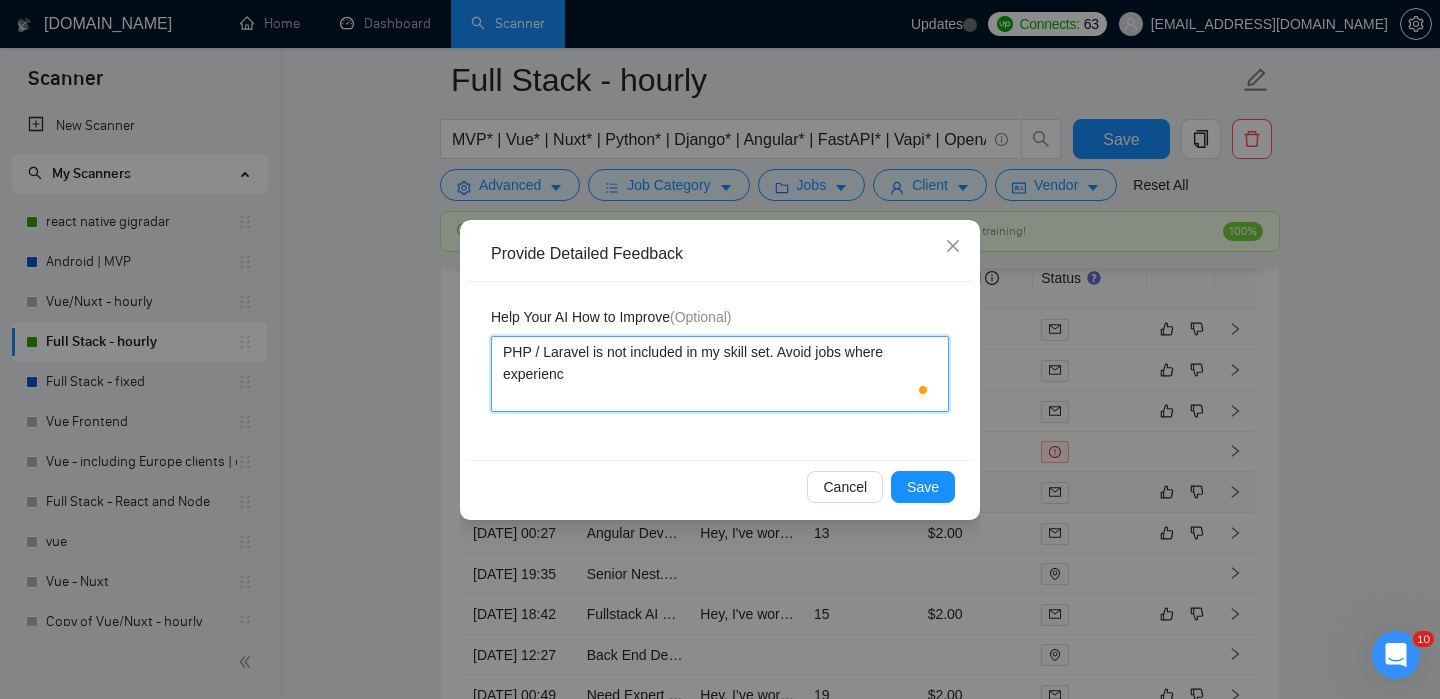 type 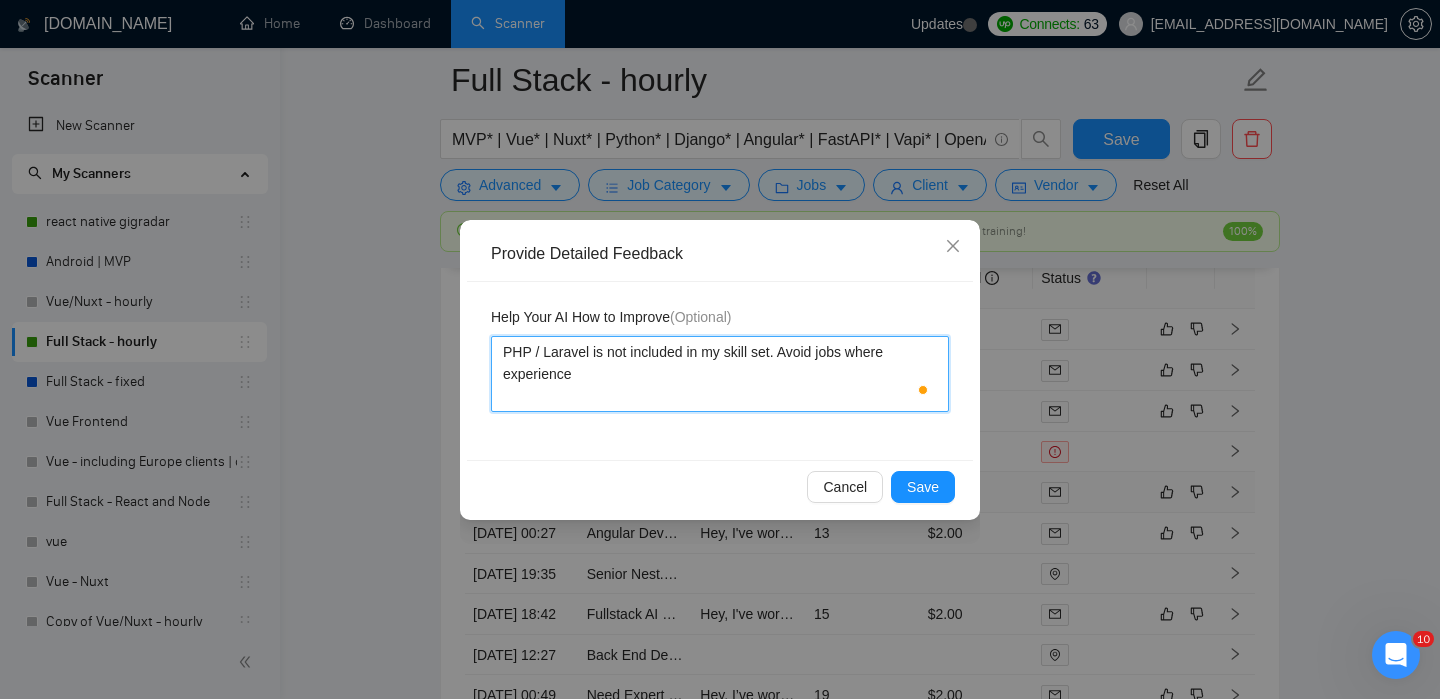 type 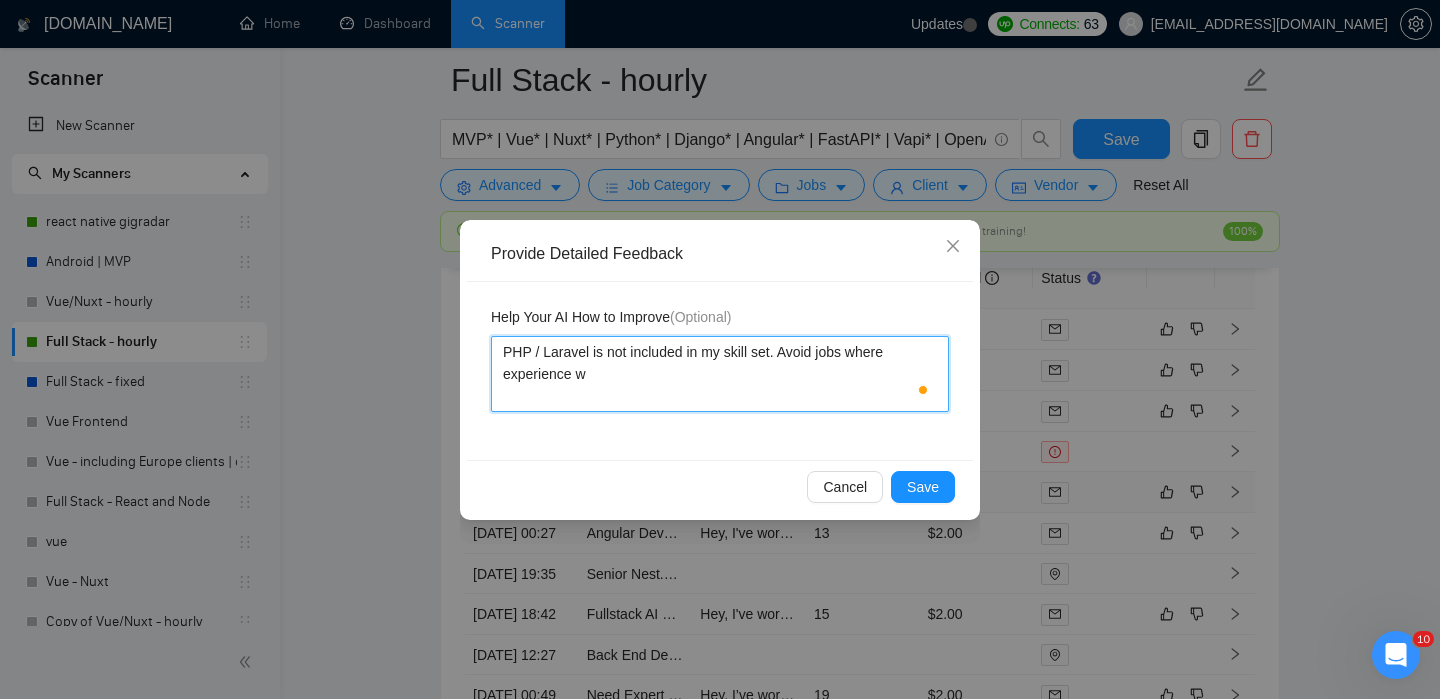 type on "PHP / Laravel is not included in my skill set. Avoid jobs where experience wi" 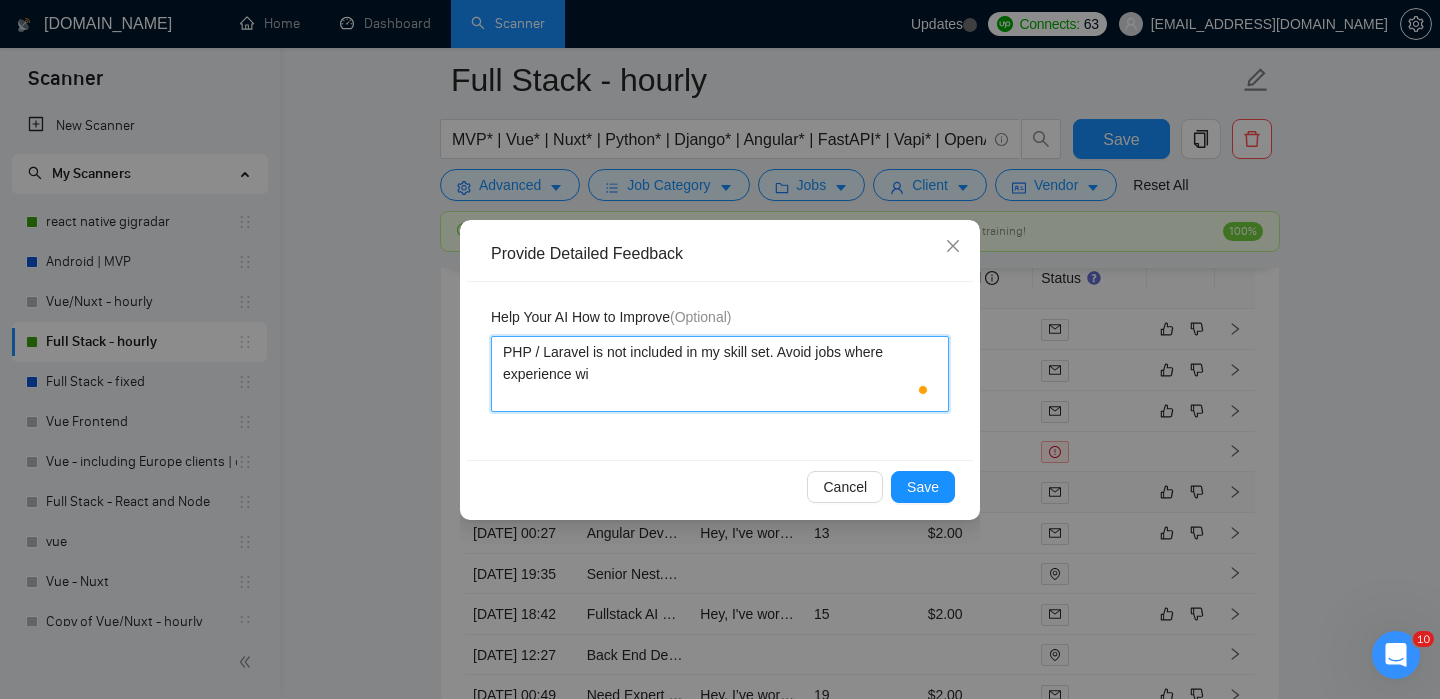 type 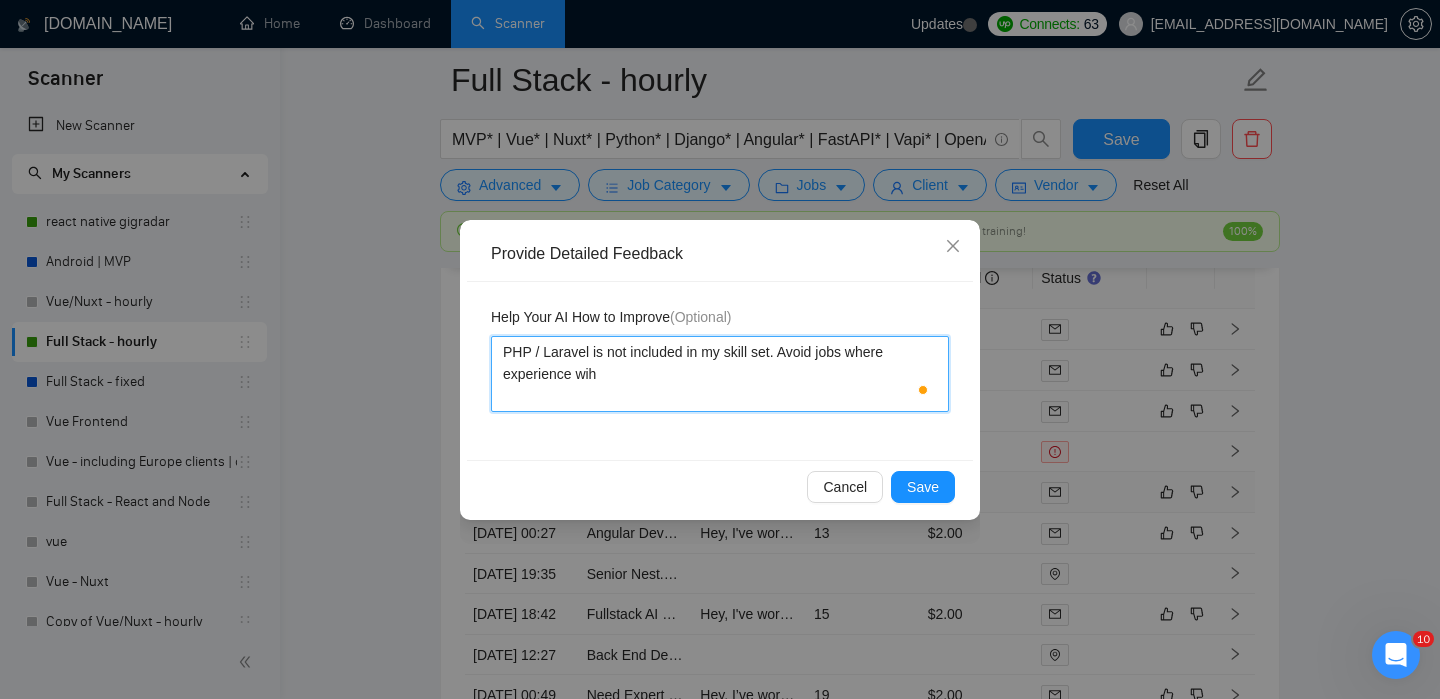 type 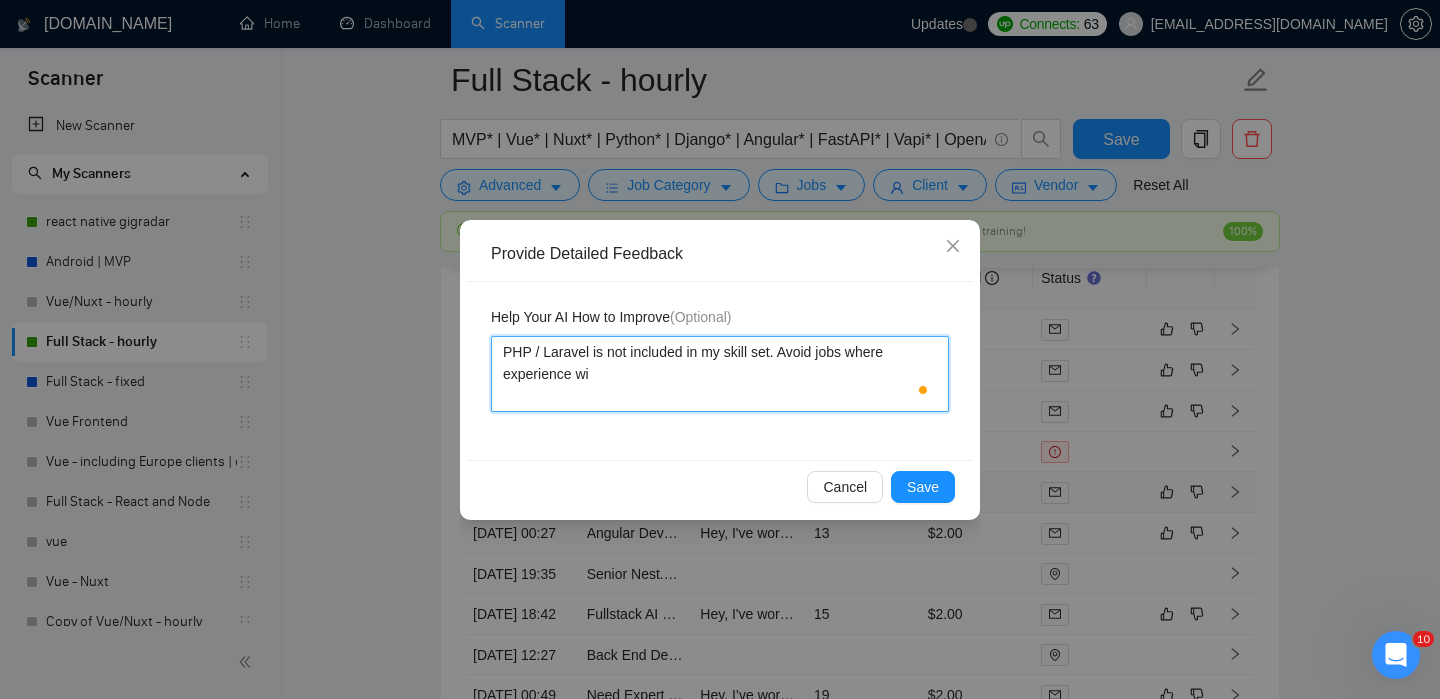 type 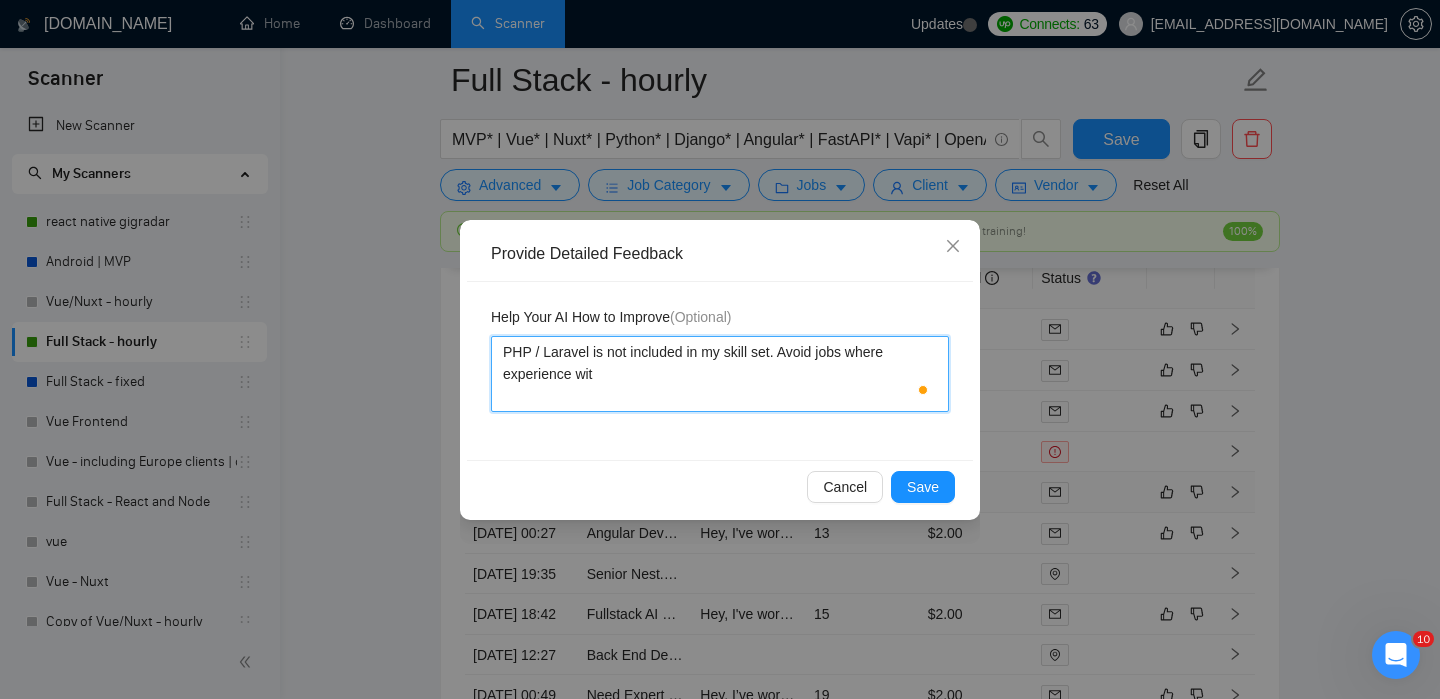 type 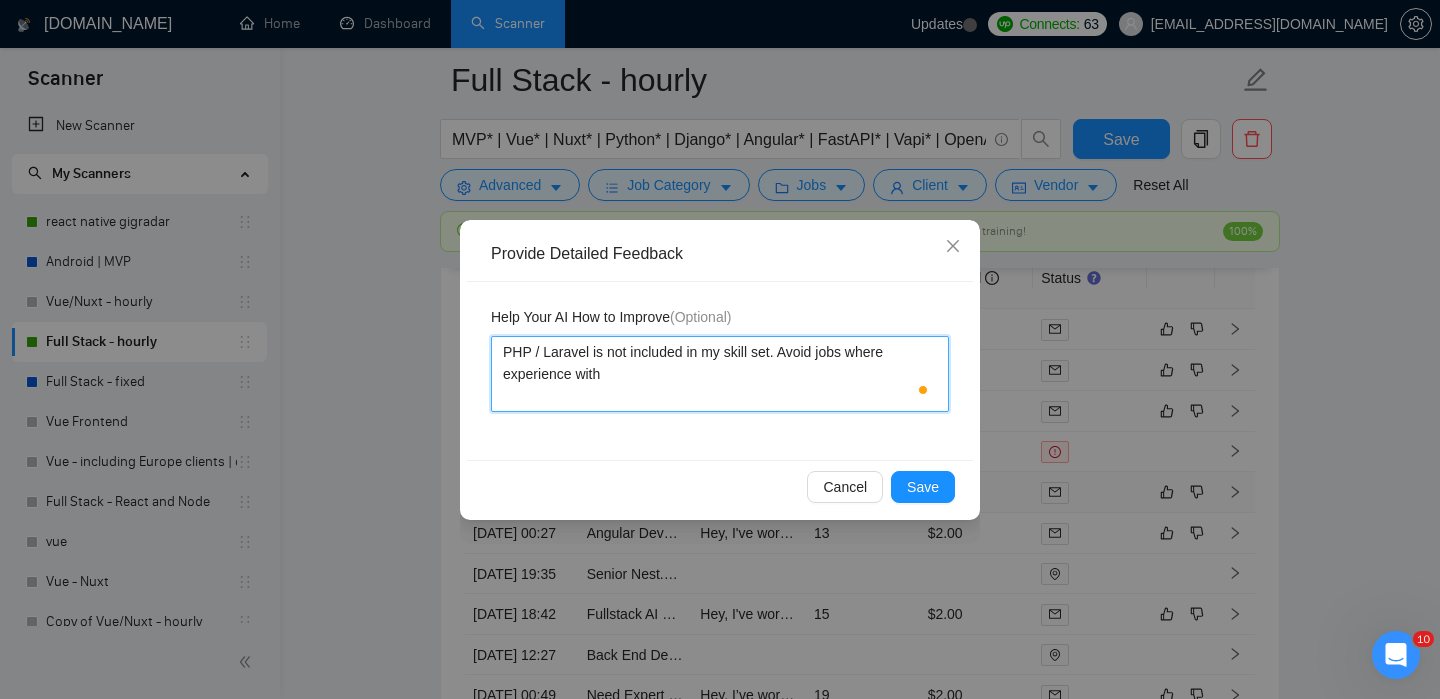 type 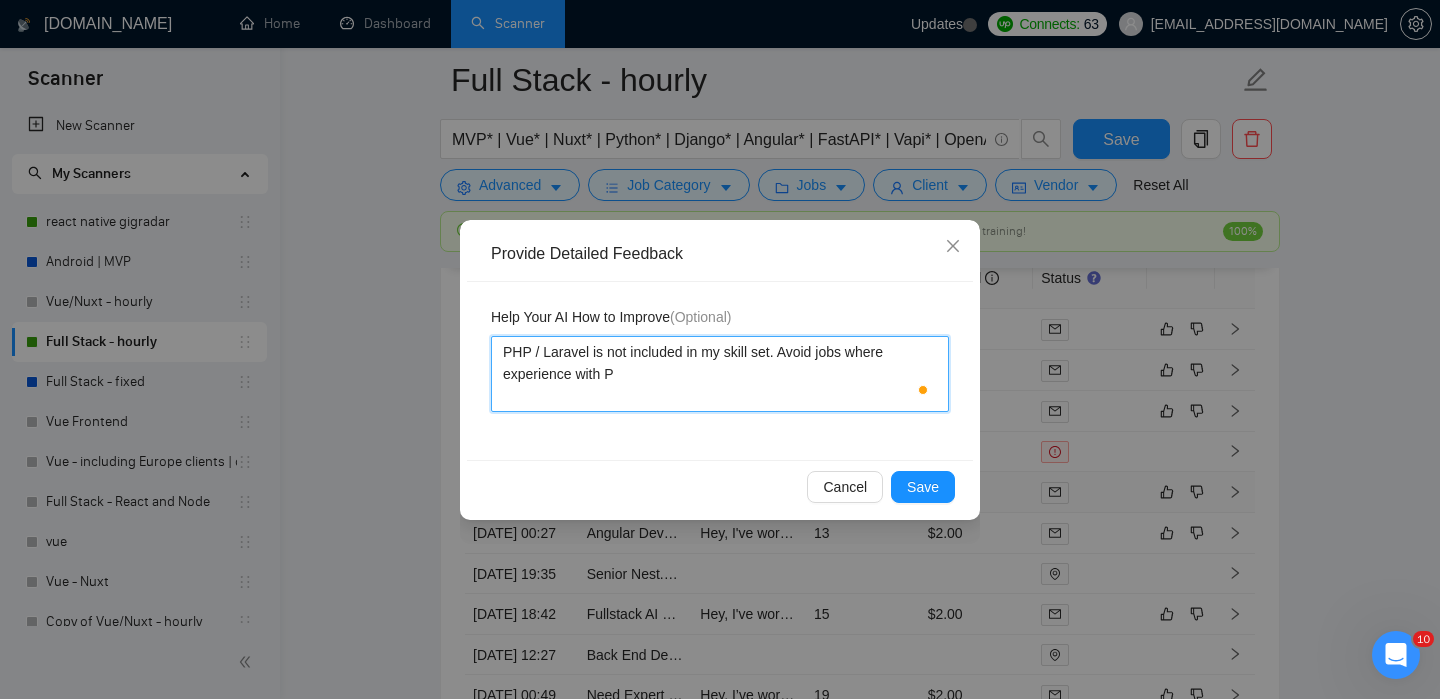 type 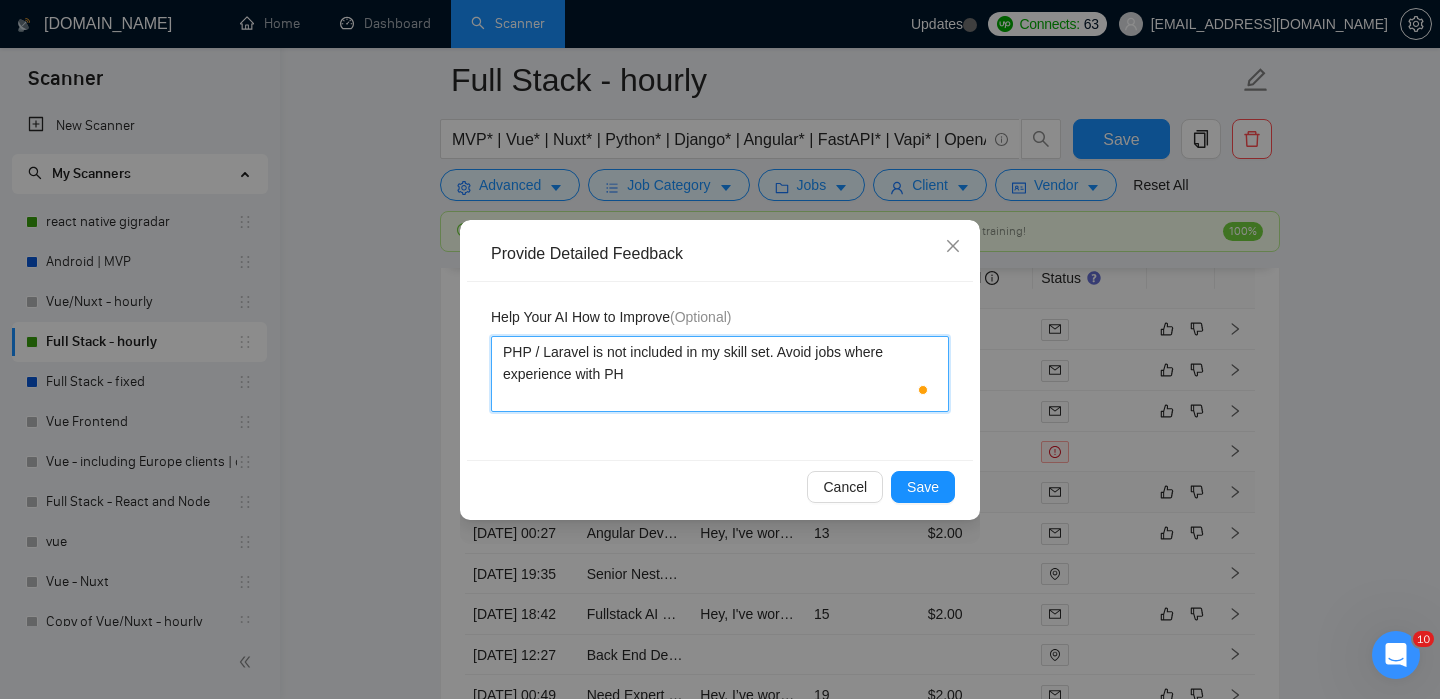 type 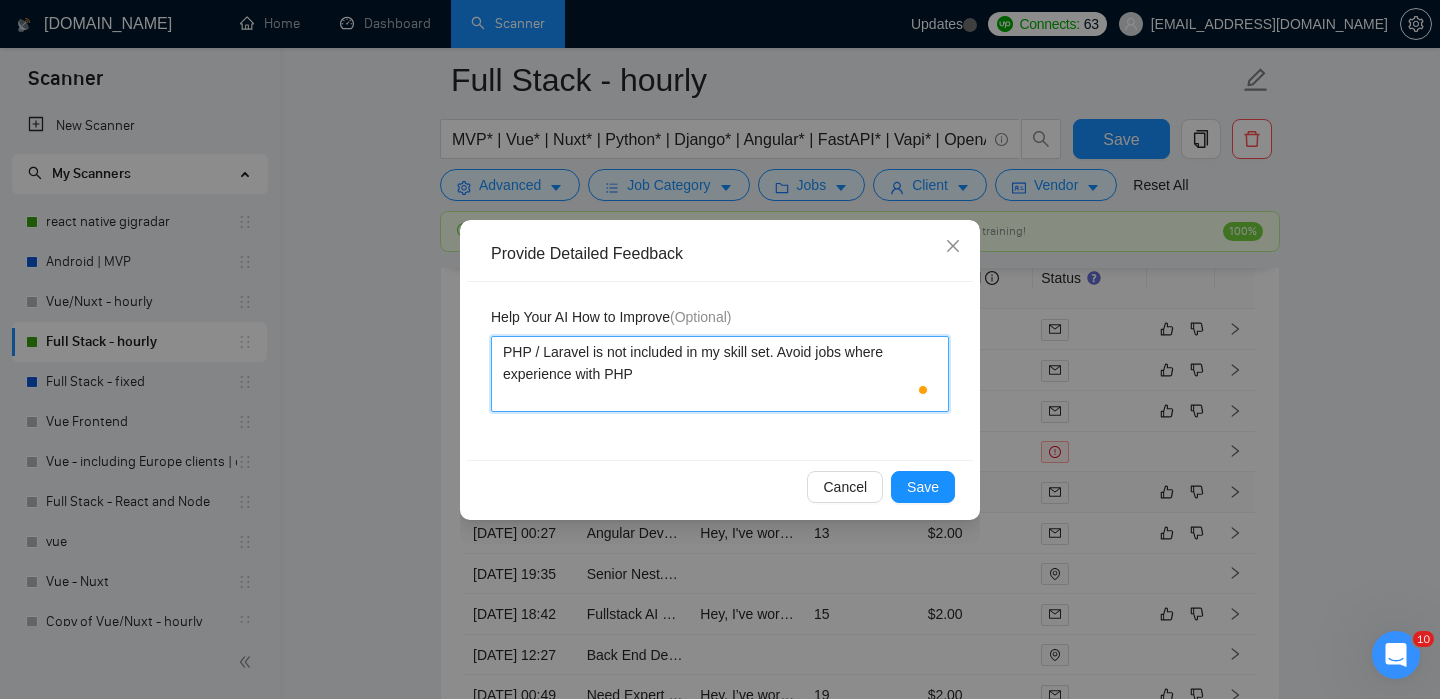 type 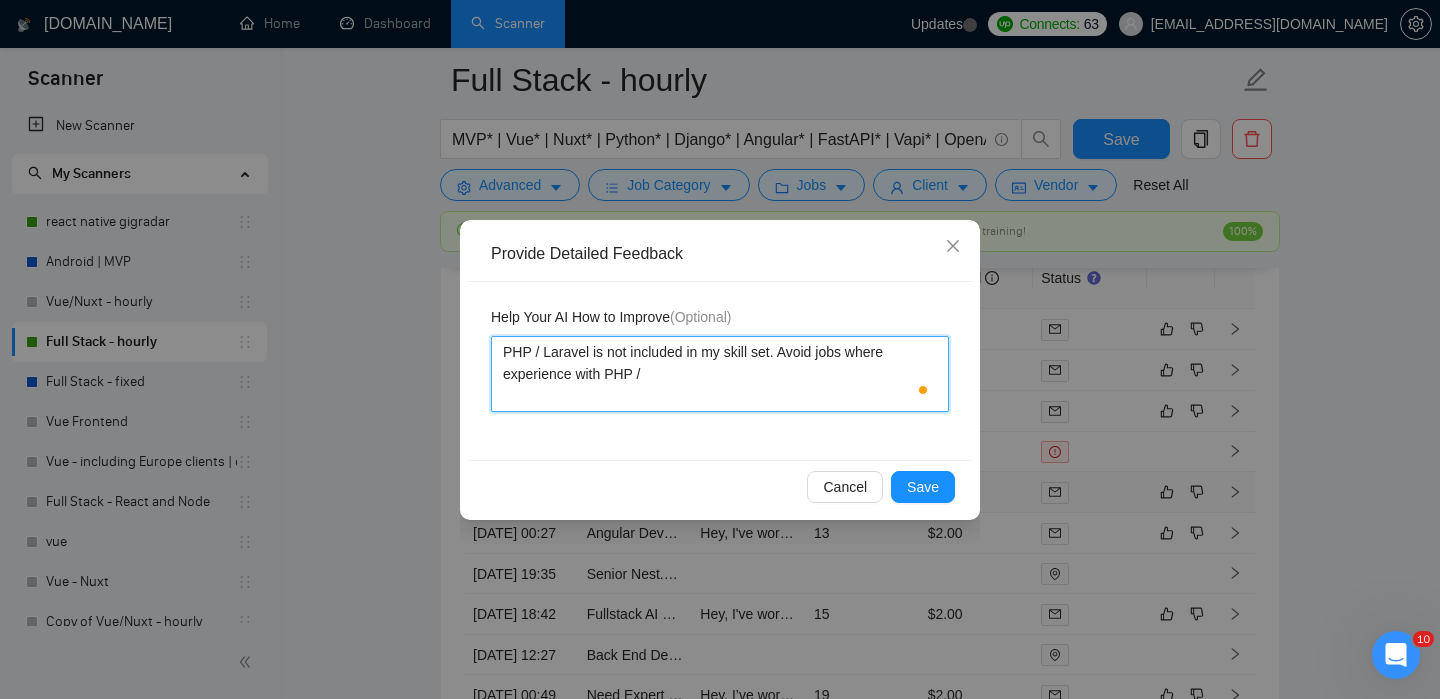 type 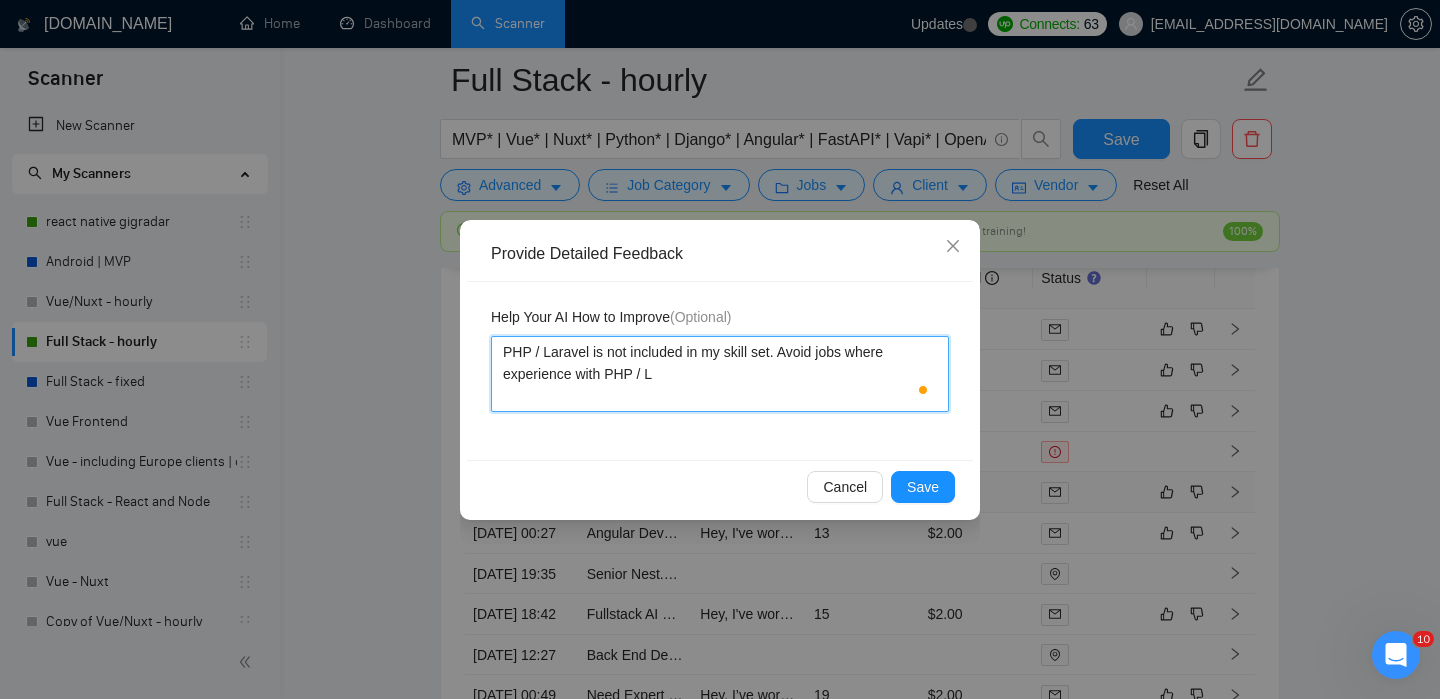 type 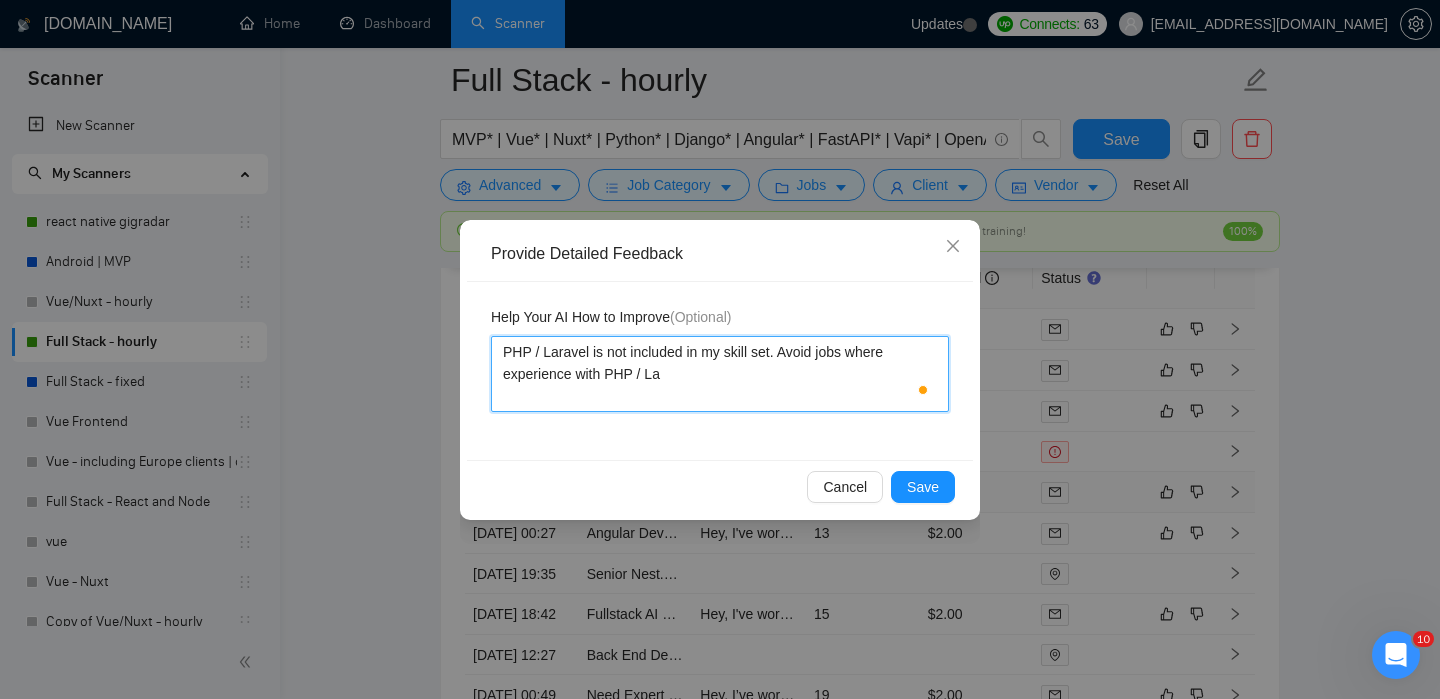 type 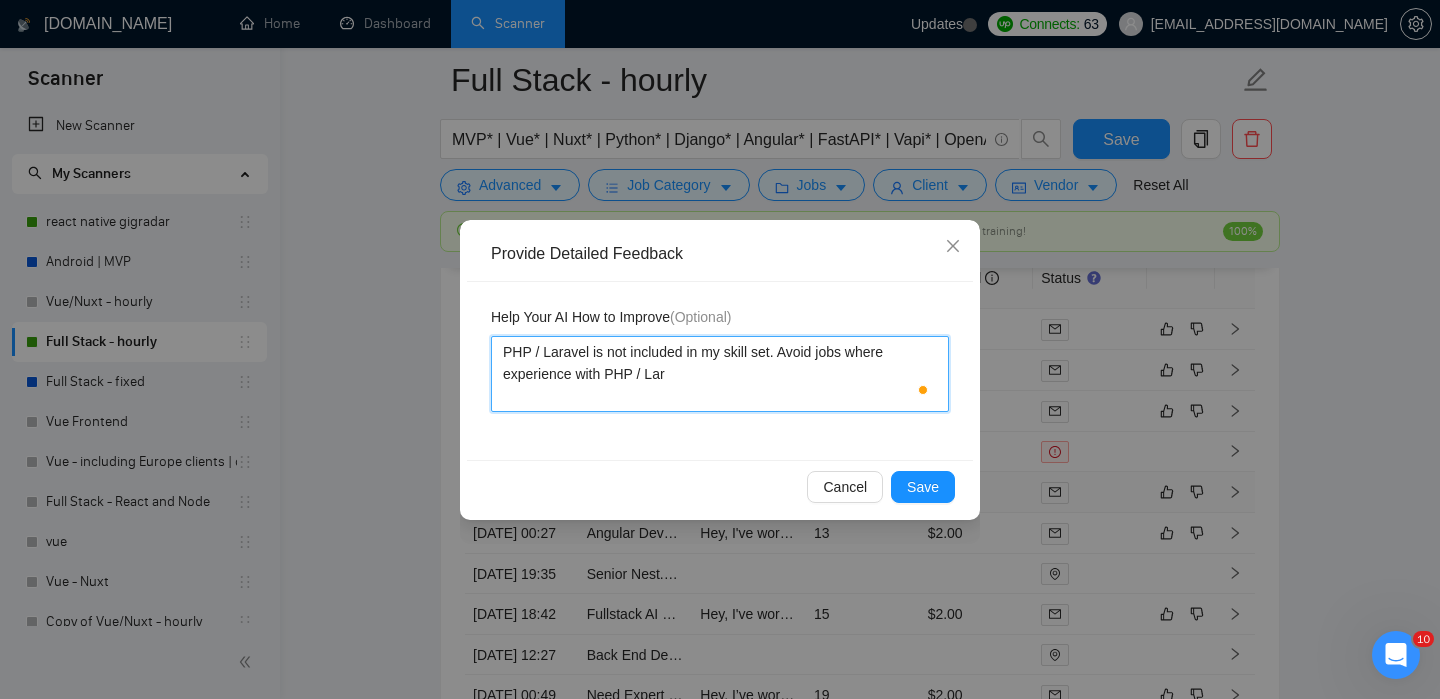 type 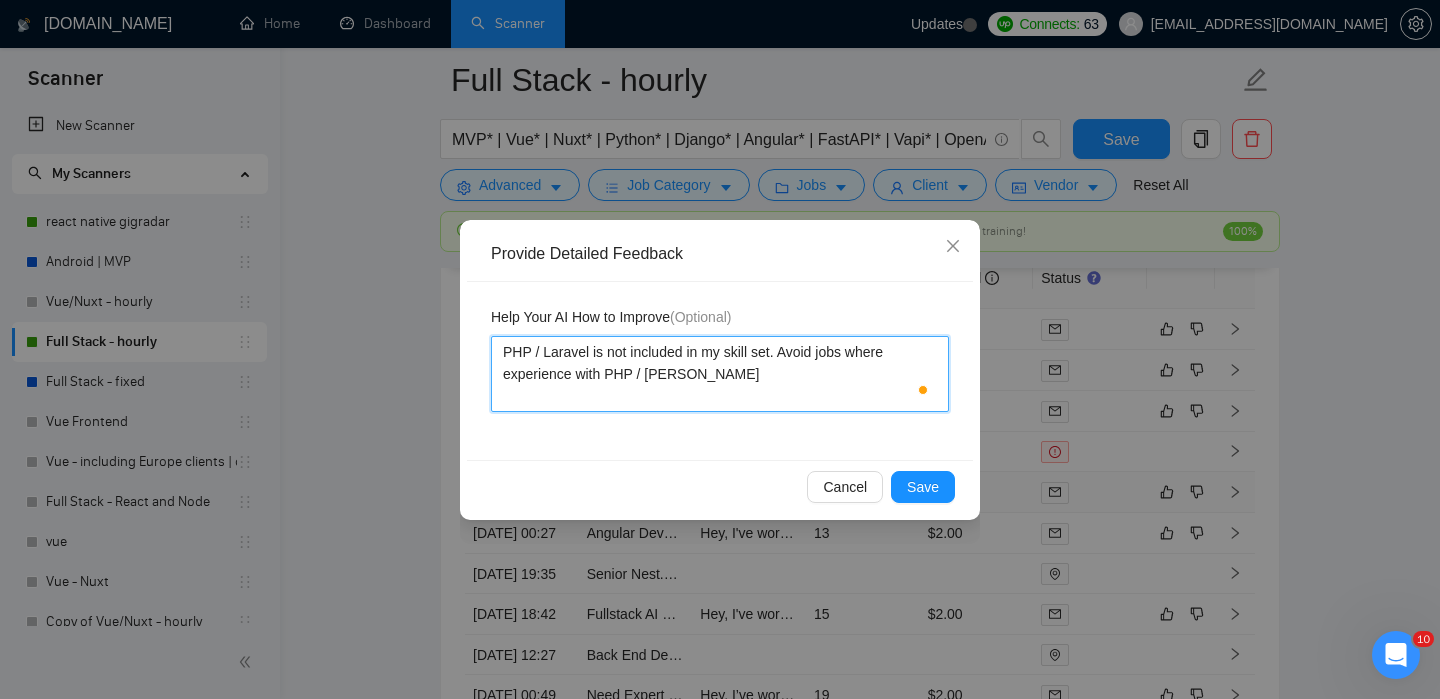 type 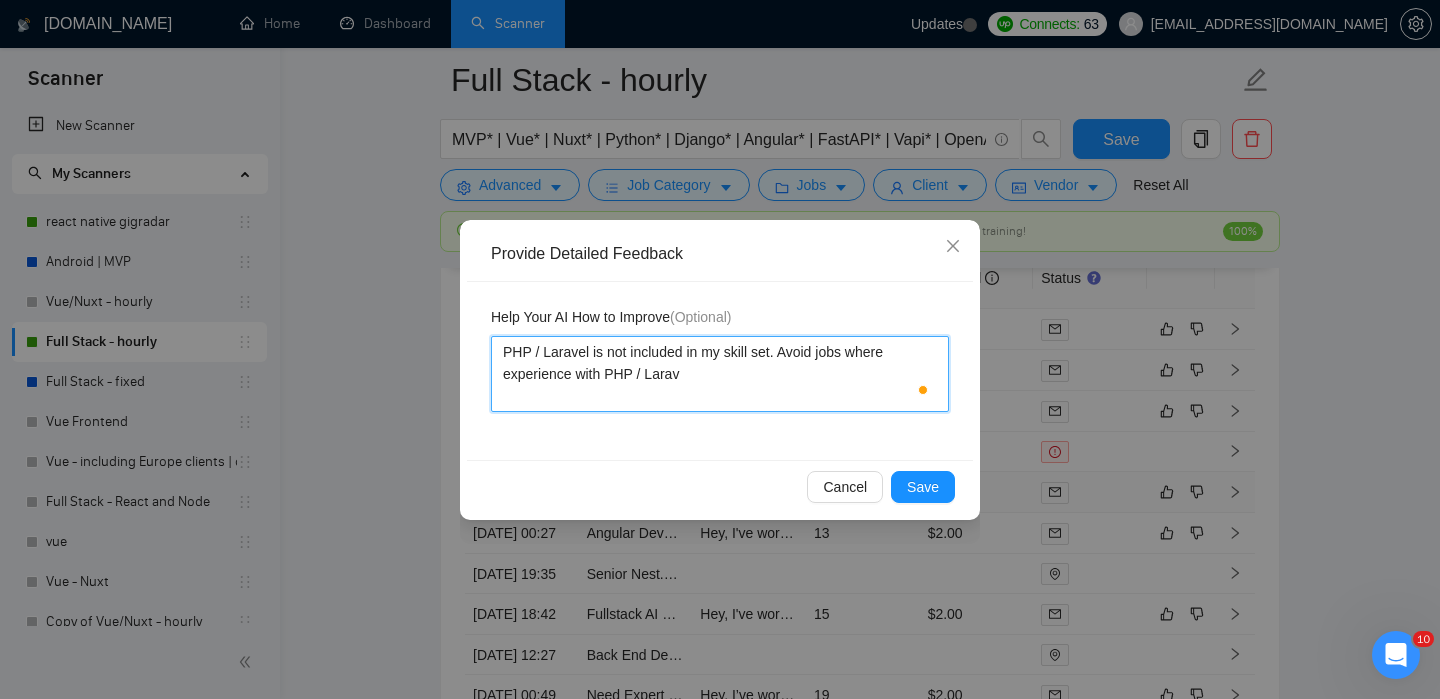 type 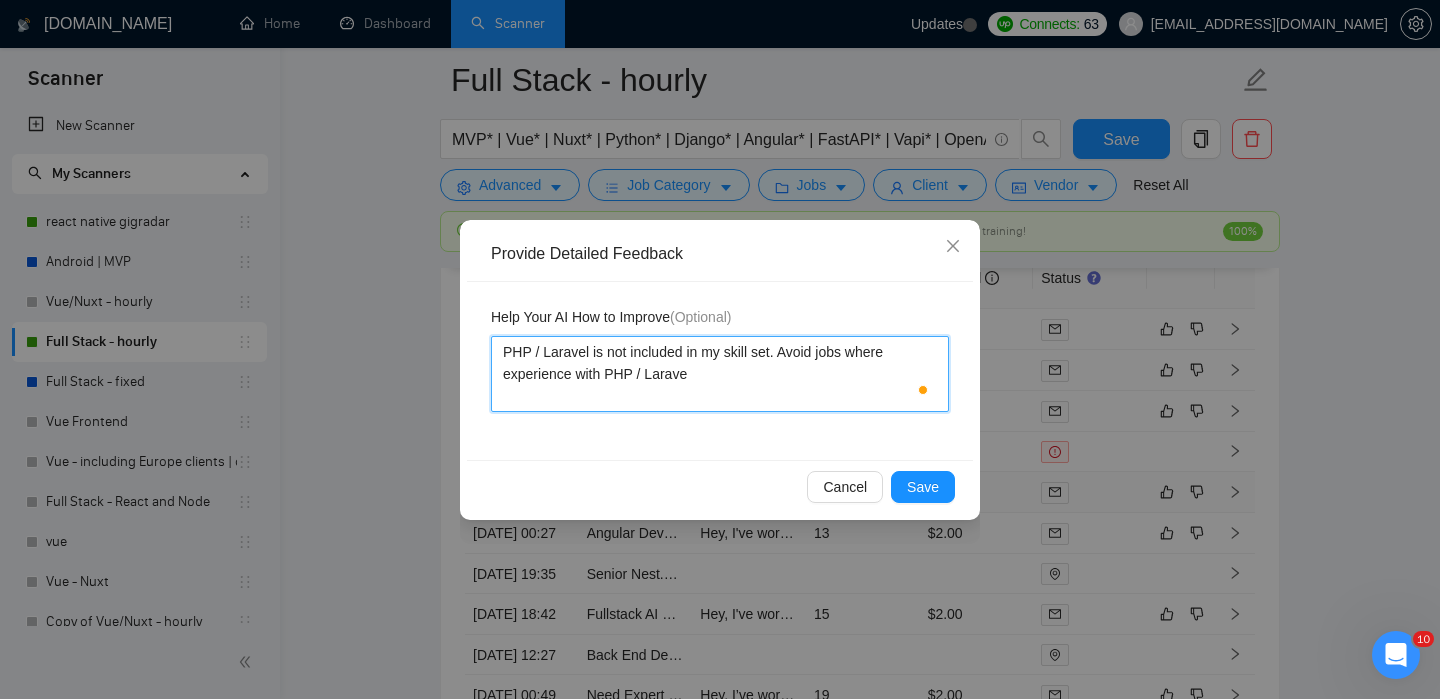 type 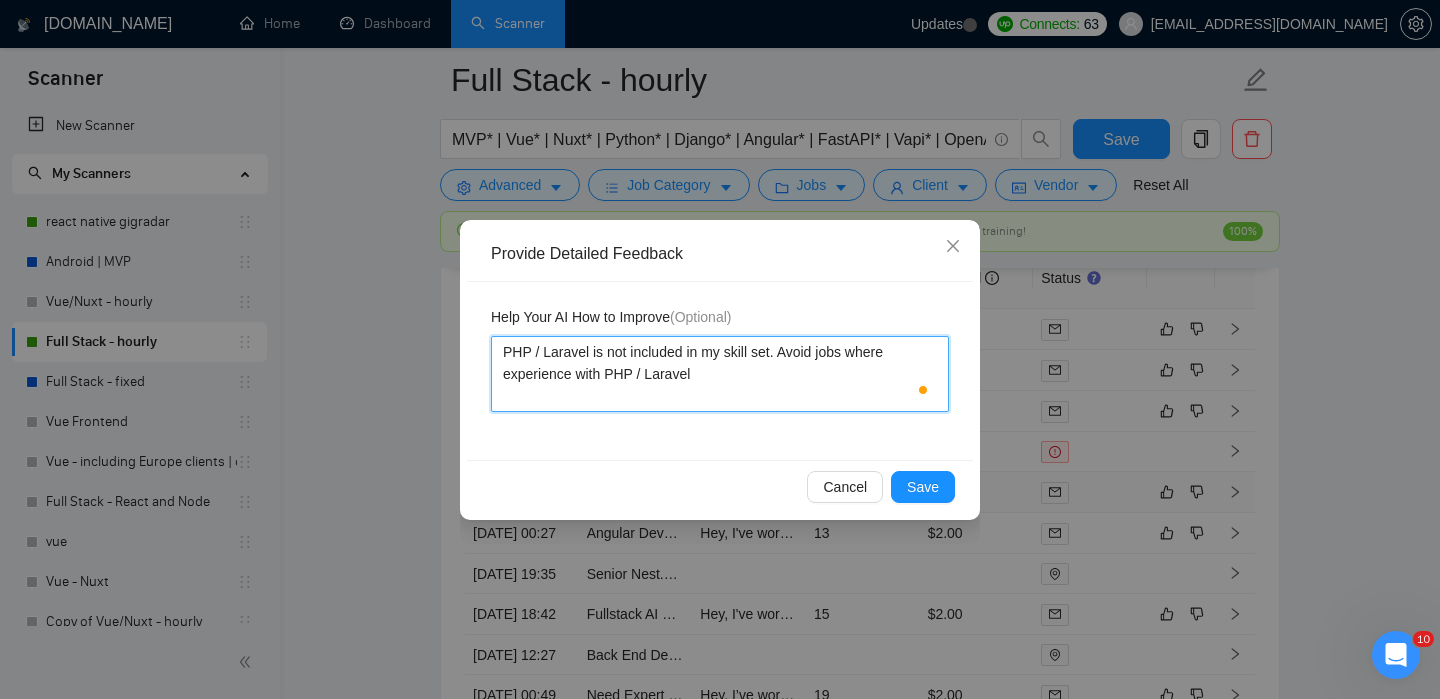 type 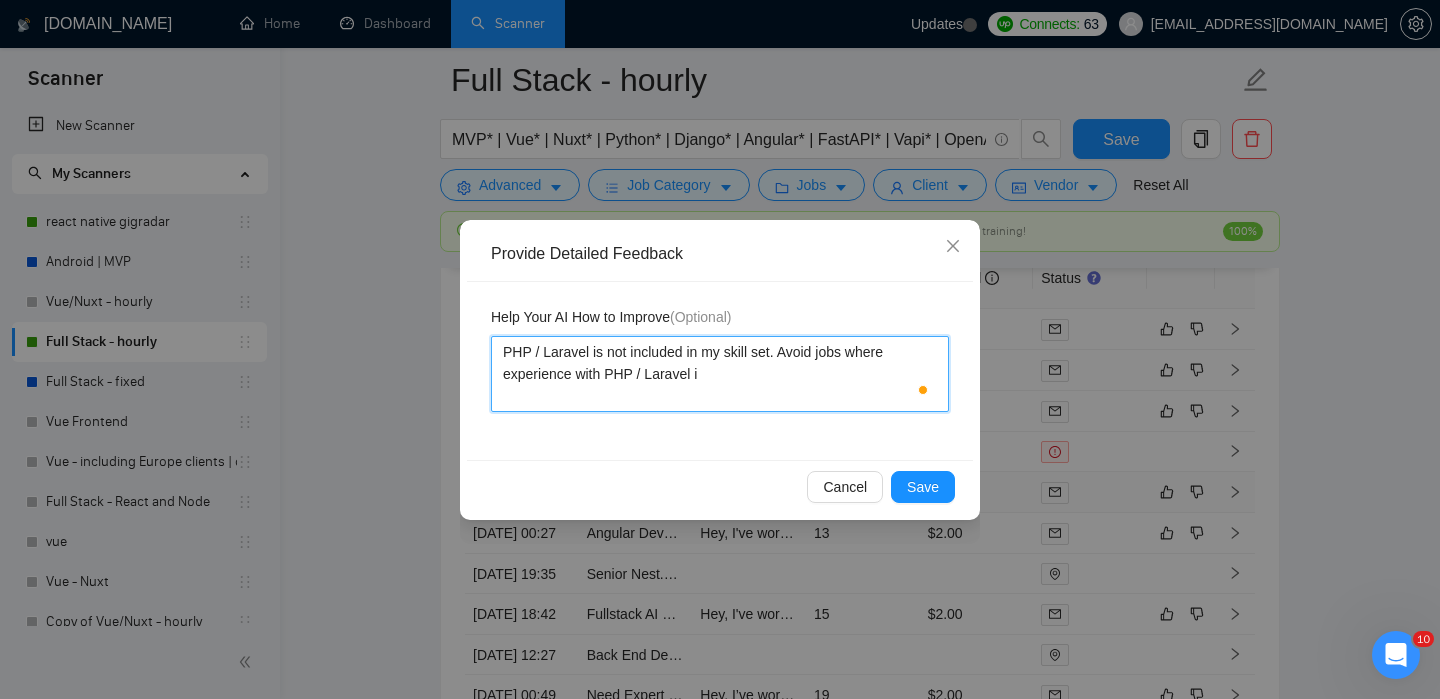 type 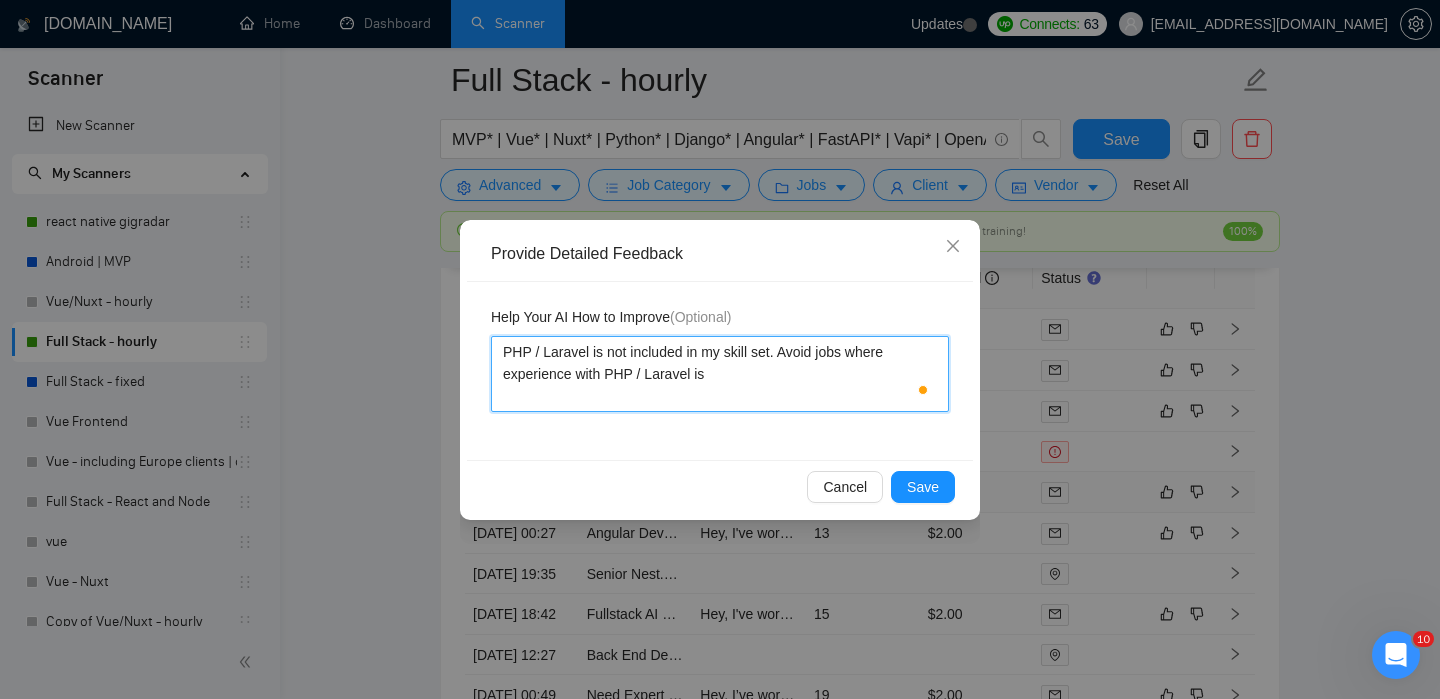 type 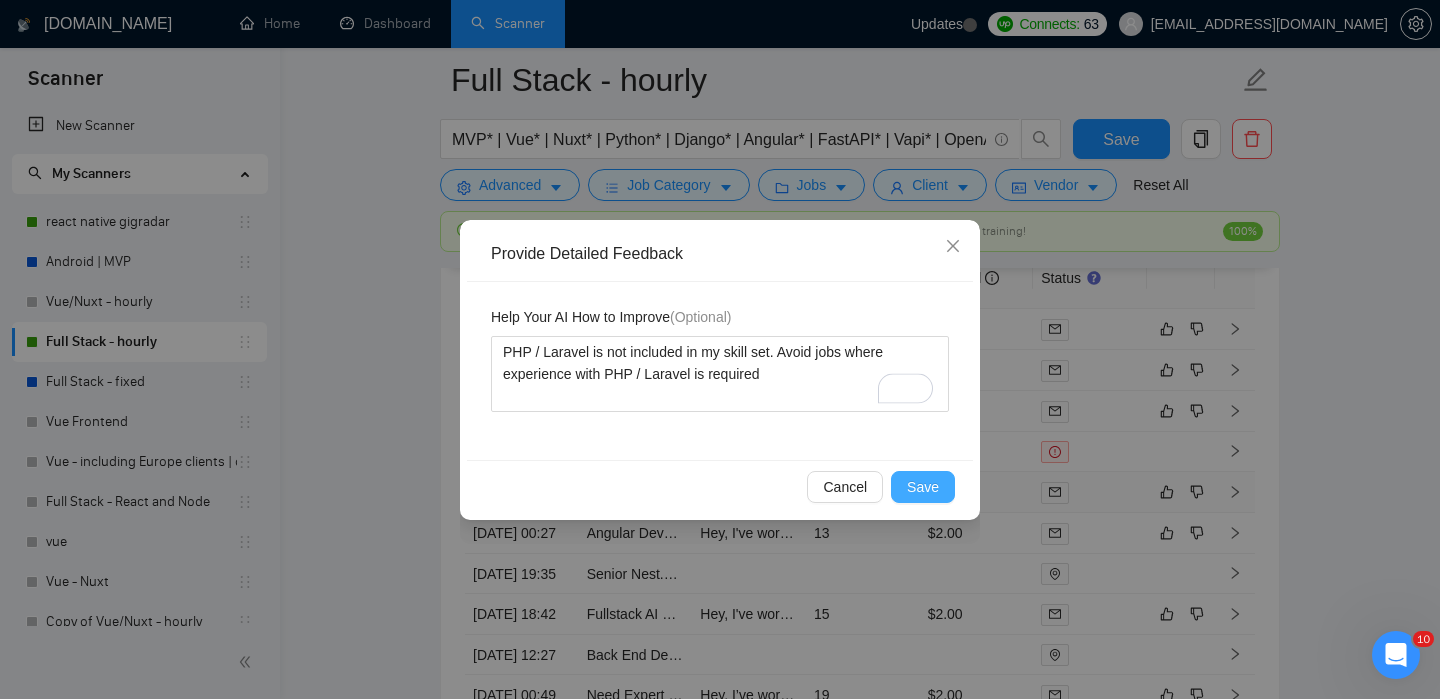 click on "Save" at bounding box center [923, 487] 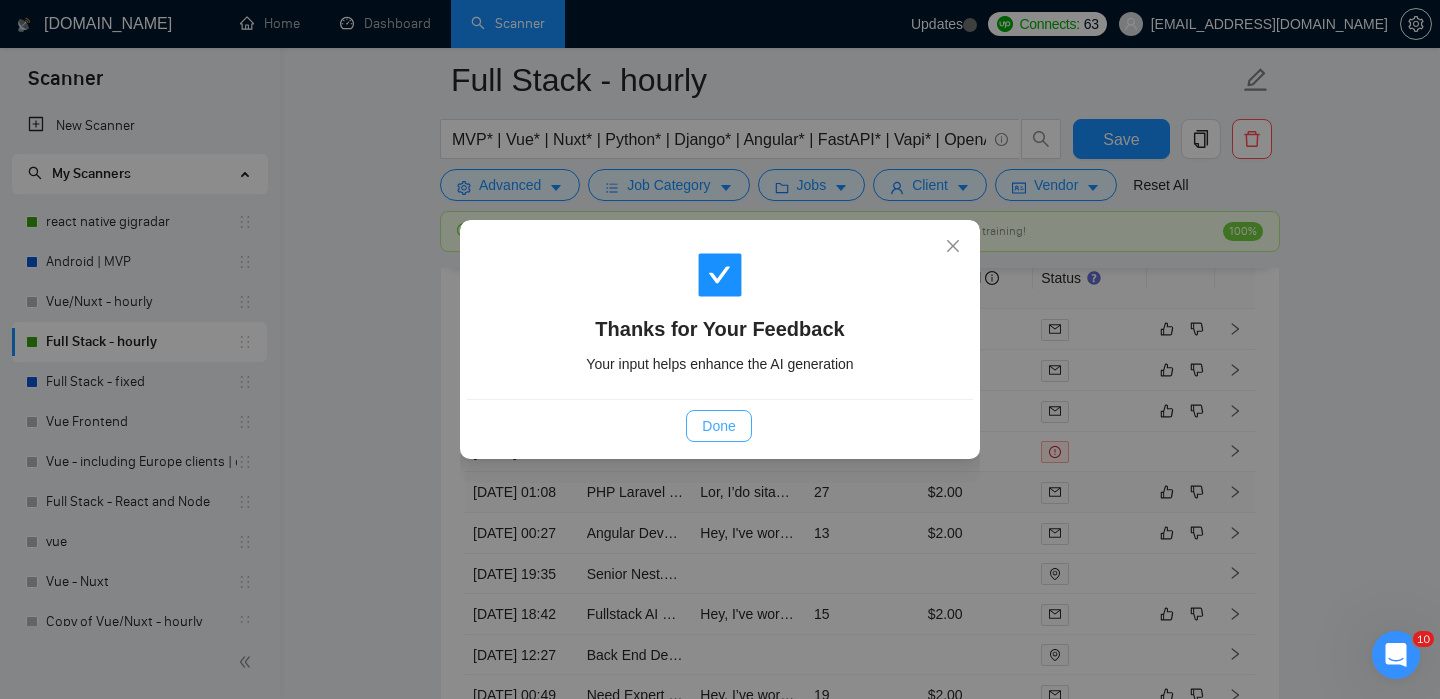 click on "Done" at bounding box center (718, 426) 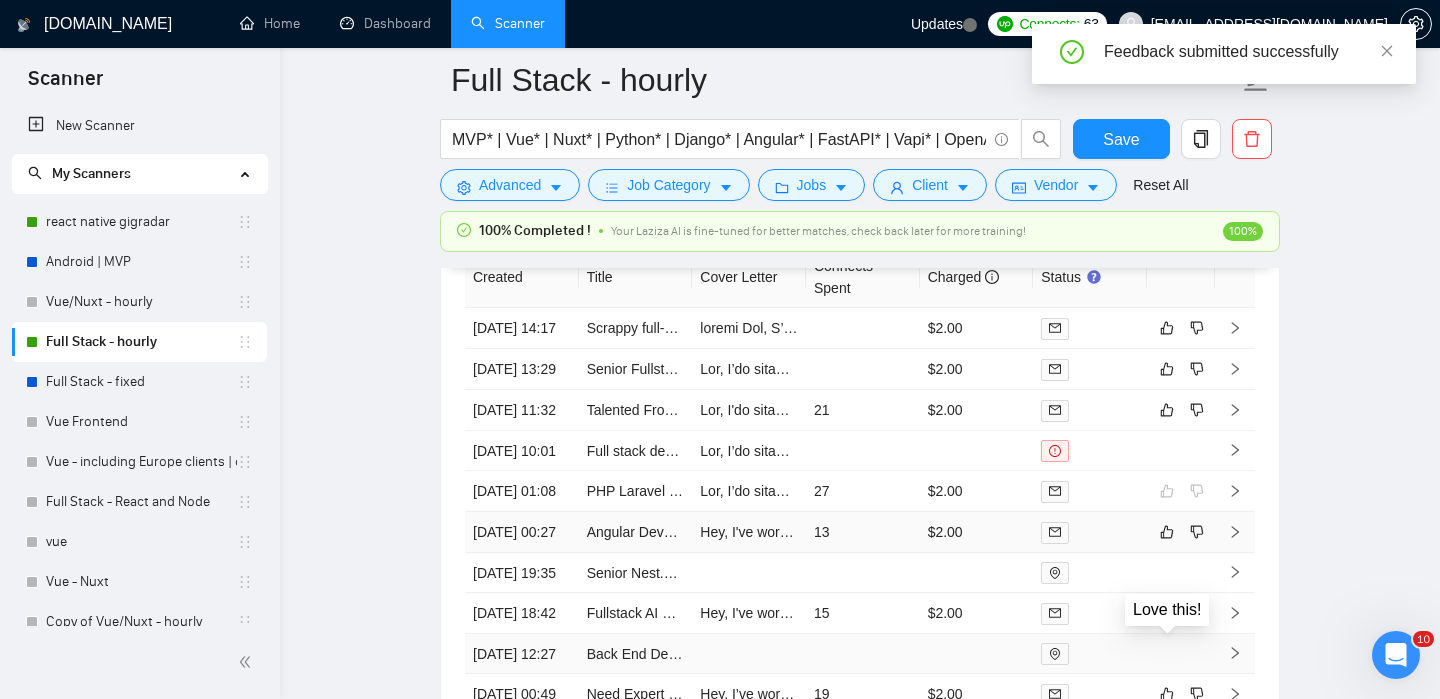 scroll, scrollTop: 4900, scrollLeft: 0, axis: vertical 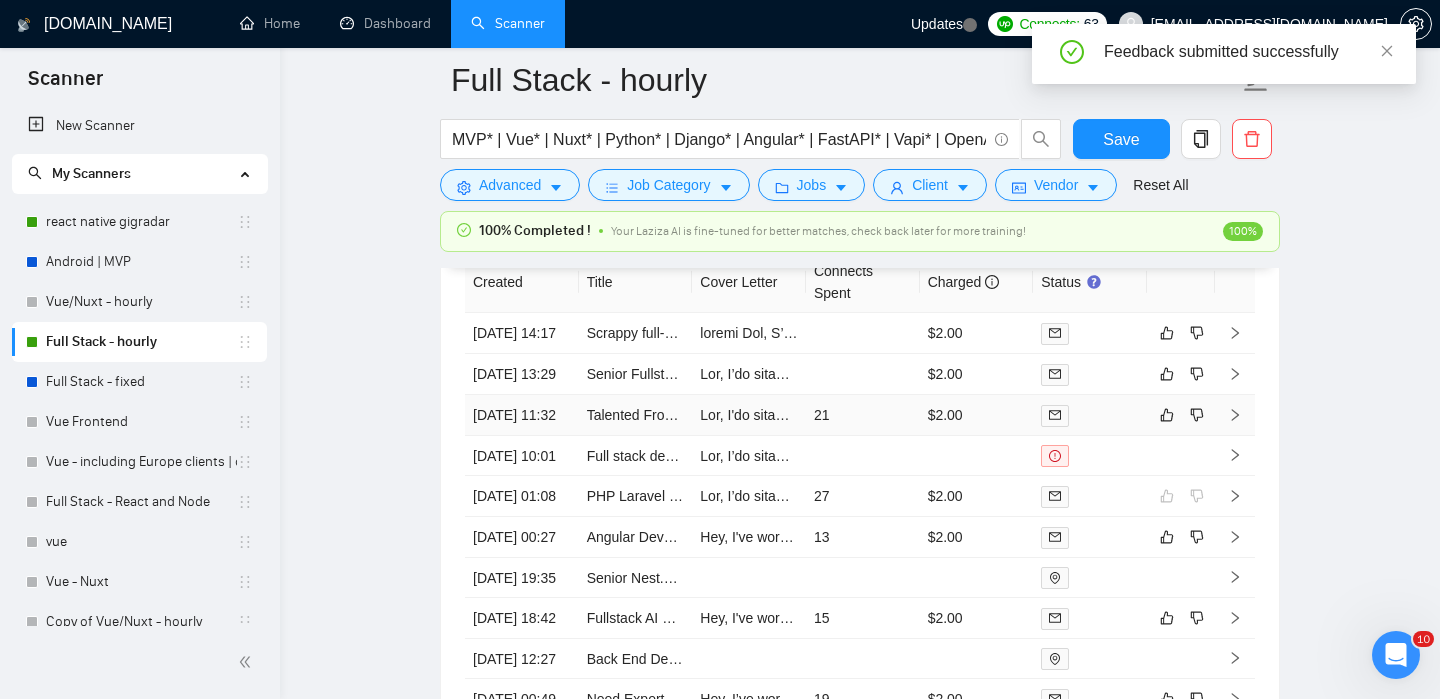click 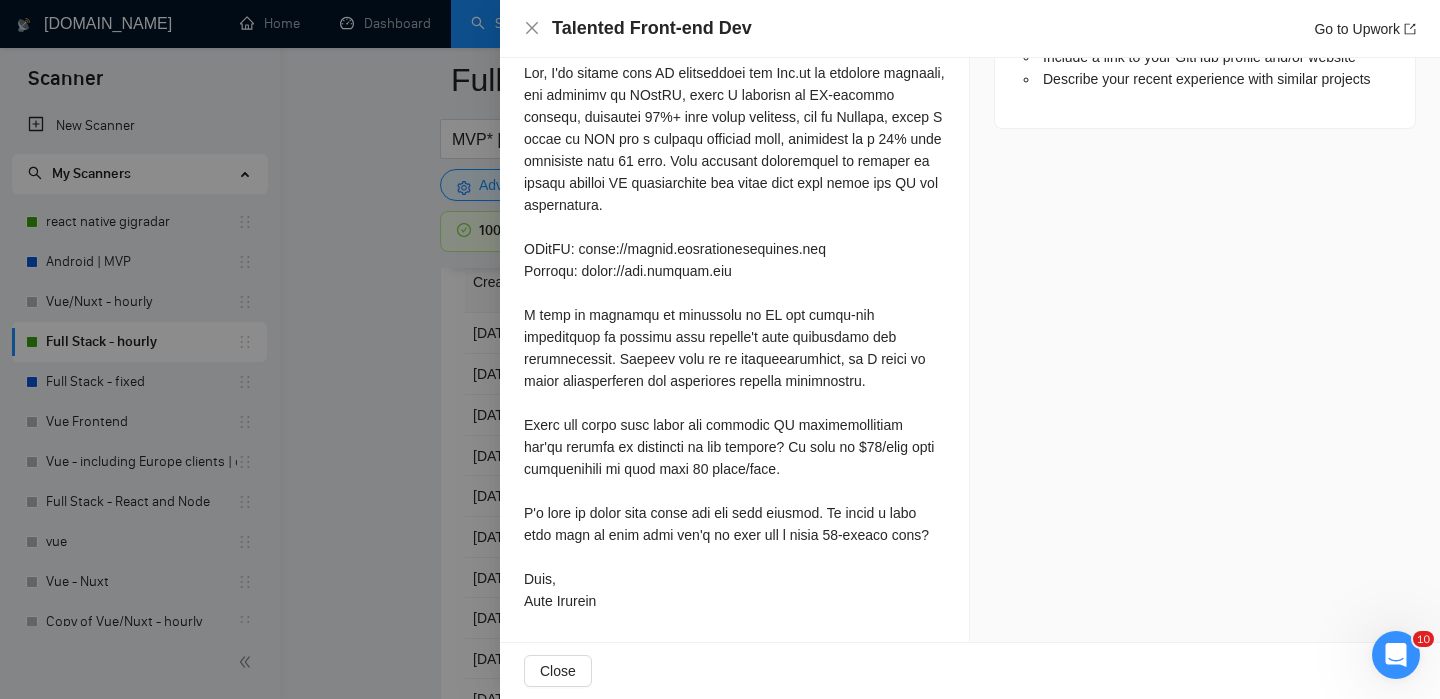 scroll, scrollTop: 1119, scrollLeft: 0, axis: vertical 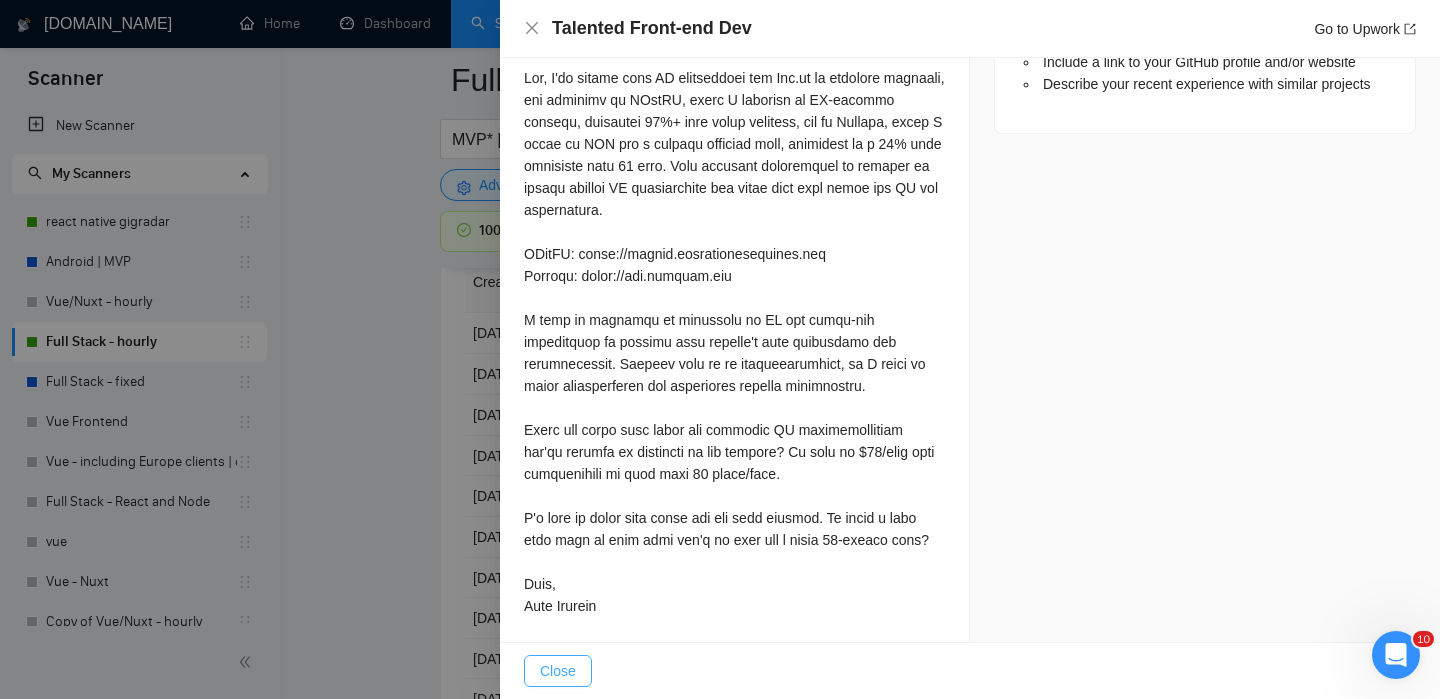 click on "Close" at bounding box center (558, 671) 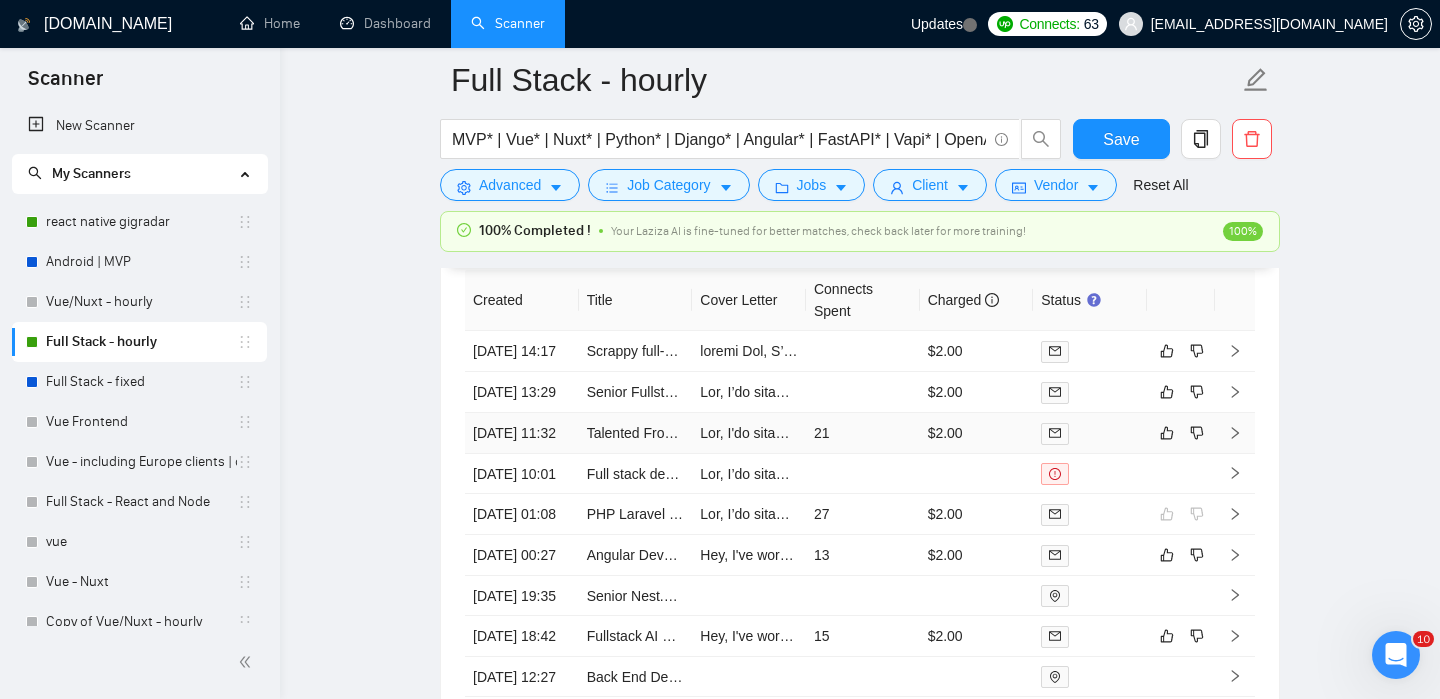 scroll, scrollTop: 4877, scrollLeft: 0, axis: vertical 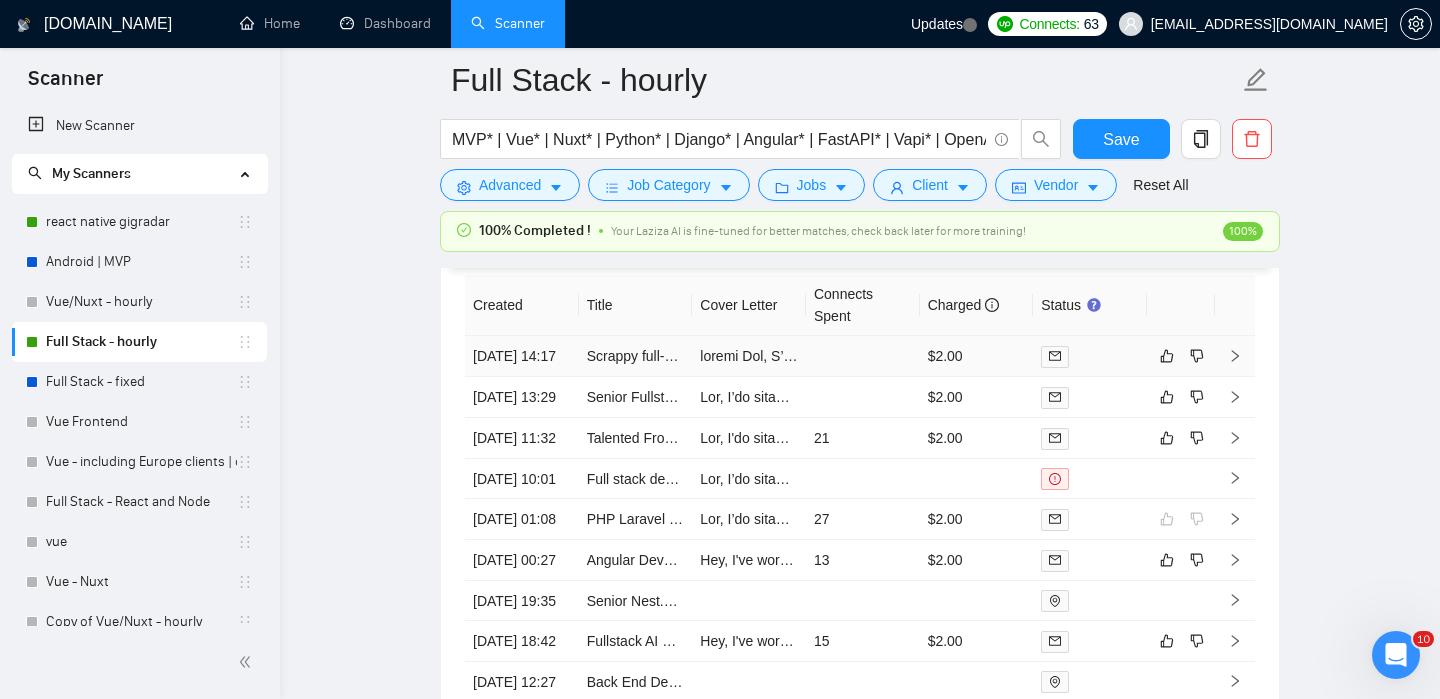 click at bounding box center (1235, 356) 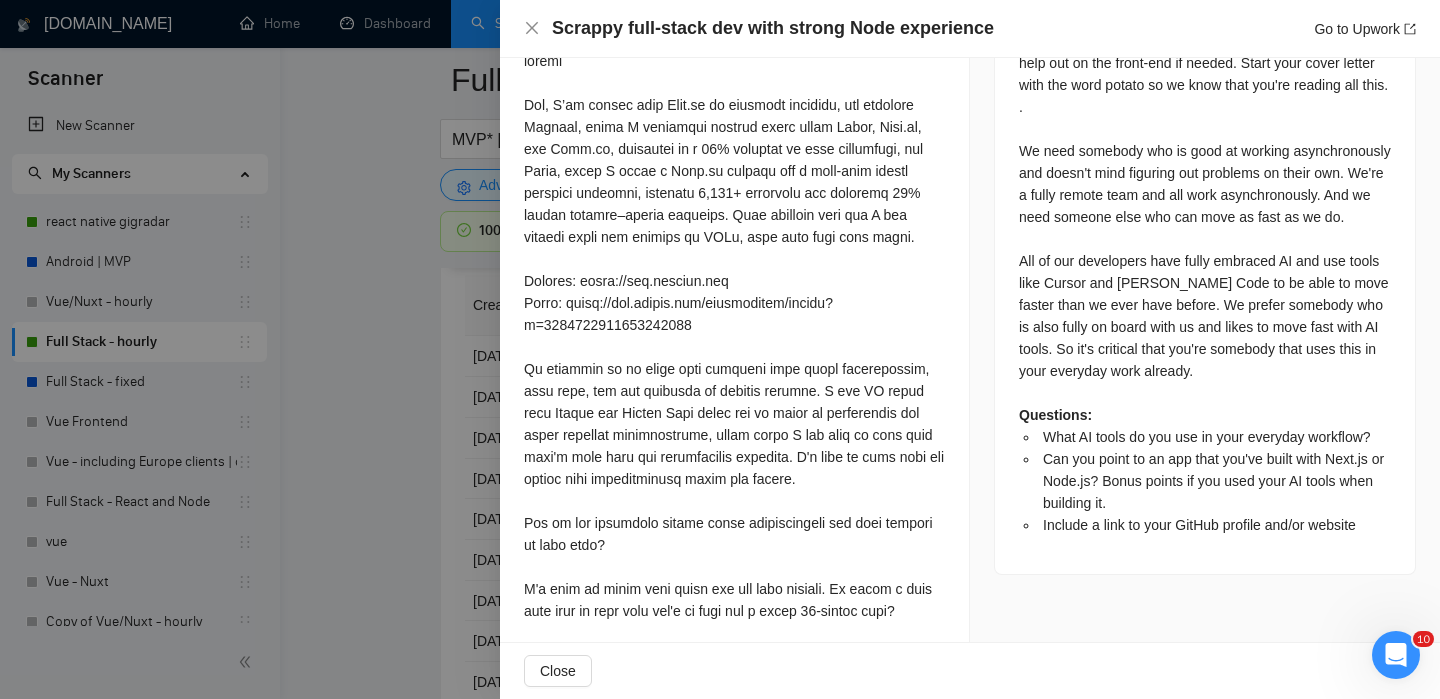 scroll, scrollTop: 1019, scrollLeft: 0, axis: vertical 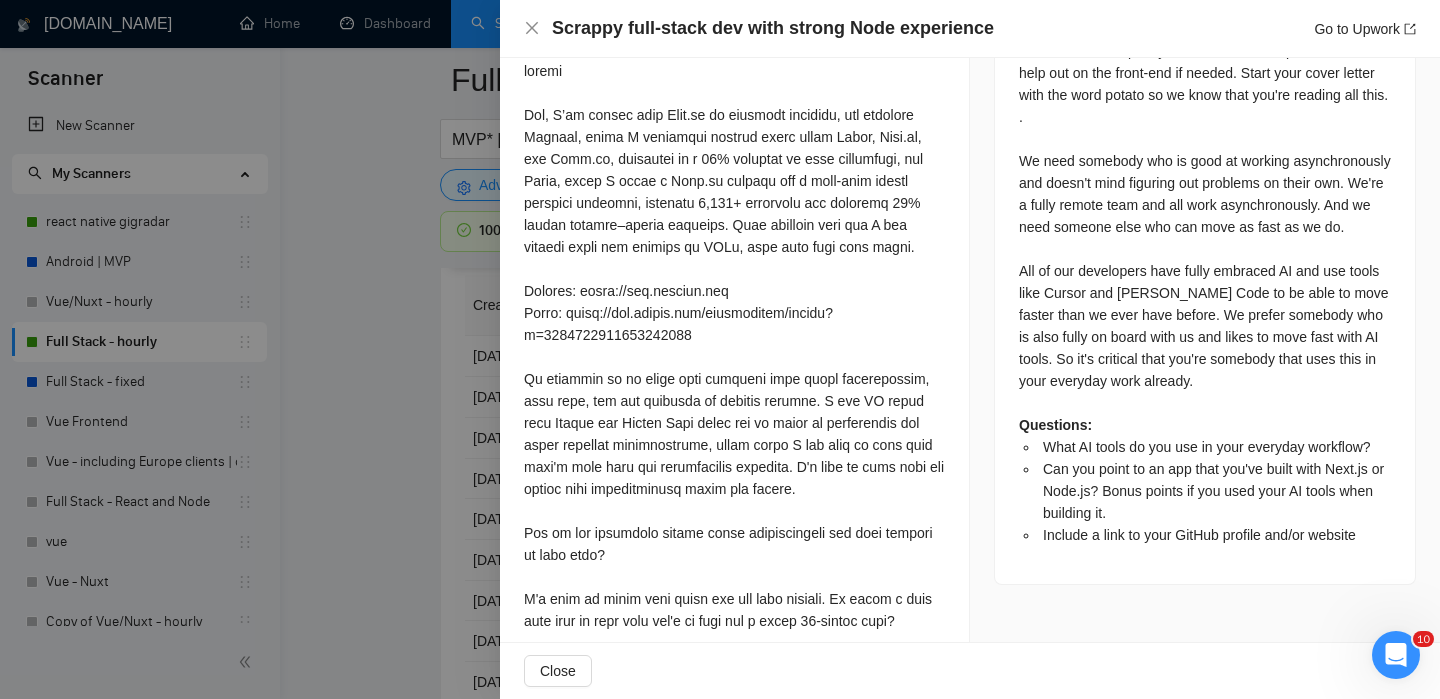 click at bounding box center (734, 379) 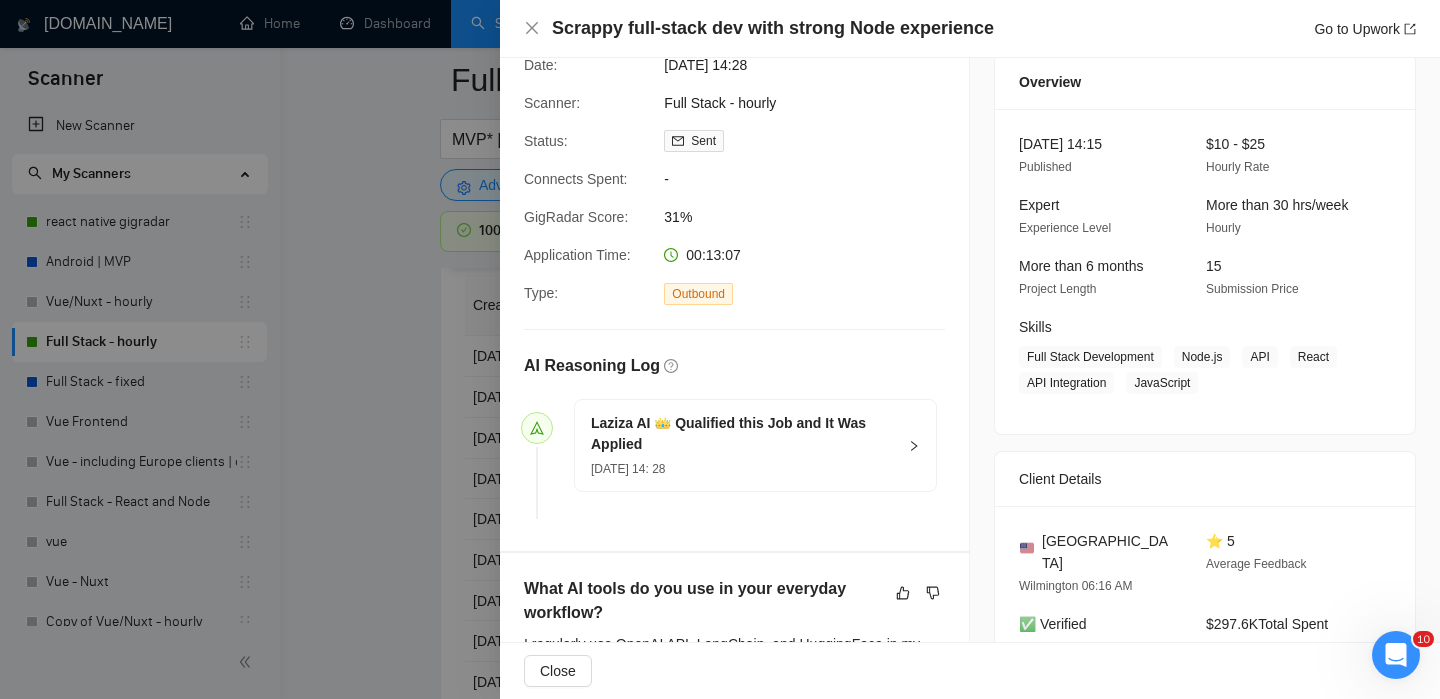 scroll, scrollTop: 0, scrollLeft: 0, axis: both 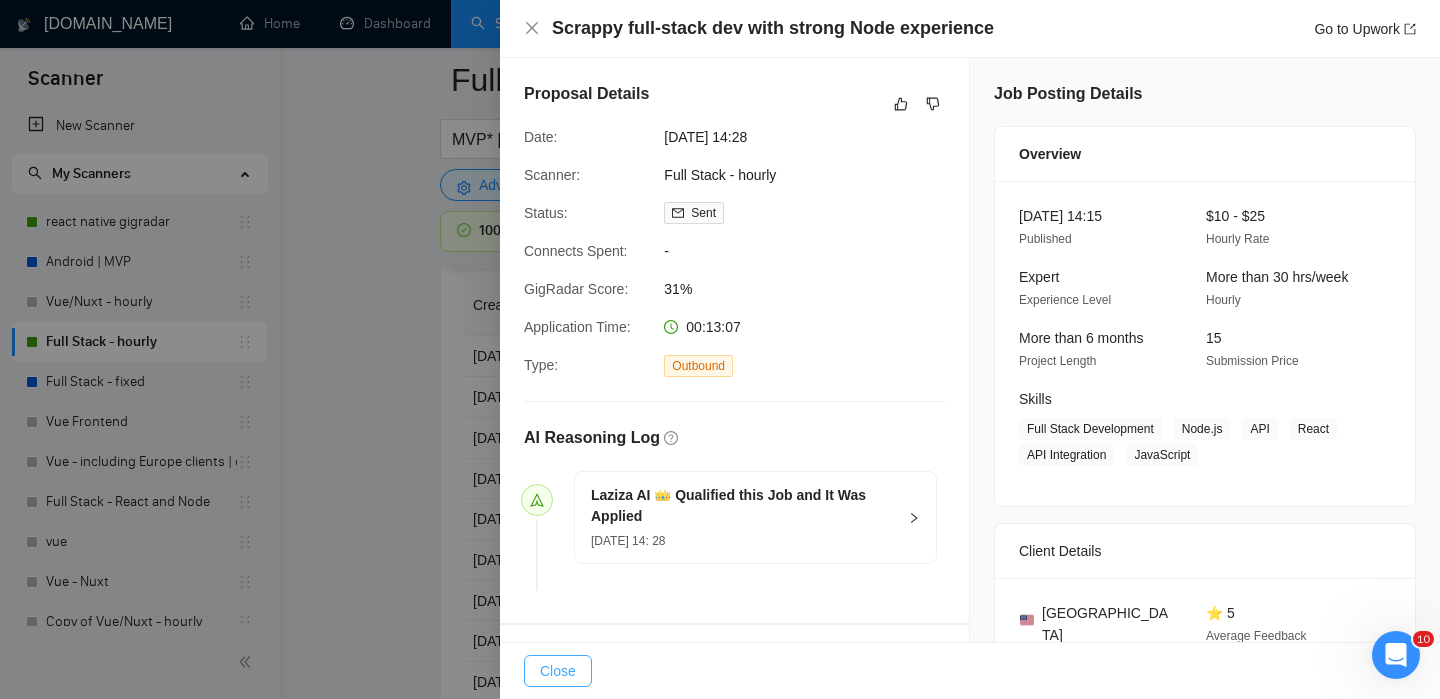 click on "Close" at bounding box center (558, 671) 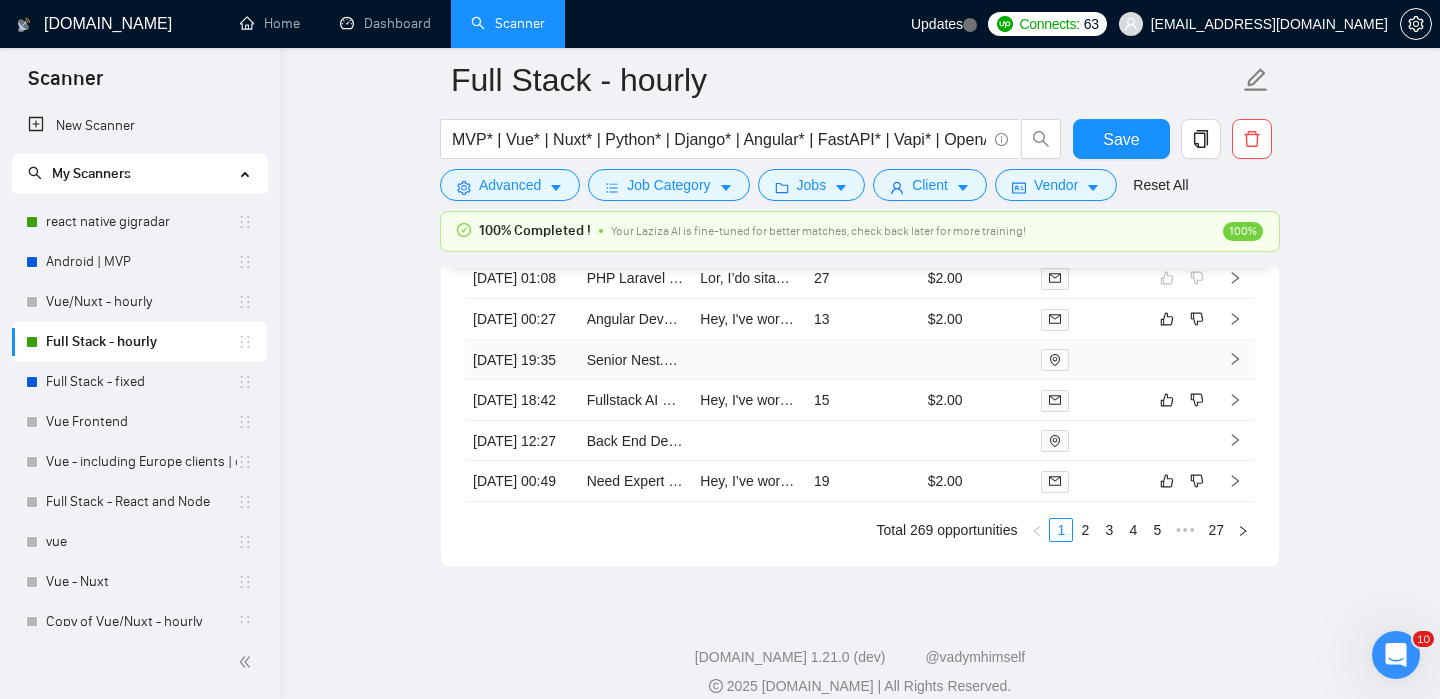scroll, scrollTop: 5114, scrollLeft: 0, axis: vertical 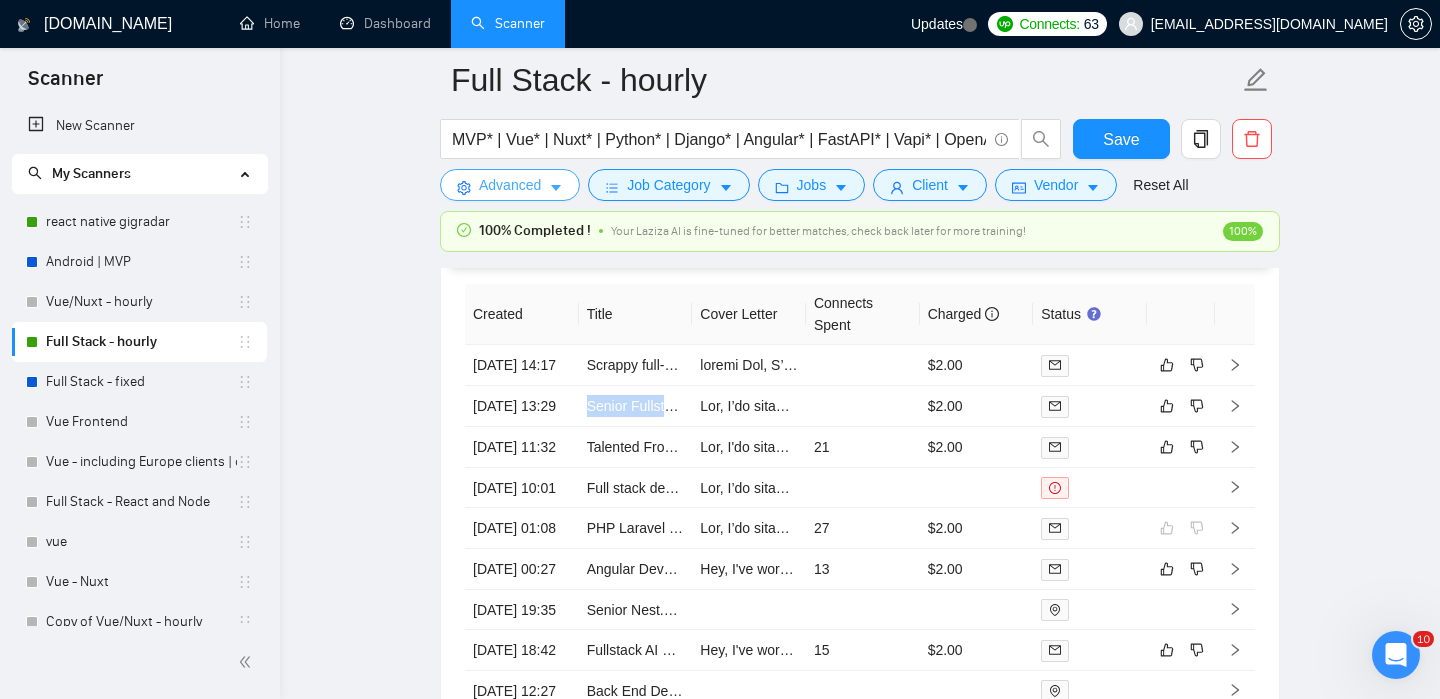 click on "Advanced" at bounding box center [510, 185] 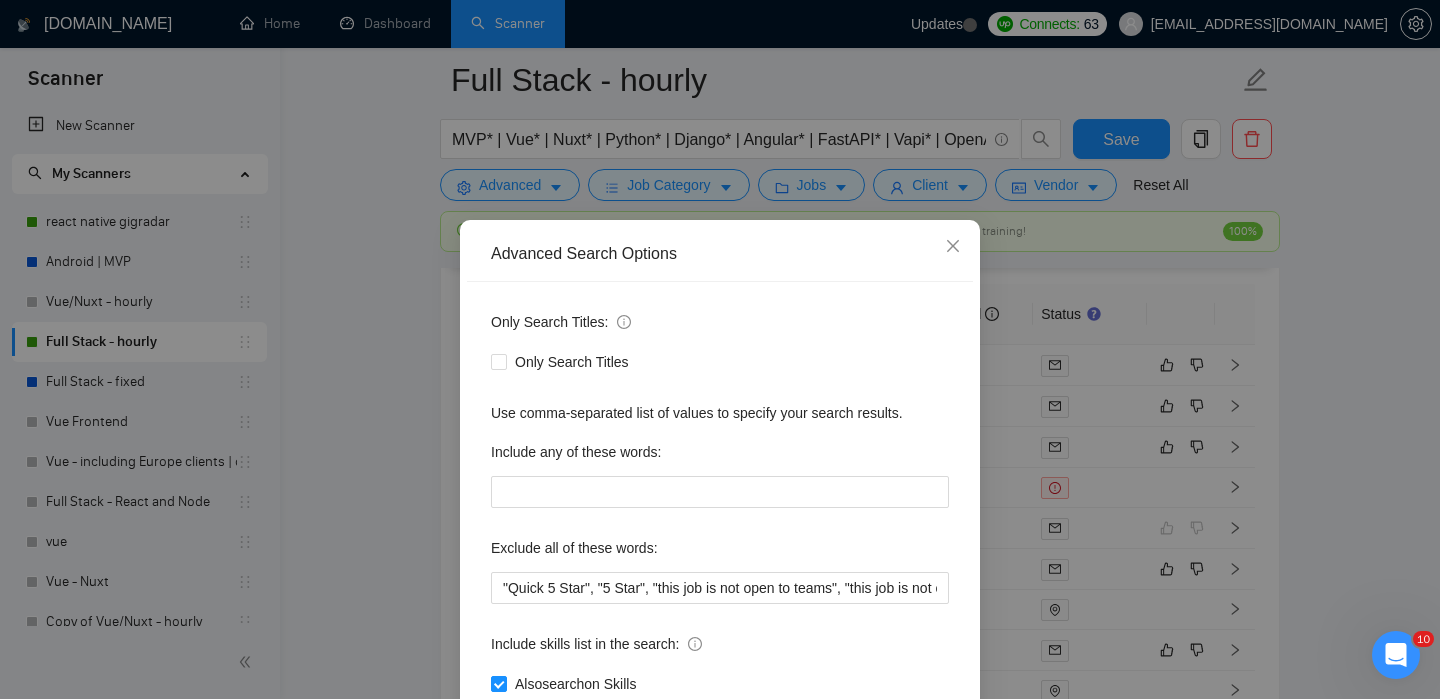 scroll, scrollTop: 46, scrollLeft: 0, axis: vertical 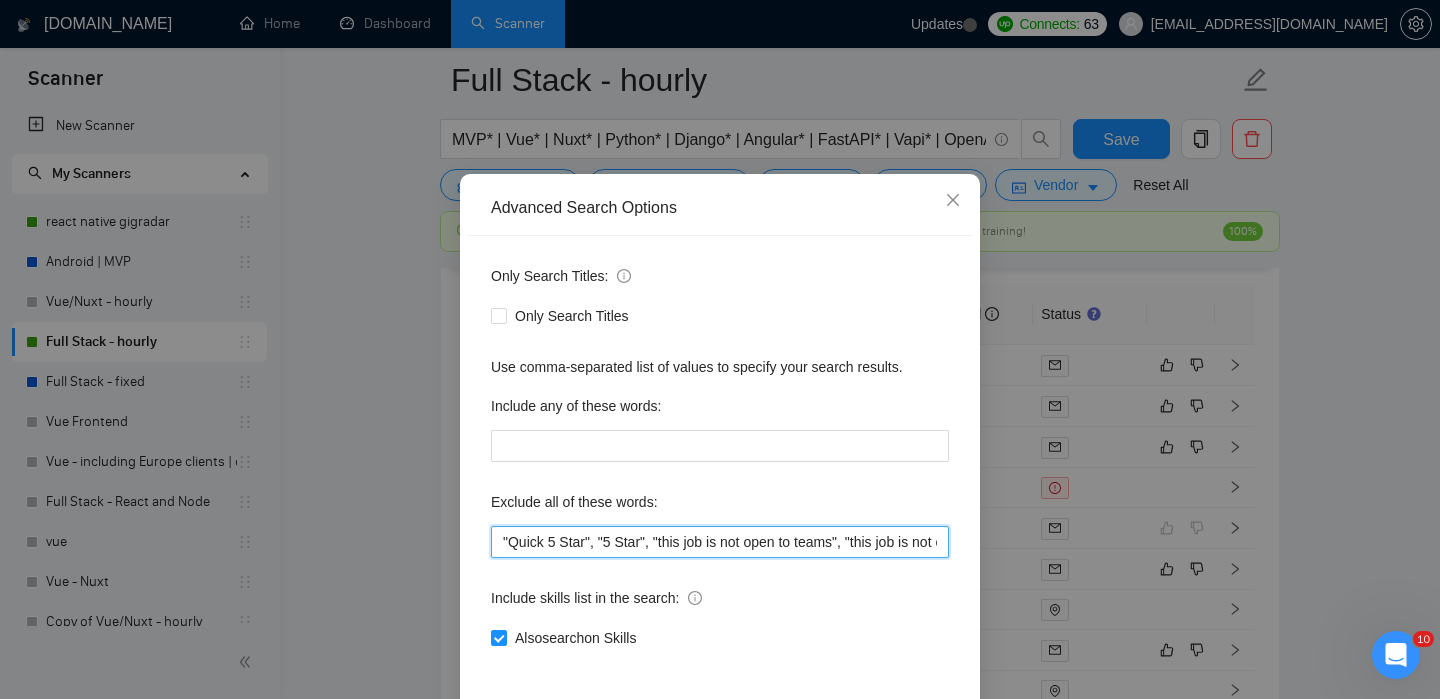 click on ""Quick 5 Star", "5 Star", "this job is not open to teams", "this job is not open to agency", "this job is not open to companies", "NO AGENCY", "Freelancers Only", "NOT AGENCY", "no agency", "no agencies", "individual only", "Individual only", "individual Only", "freelancers only", "No Agencies!", "independent contractors only", "***Freelancers Only", "/Freelancers Only", ".Freelancers Only", ",Freelancers Only.", "no agencies", "no agency", "WE DO NOT HIRE AGENCIES", "We do not hire agencies", "gambling", "drupal", "[PERSON_NAME]", "betting", "iot", "dating", "blockchain", "Casino", "Lovable", "Test Task", "odoo", "Odoo", "Radicale", "Power BI", "Tableau", "Go High Level", "GO high level", "GHL", "Data Engineer", "Pandas", "scraping", Make*, make*, "1099", "Bubble", "Airtable", "Webflow", "Replit", C#*, .Net*, "Java", Chrome* , Shopify*, n8n*, "React Native", "Magento" , "Svelte" ,"German-speaking" , "Italian Speaking", "French Speaking", " PHP", "Laravel"" at bounding box center [720, 542] 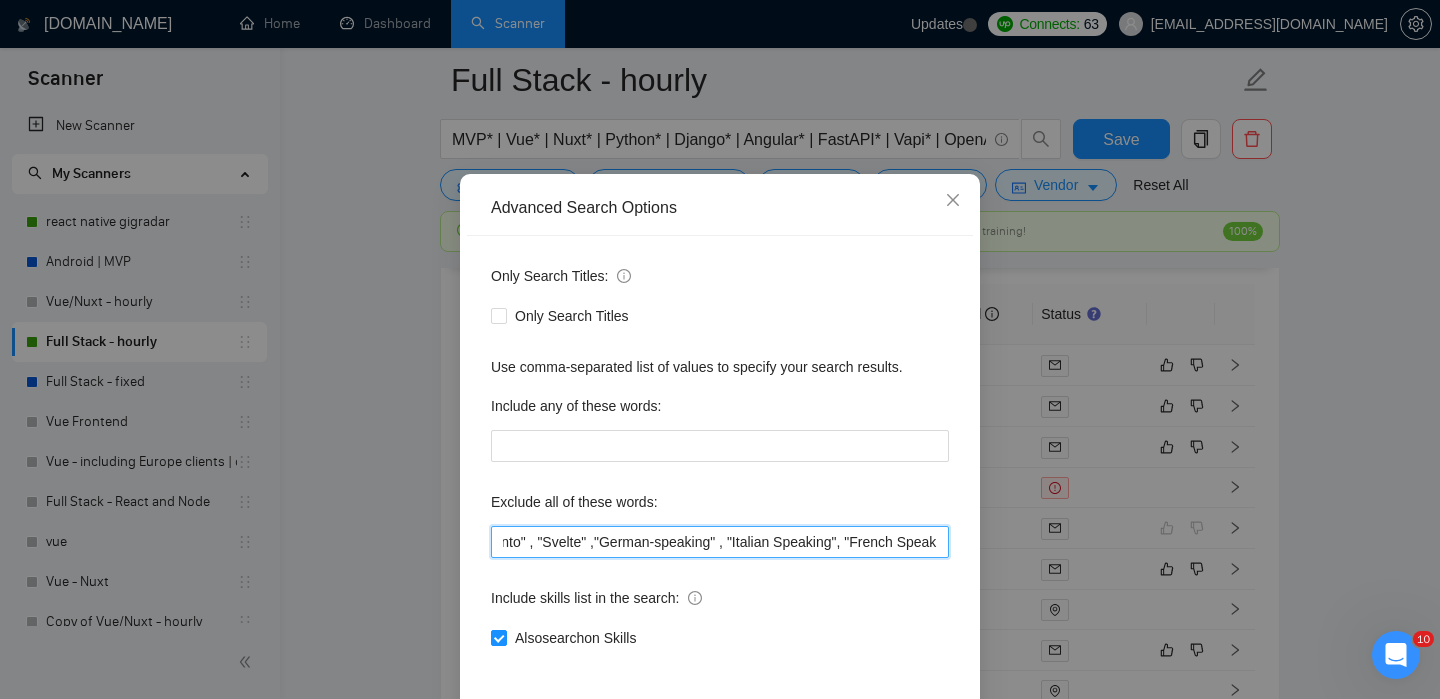 scroll, scrollTop: 0, scrollLeft: 5723, axis: horizontal 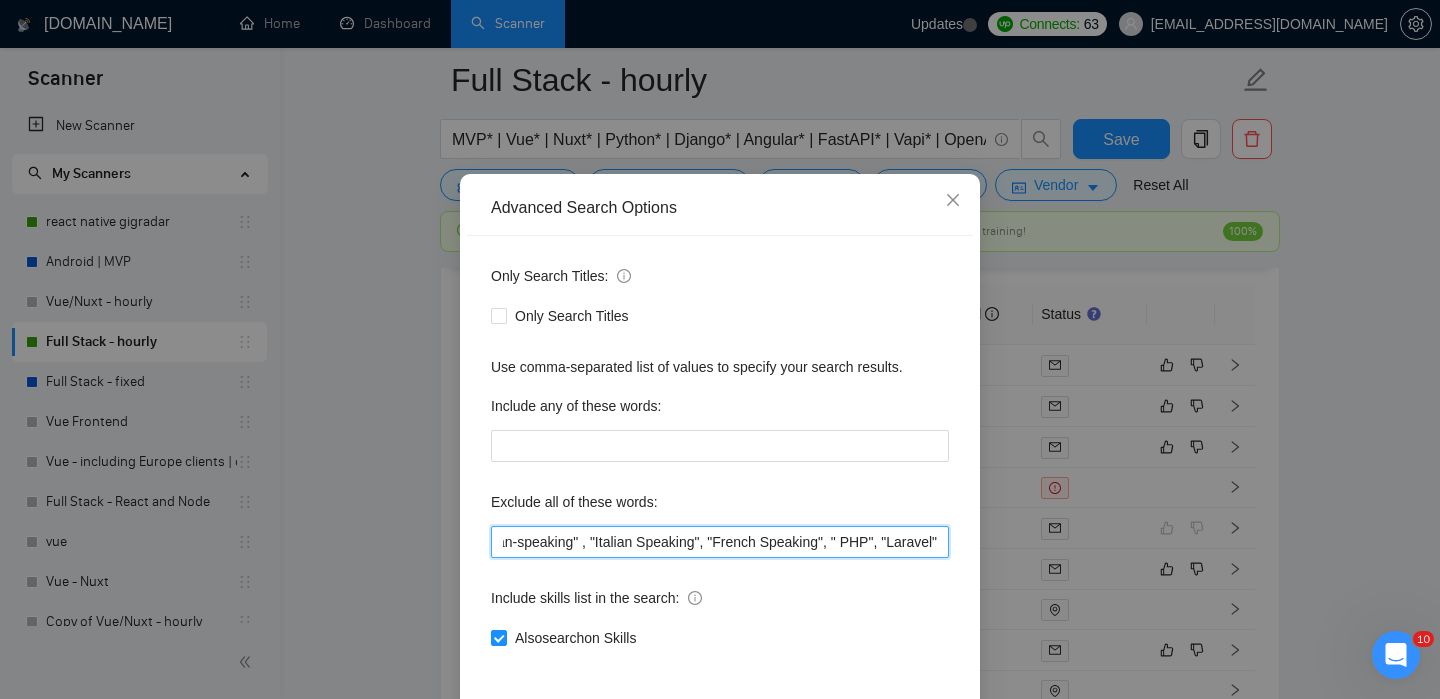 click on ""Quick 5 Star", "5 Star", "this job is not open to teams", "this job is not open to agency", "this job is not open to companies", "NO AGENCY", "Freelancers Only", "NOT AGENCY", "no agency", "no agencies", "individual only", "Individual only", "individual Only", "freelancers only", "No Agencies!", "independent contractors only", "***Freelancers Only", "/Freelancers Only", ".Freelancers Only", ",Freelancers Only.", "no agencies", "no agency", "WE DO NOT HIRE AGENCIES", "We do not hire agencies", "gambling", "drupal", "[PERSON_NAME]", "betting", "iot", "dating", "blockchain", "Casino", "Lovable", "Test Task", "odoo", "Odoo", "Radicale", "Power BI", "Tableau", "Go High Level", "GO high level", "GHL", "Data Engineer", "Pandas", "scraping", Make*, make*, "1099", "Bubble", "Airtable", "Webflow", "Replit", C#*, .Net*, "Java", Chrome* , Shopify*, n8n*, "React Native", "Magento" , "Svelte" ,"German-speaking" , "Italian Speaking", "French Speaking", " PHP", "Laravel"" at bounding box center (720, 542) 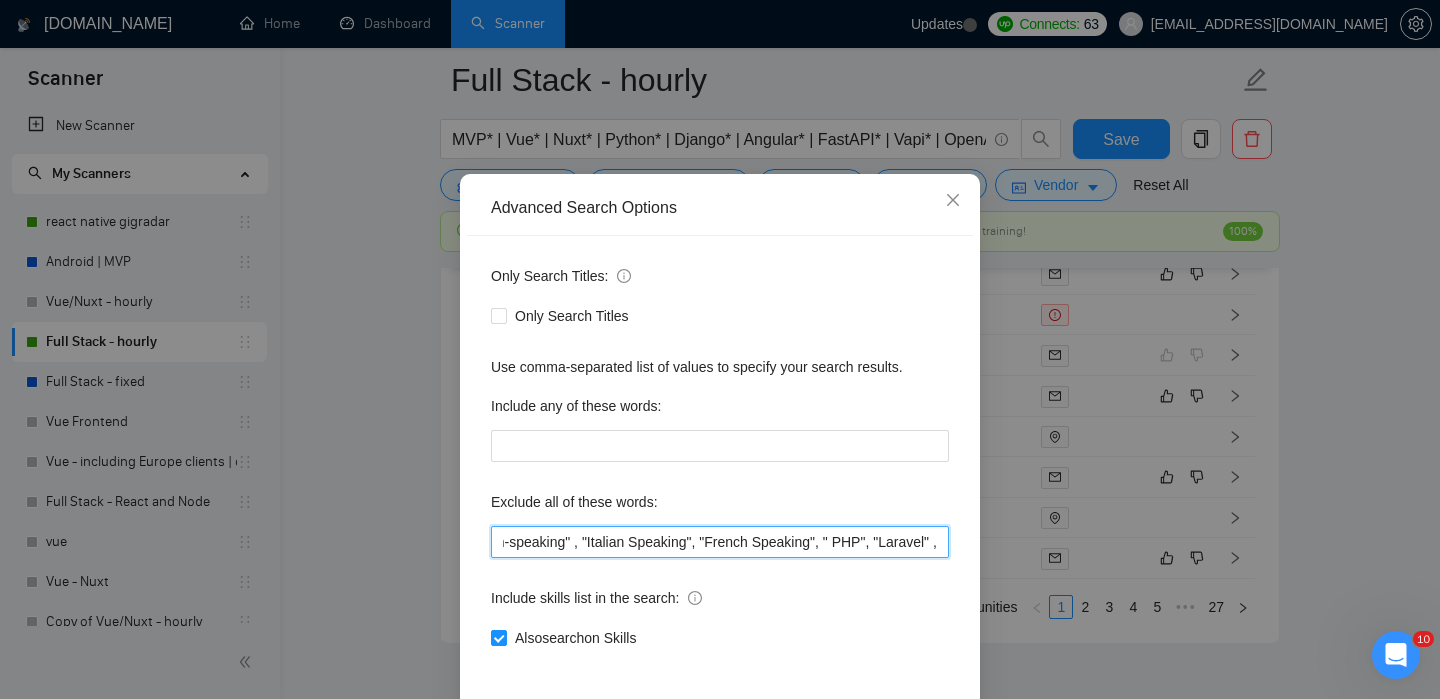 scroll, scrollTop: 0, scrollLeft: 5730, axis: horizontal 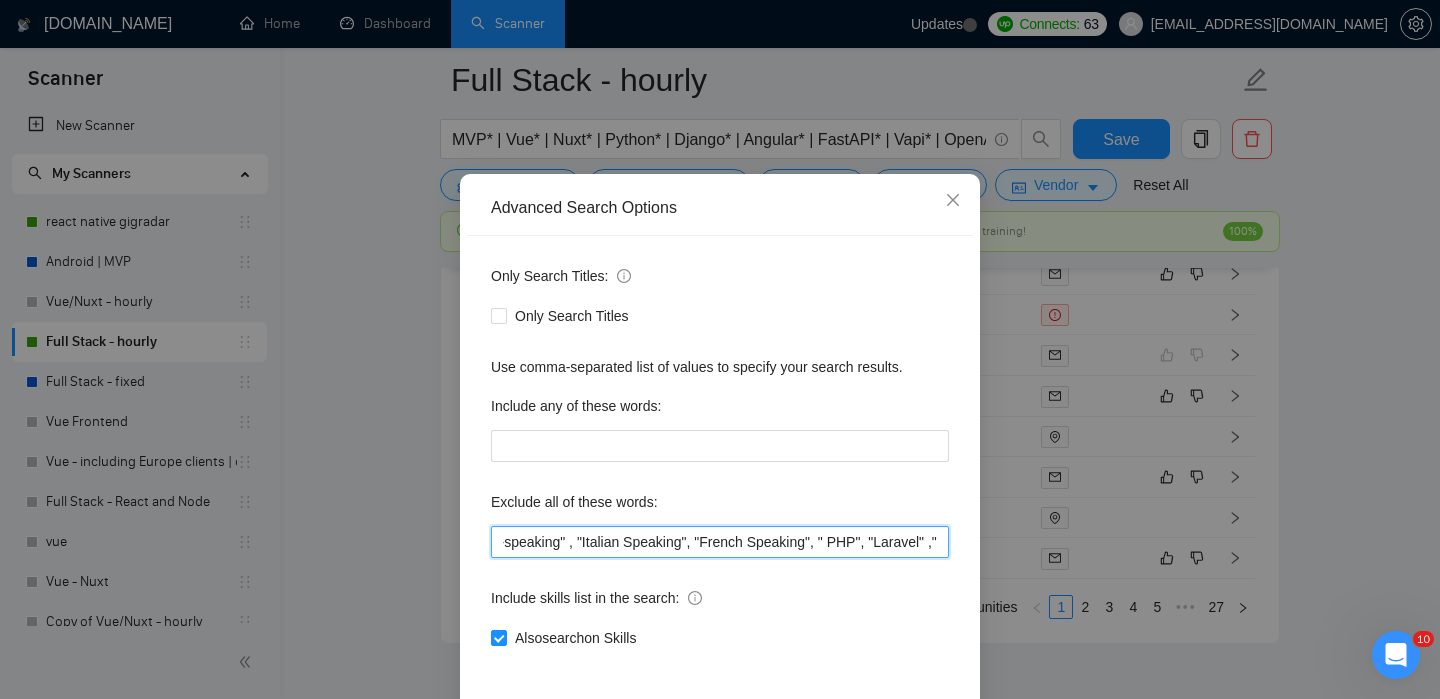 paste on "(15+ Years Experience" 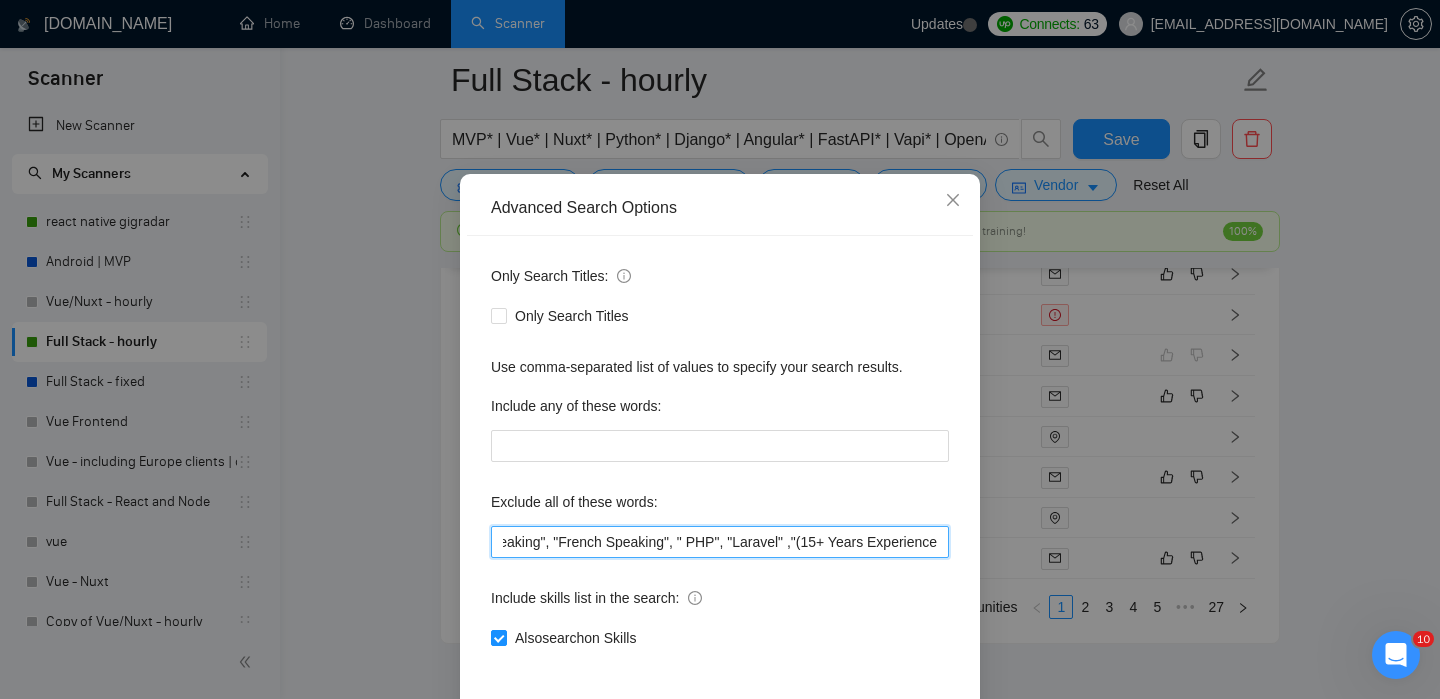 scroll, scrollTop: 0, scrollLeft: 5881, axis: horizontal 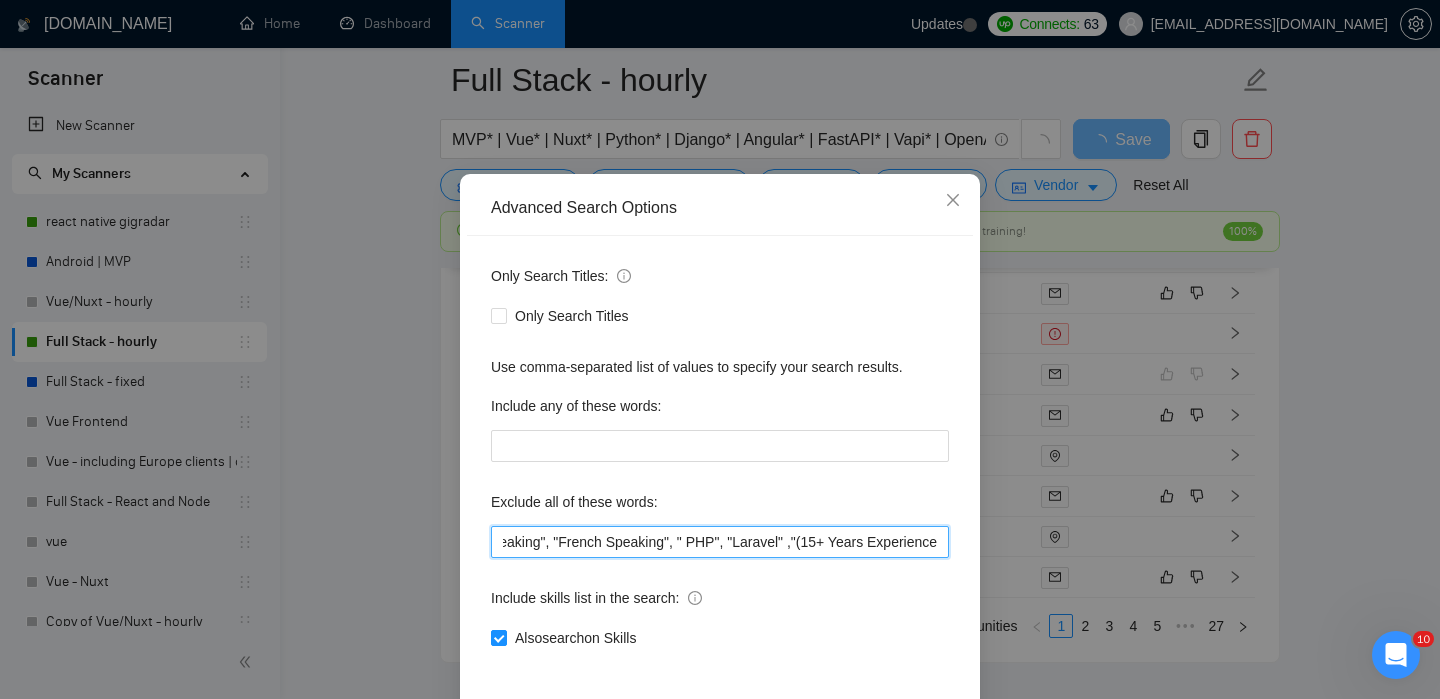 click on ""Quick 5 Star", "5 Star", "this job is not open to teams", "this job is not open to agency", "this job is not open to companies", "NO AGENCY", "Freelancers Only", "NOT AGENCY", "no agency", "no agencies", "individual only", "Individual only", "individual Only", "freelancers only", "No Agencies!", "independent contractors only", "***Freelancers Only", "/Freelancers Only", ".Freelancers Only", ",Freelancers Only.", "no agencies", "no agency", "WE DO NOT HIRE AGENCIES", "We do not hire agencies", "gambling", "drupal", "[PERSON_NAME]", "betting", "iot", "dating", "blockchain", "Casino", "Lovable", "Test Task", "odoo", "Odoo", "Radicale", "Power BI", "Tableau", "Go High Level", "GO high level", "GHL", "Data Engineer", "Pandas", "scraping", Make*, make*, "1099", "Bubble", "Airtable", "Webflow", "Replit", C#*, .Net*, "Java", Chrome* , Shopify*, n8n*, "React Native", "Magento" , "Svelte" ,"German-speaking" , "Italian Speaking", "French Speaking", " PHP", "Laravel" ,"(15+ Years Experience" at bounding box center [720, 542] 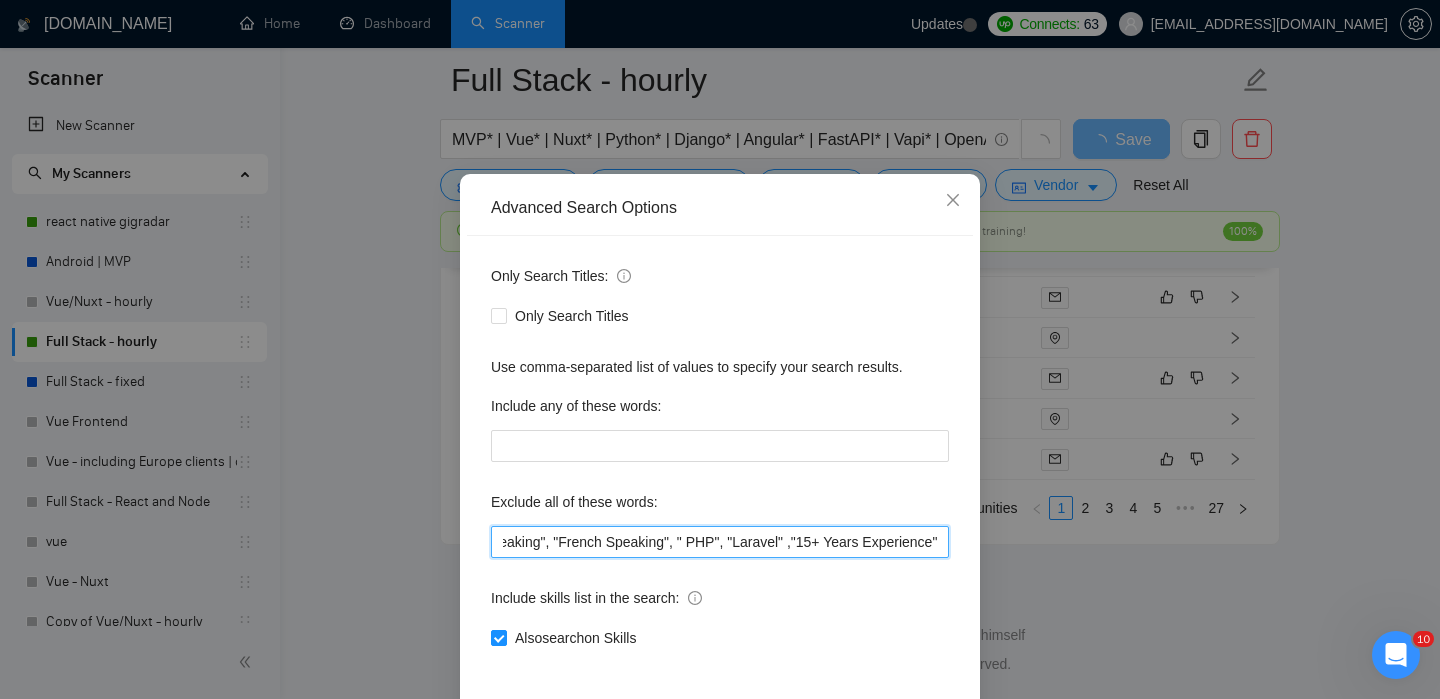 scroll, scrollTop: 0, scrollLeft: 5883, axis: horizontal 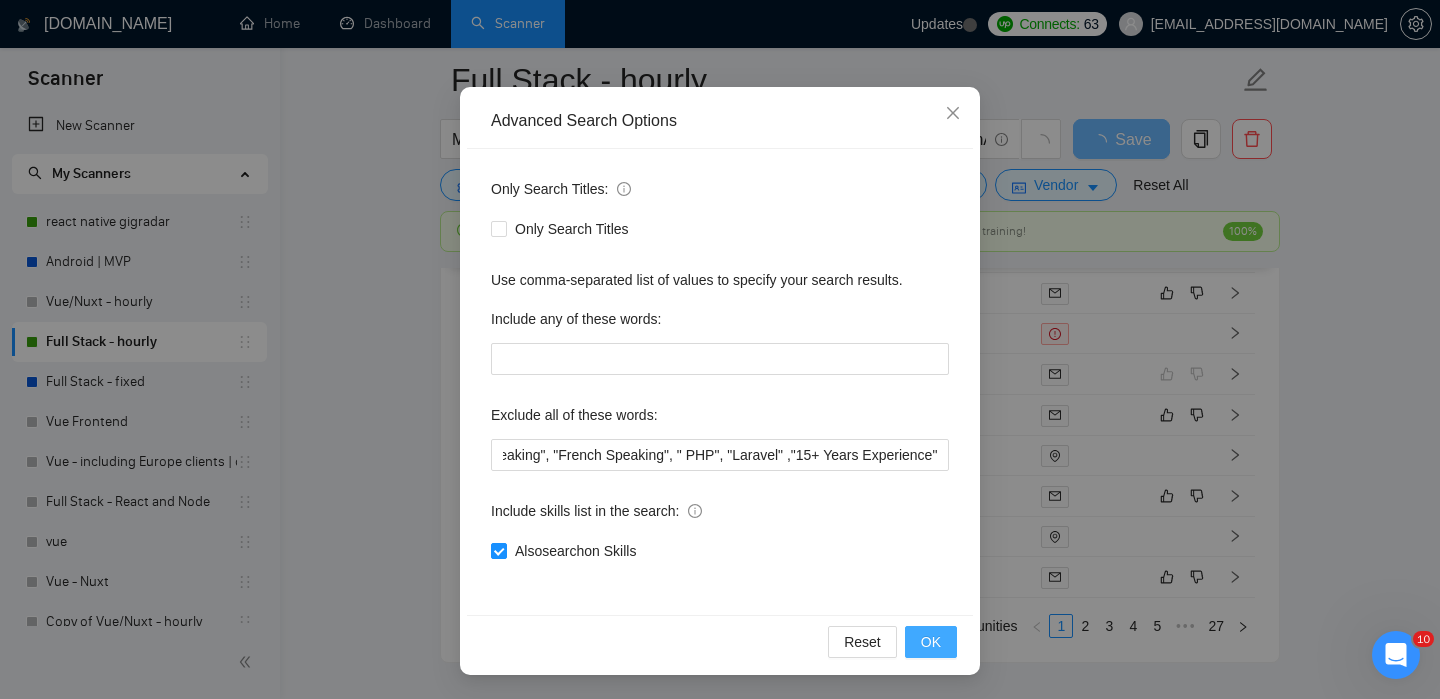 click on "OK" at bounding box center (931, 642) 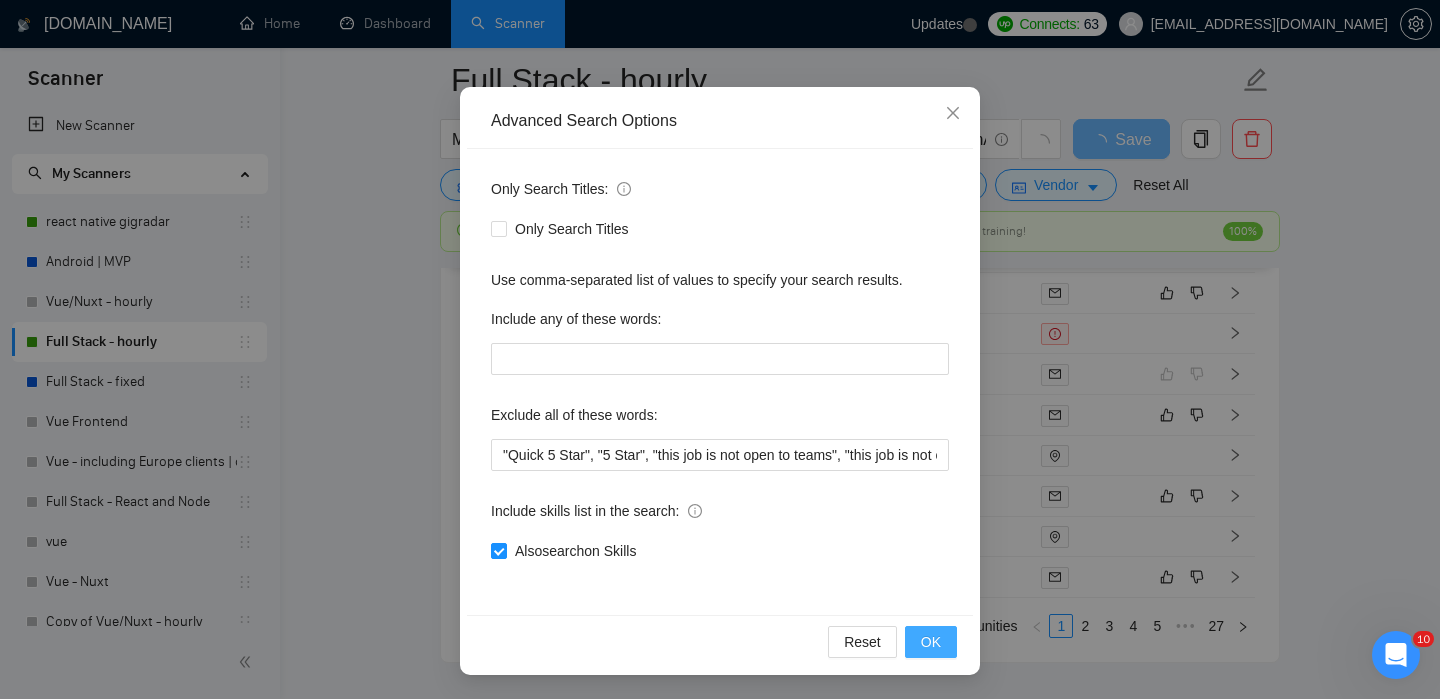 scroll, scrollTop: 33, scrollLeft: 0, axis: vertical 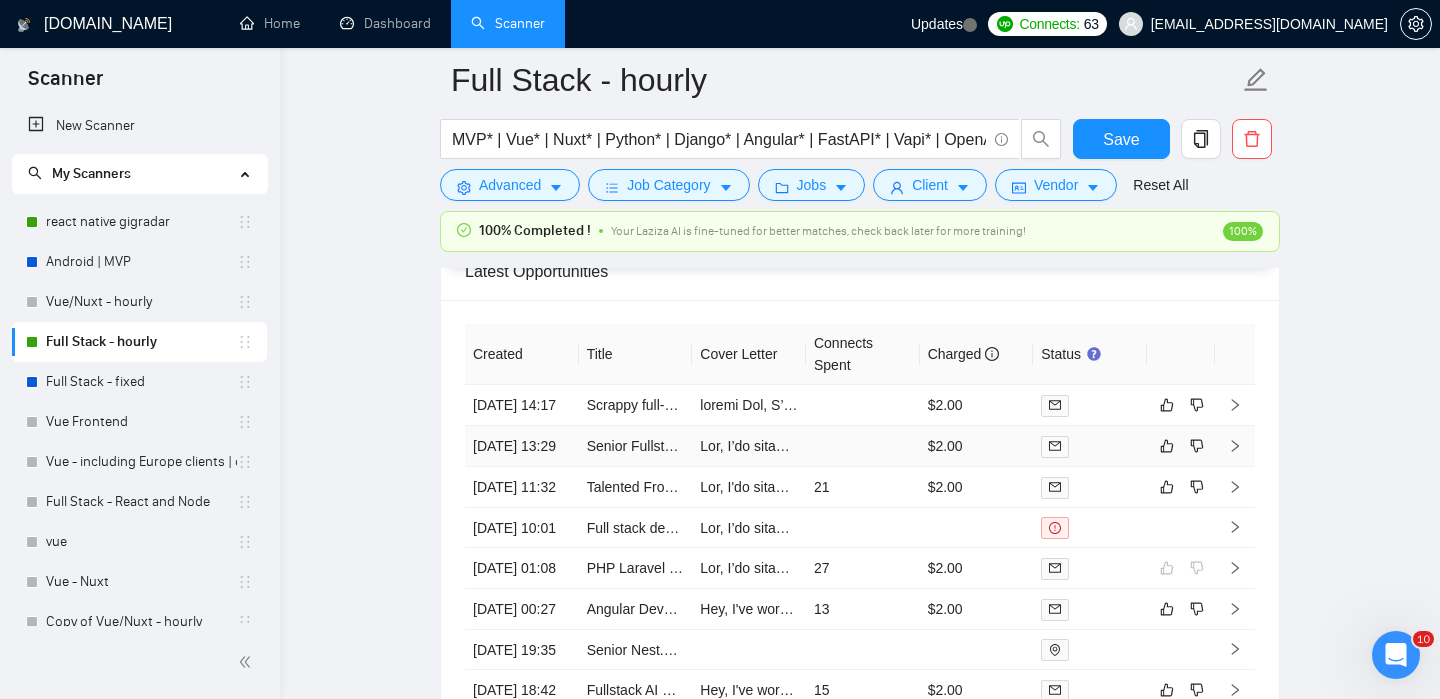 click 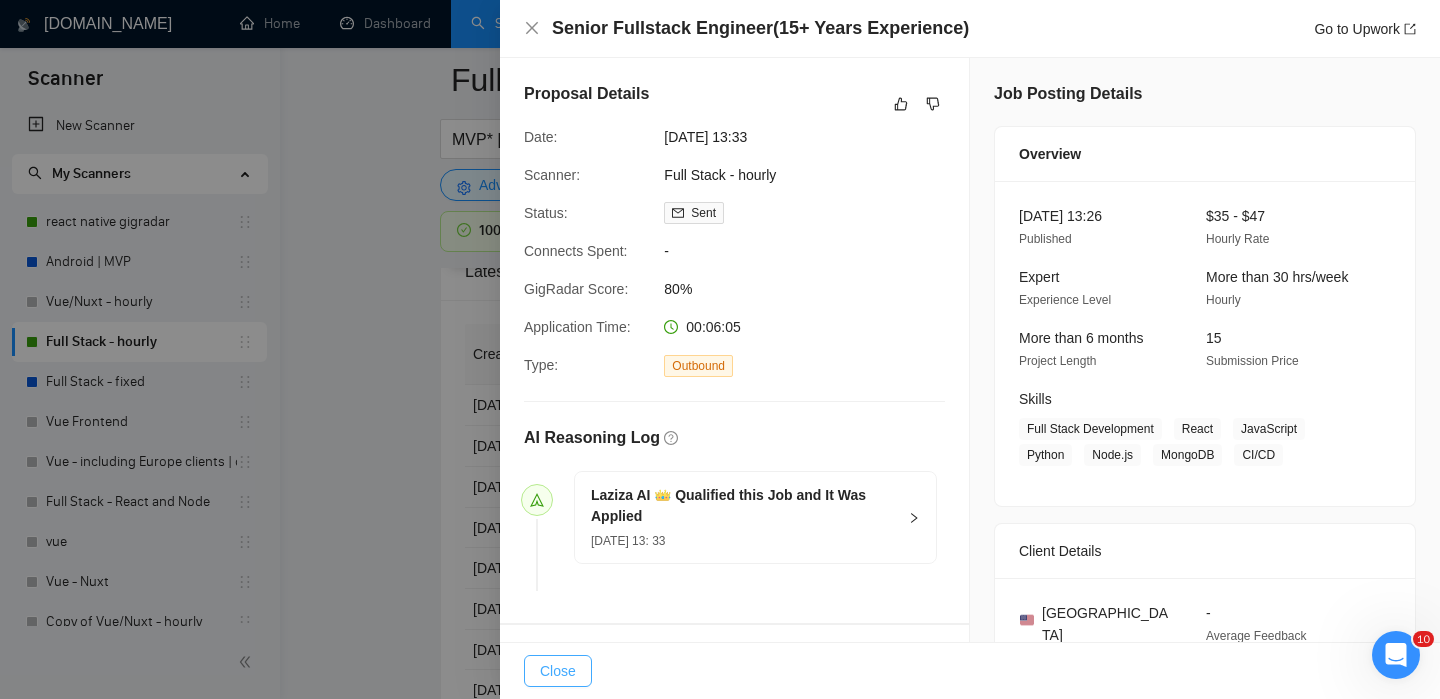 click on "Close" at bounding box center [558, 671] 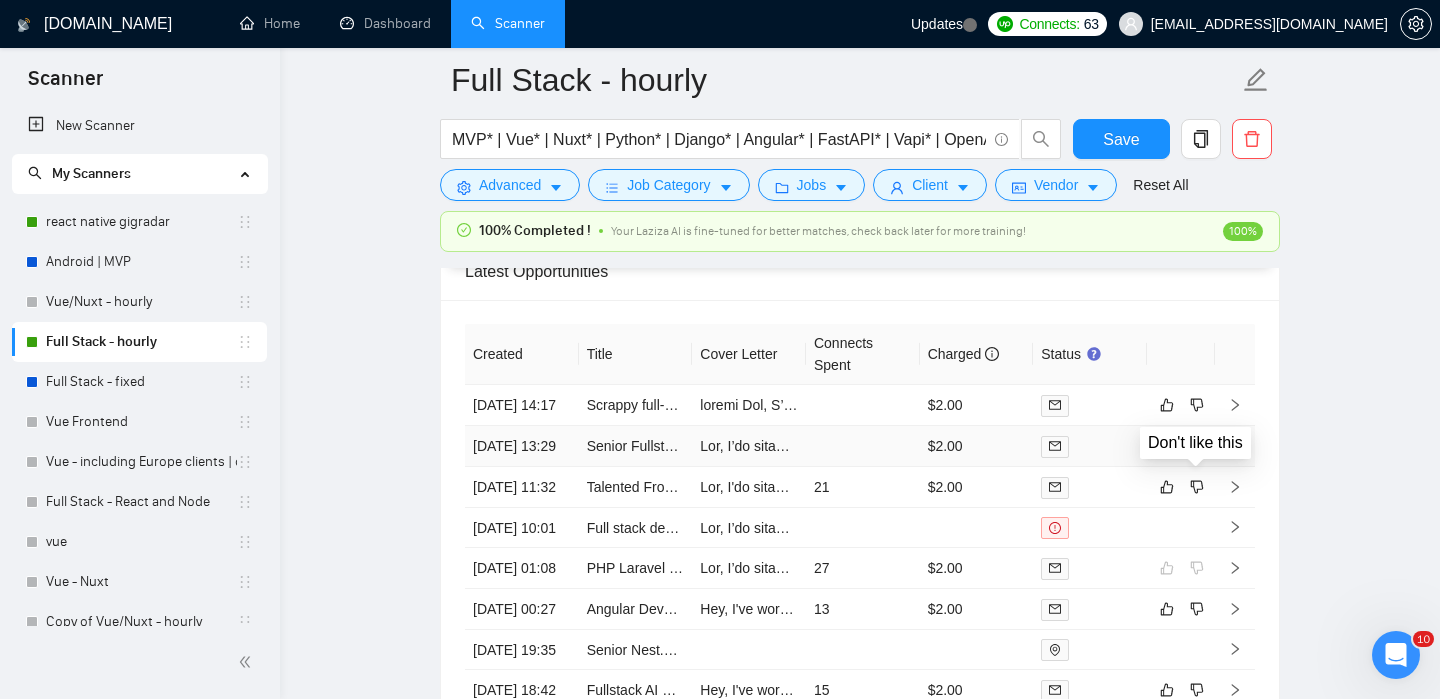 click 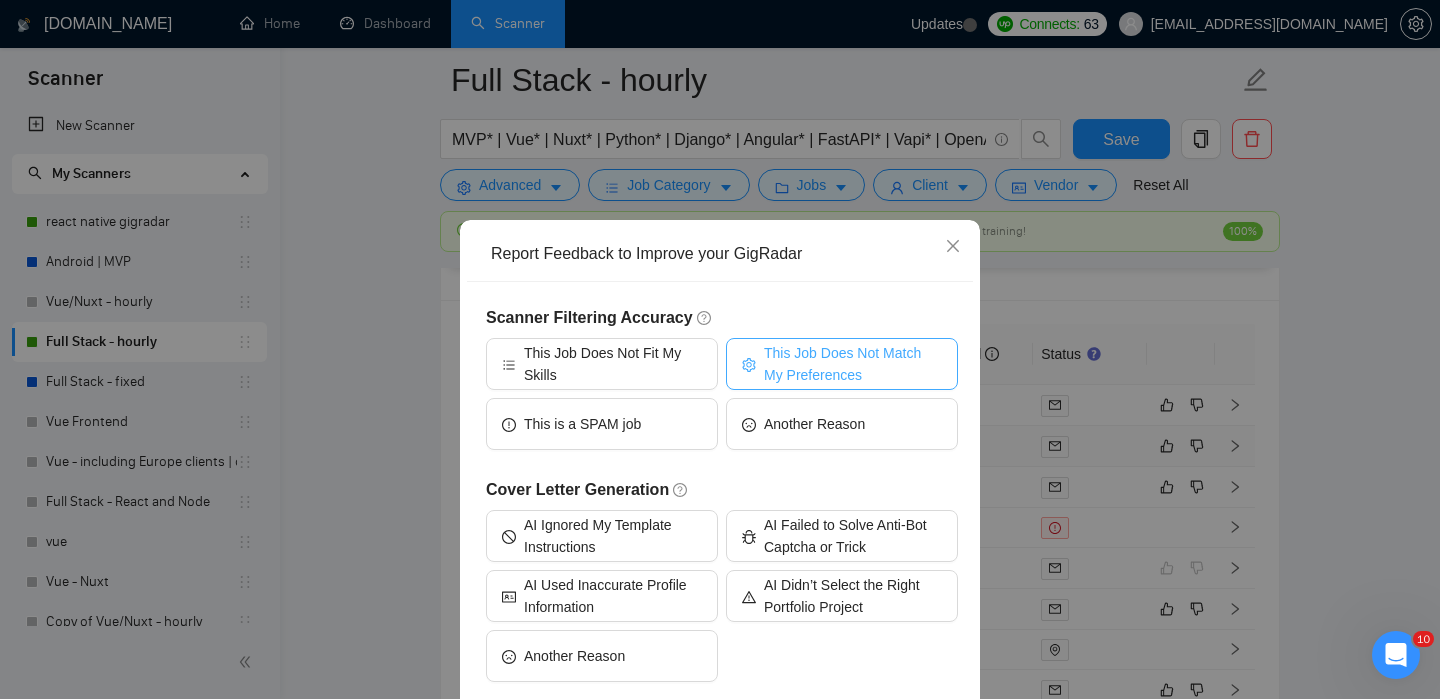 click on "This Job Does Not Match My Preferences" at bounding box center (842, 364) 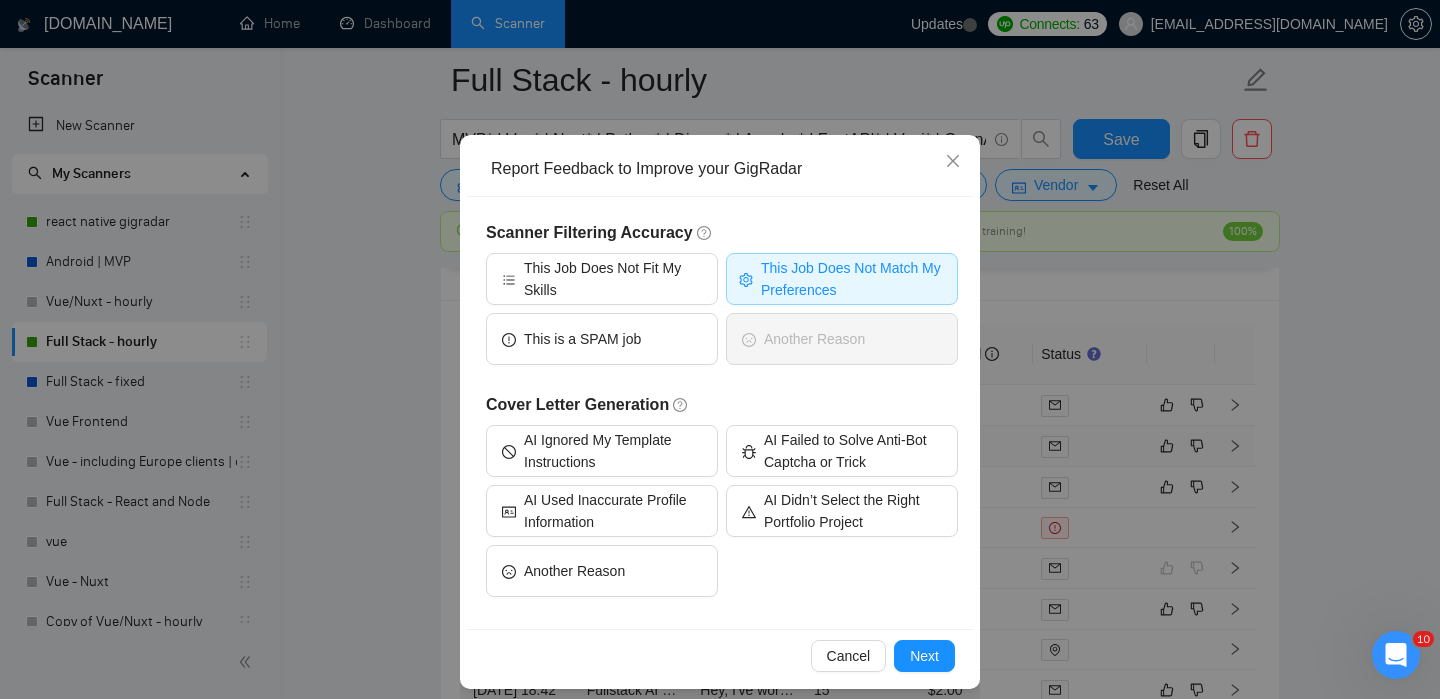 scroll, scrollTop: 99, scrollLeft: 0, axis: vertical 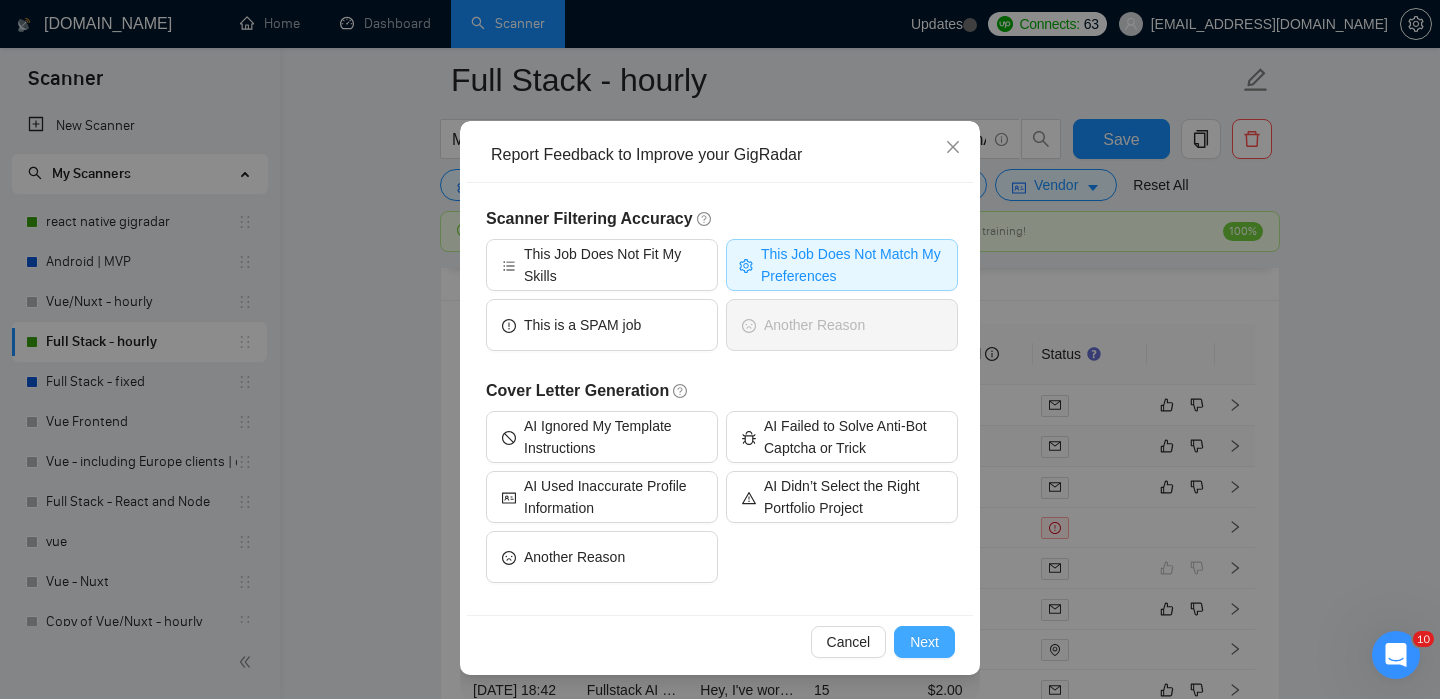 click on "Next" at bounding box center [924, 642] 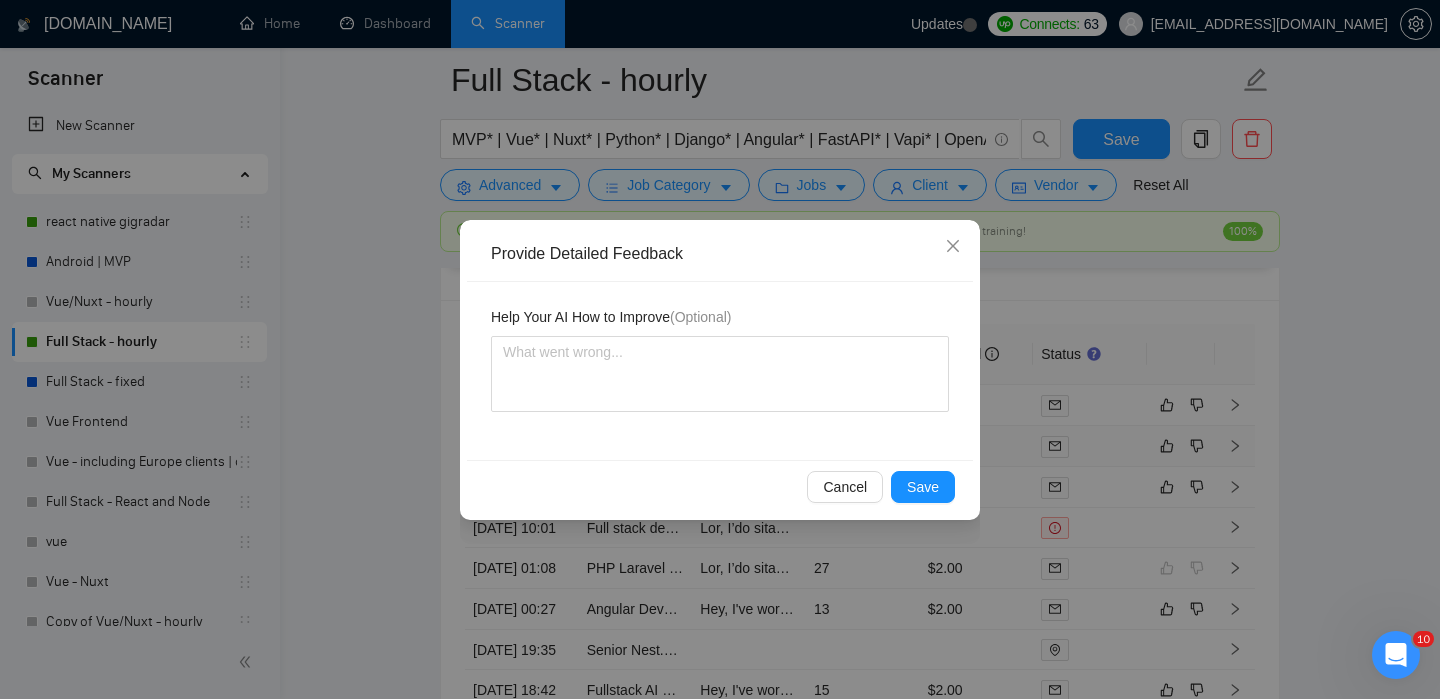 scroll, scrollTop: 0, scrollLeft: 0, axis: both 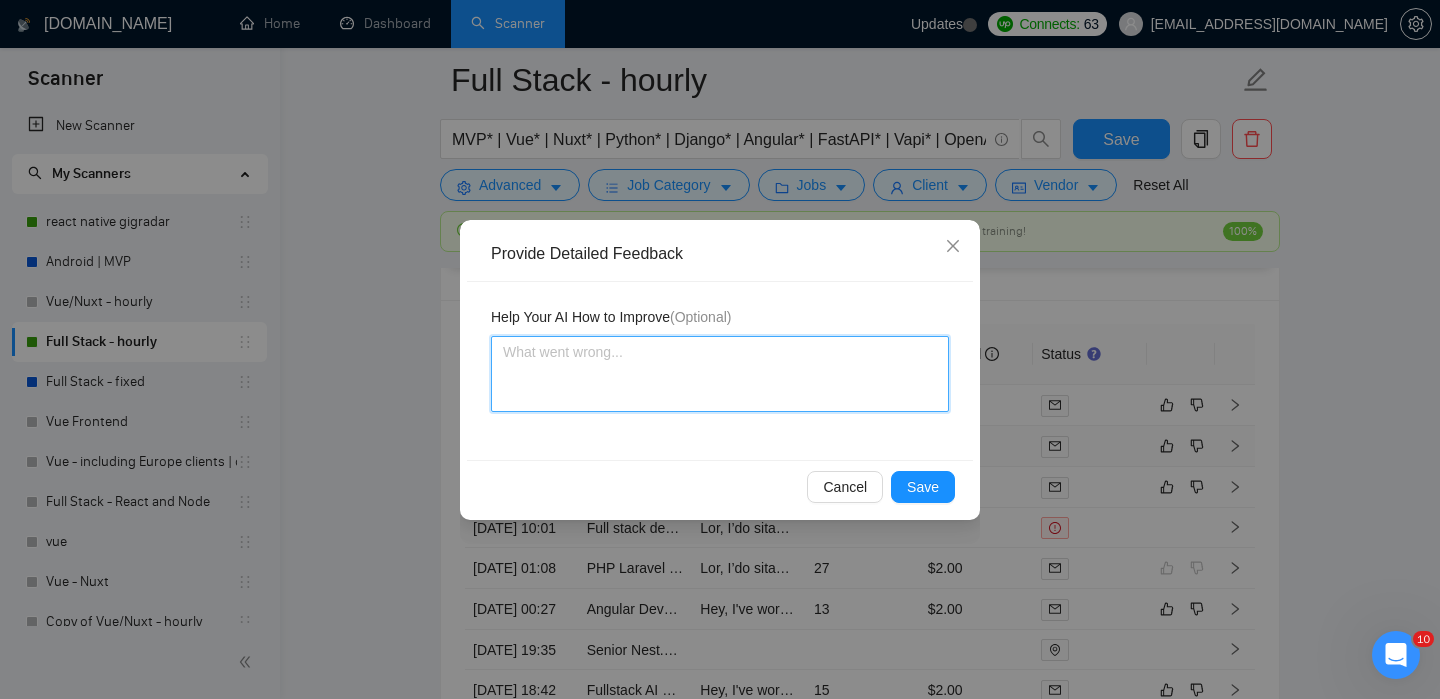 click at bounding box center [720, 374] 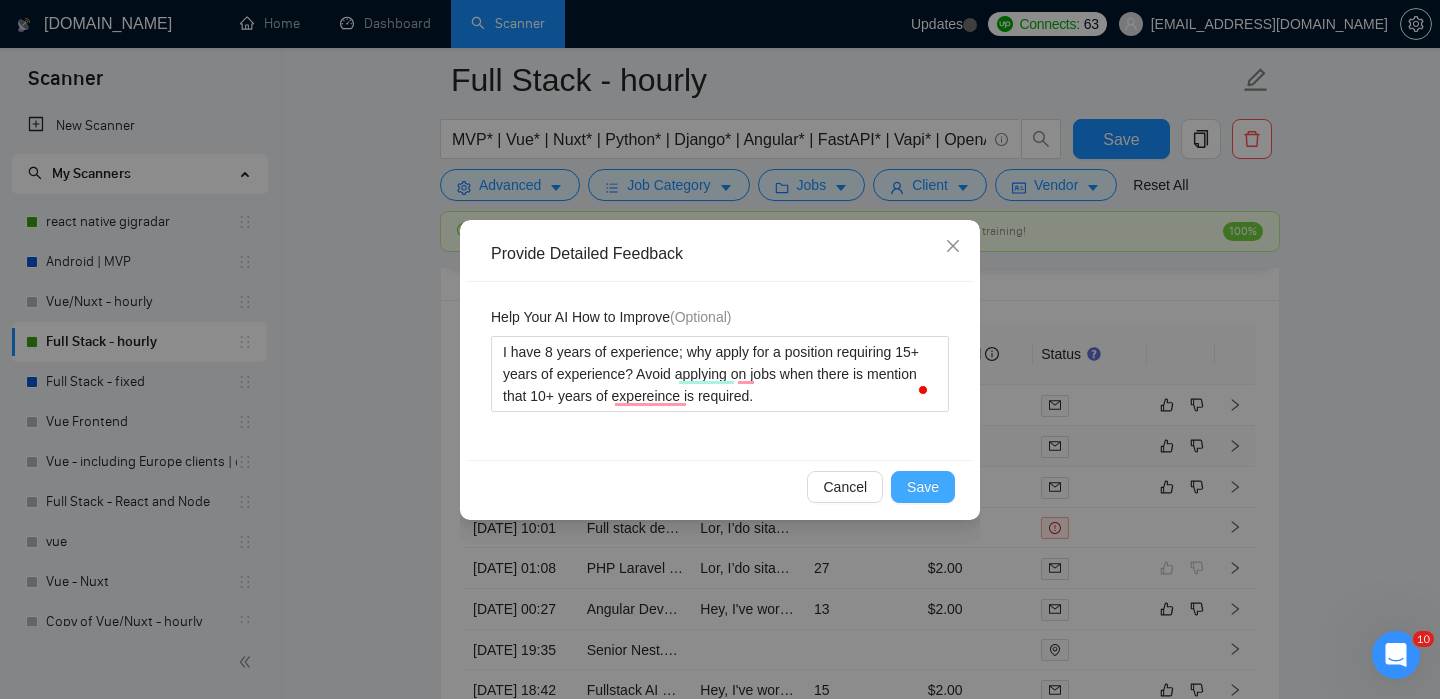 click on "Save" at bounding box center [923, 487] 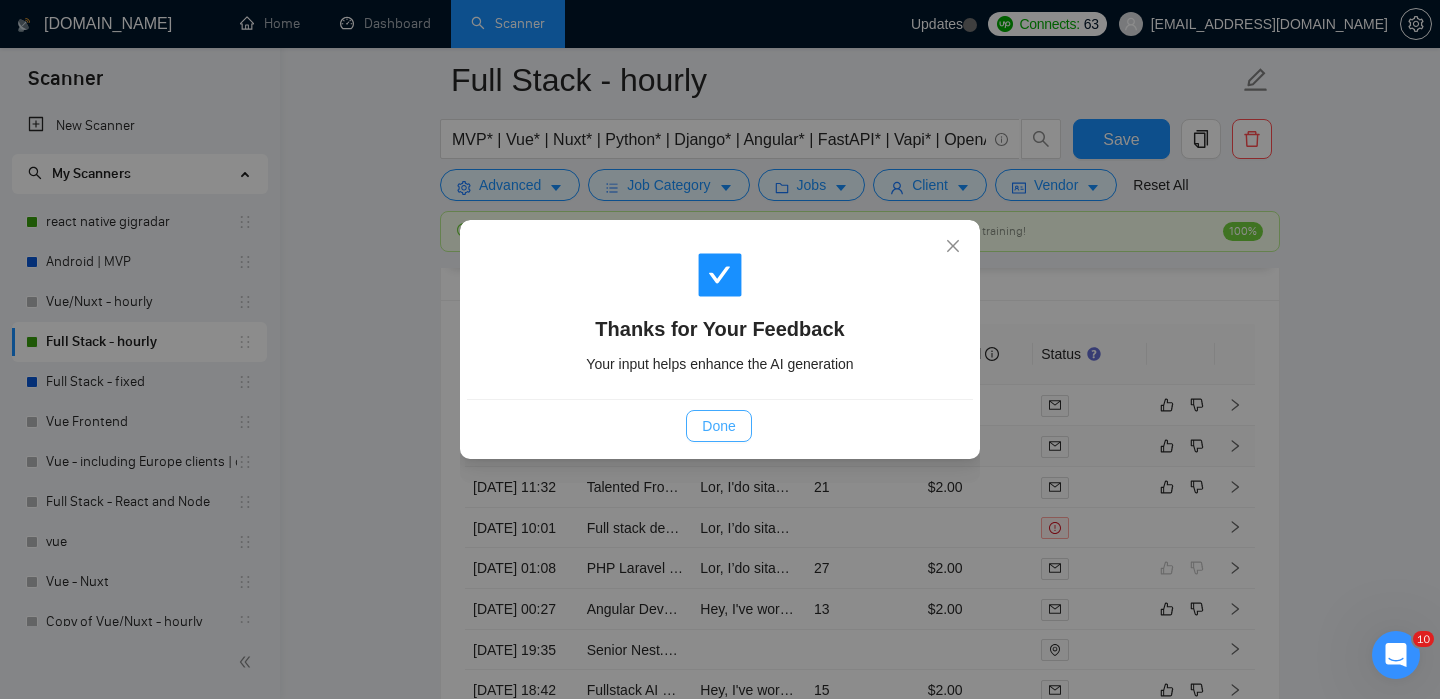 click on "Done" at bounding box center [718, 426] 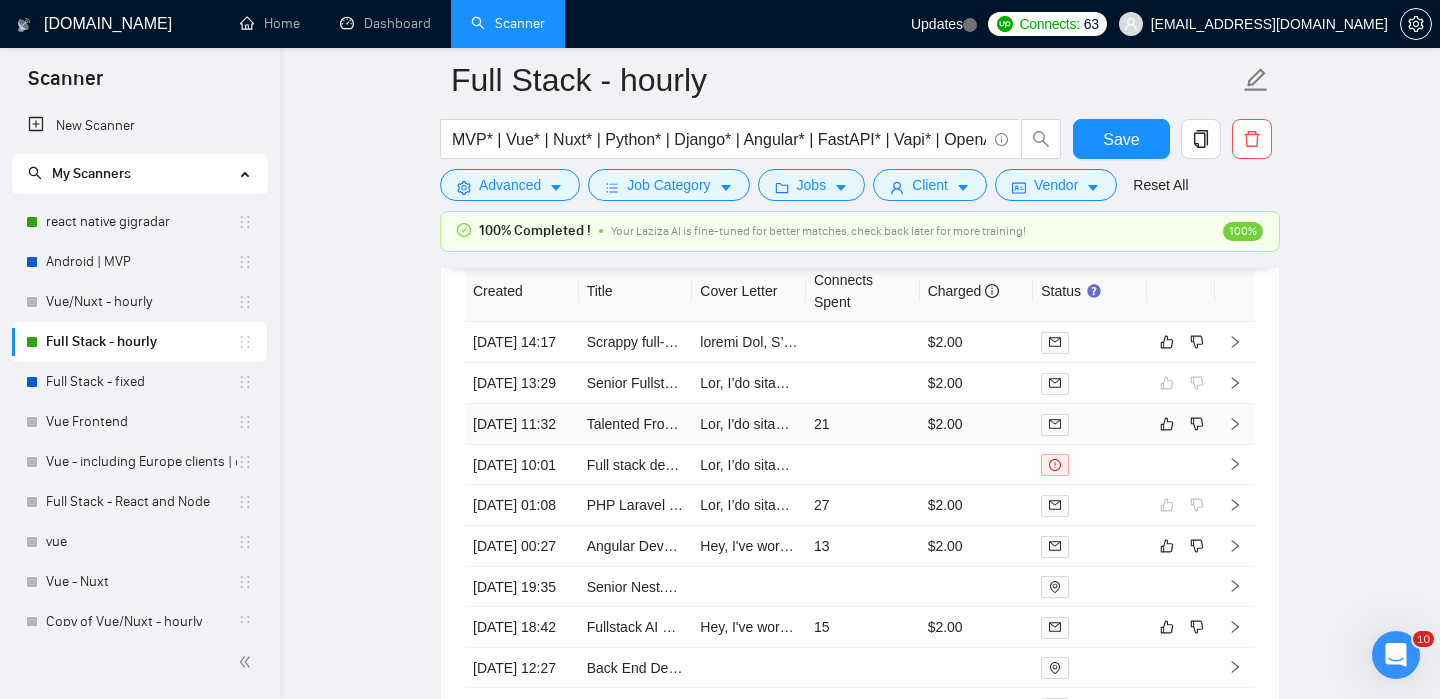scroll, scrollTop: 4890, scrollLeft: 0, axis: vertical 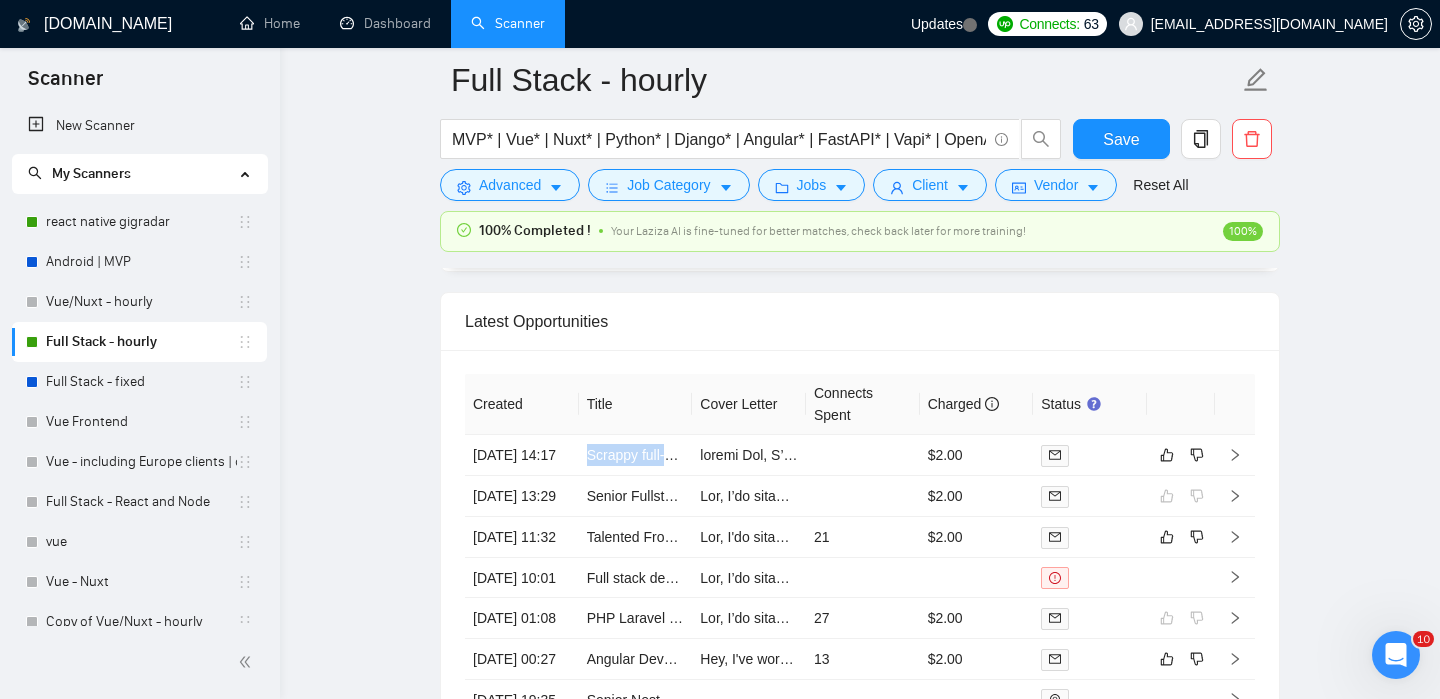 click on "Full Stack - hourly MVP* | Vue* | Nuxt* | Python* | Django* | Angular* | FastAPI* | Vapi* | OpenAI* | LLM* | AI* | Chatbot* | "Chat bot" ("front-end" | frontend* | "front end" | "full-stack" | full-stack* | "full-stack" | Backend* | "Back-end" | "Back - end" | "Back end" | "AI Engineer") Save Advanced   Job Category   Jobs   Client   Vendor   Reset All 100% Completed ! Your Laziza AI is fine-tuned for better matches, check back later for more training! 100% Preview Results Insights NEW Alerts Auto Bidder Auto Bidding Enabled Auto Bidding Enabled: ON Auto Bidder Schedule Auto Bidding Type: Automated (recommended) Semi-automated Auto Bidding Schedule: 24/7 Custom Custom Auto Bidder Schedule Repeat every week [DATE] [DATE] [DATE] [DATE] [DATE] [DATE] [DATE] Active Hours ( [GEOGRAPHIC_DATA]/[GEOGRAPHIC_DATA] ): From: To: ( 24  hours) [GEOGRAPHIC_DATA]/[GEOGRAPHIC_DATA] Auto Bidding Type Select your bidding algorithm: Choose the algorithm for you bidding. The price per proposal does not include your connects expenditure. Template Bidder 0.50 1.00" at bounding box center [860, -1896] 